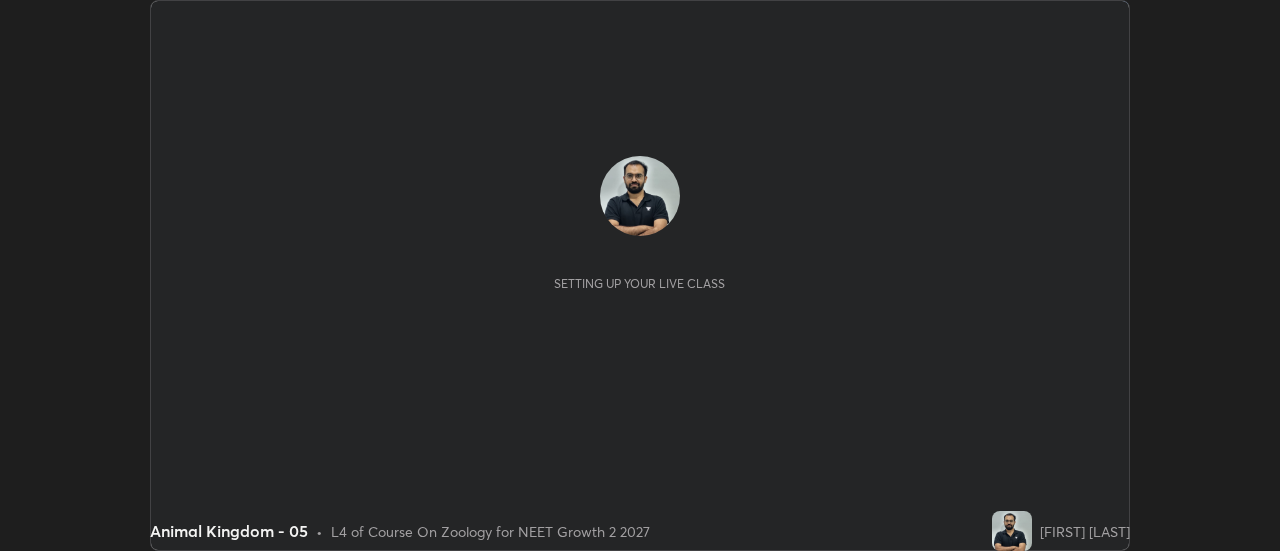 scroll, scrollTop: 0, scrollLeft: 0, axis: both 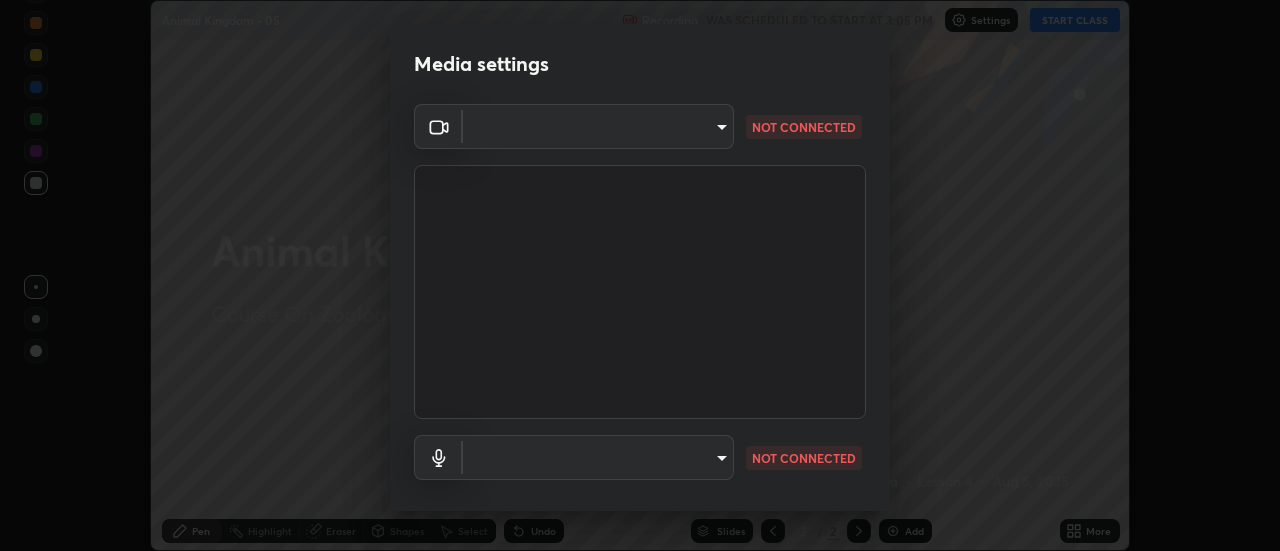 type on "28859c64a8e3d58139daa62c4cbb3a58b4059ef2bfed964700f789928c4fc7db" 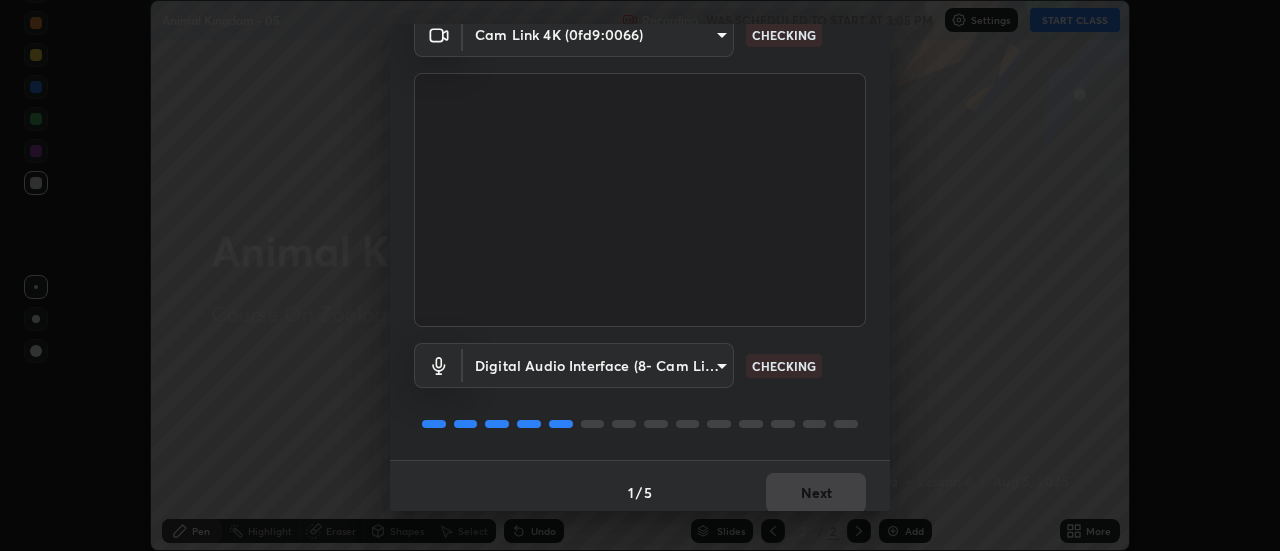 scroll, scrollTop: 105, scrollLeft: 0, axis: vertical 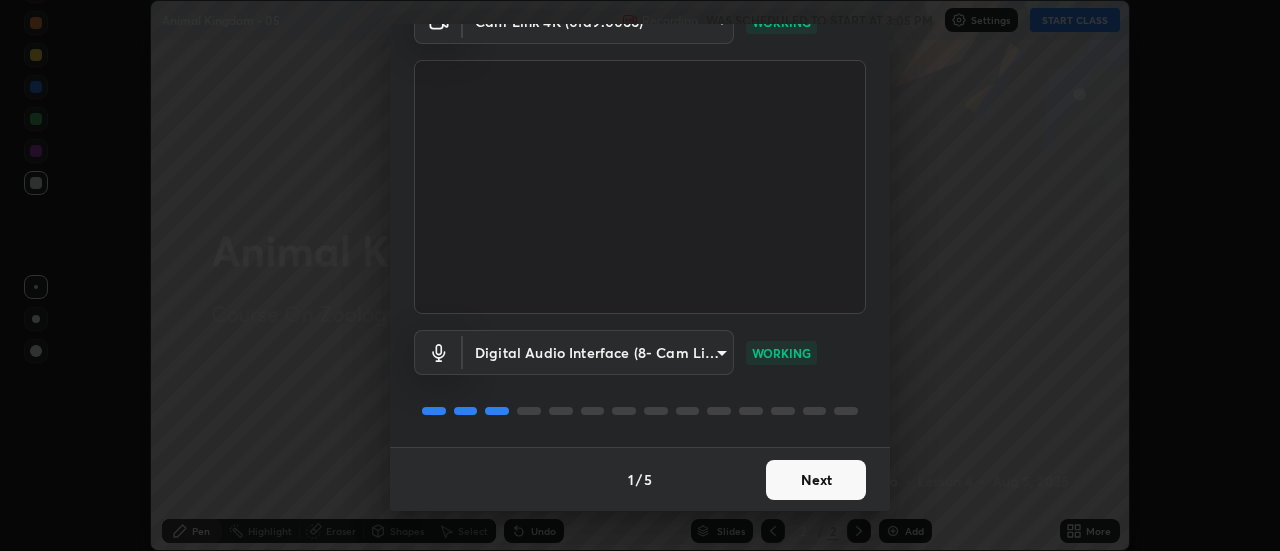 click on "Next" at bounding box center [816, 480] 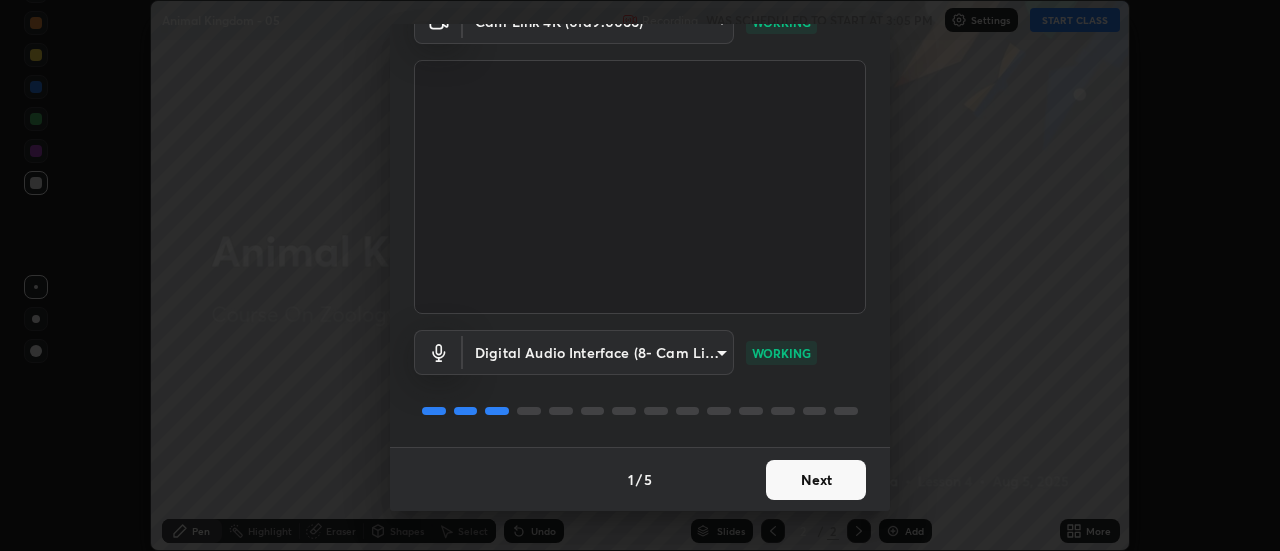 scroll, scrollTop: 0, scrollLeft: 0, axis: both 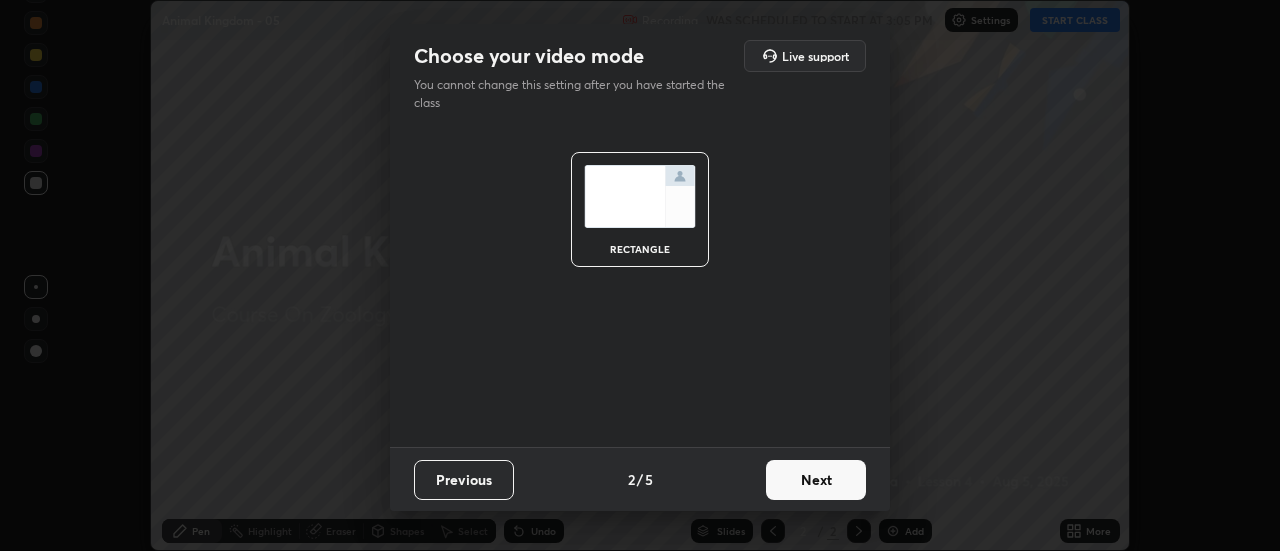 click on "Next" at bounding box center (816, 480) 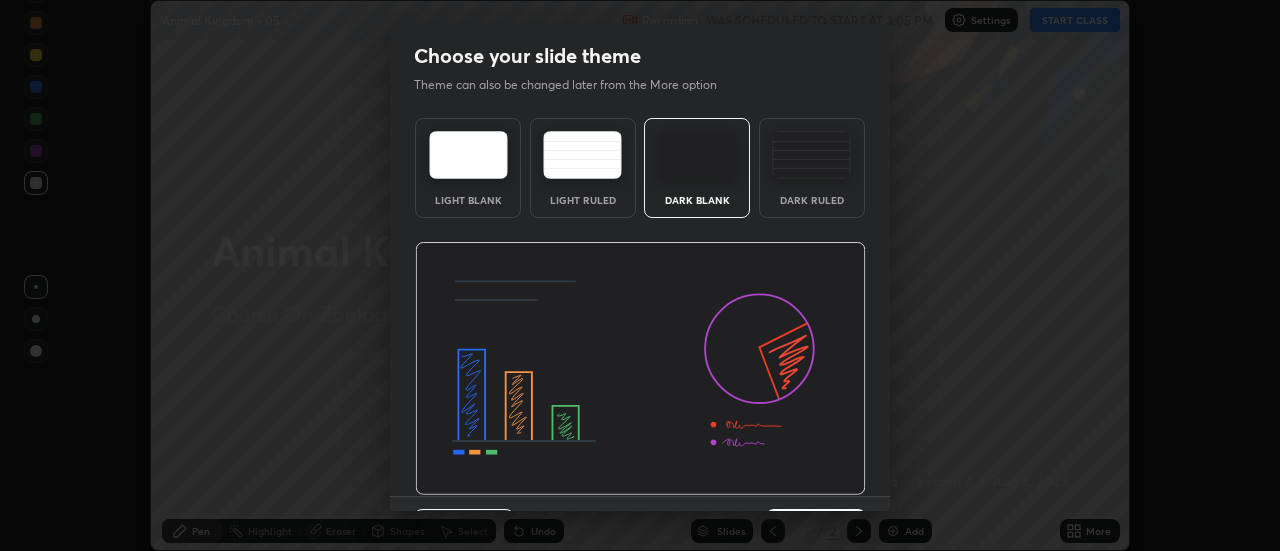 scroll, scrollTop: 49, scrollLeft: 0, axis: vertical 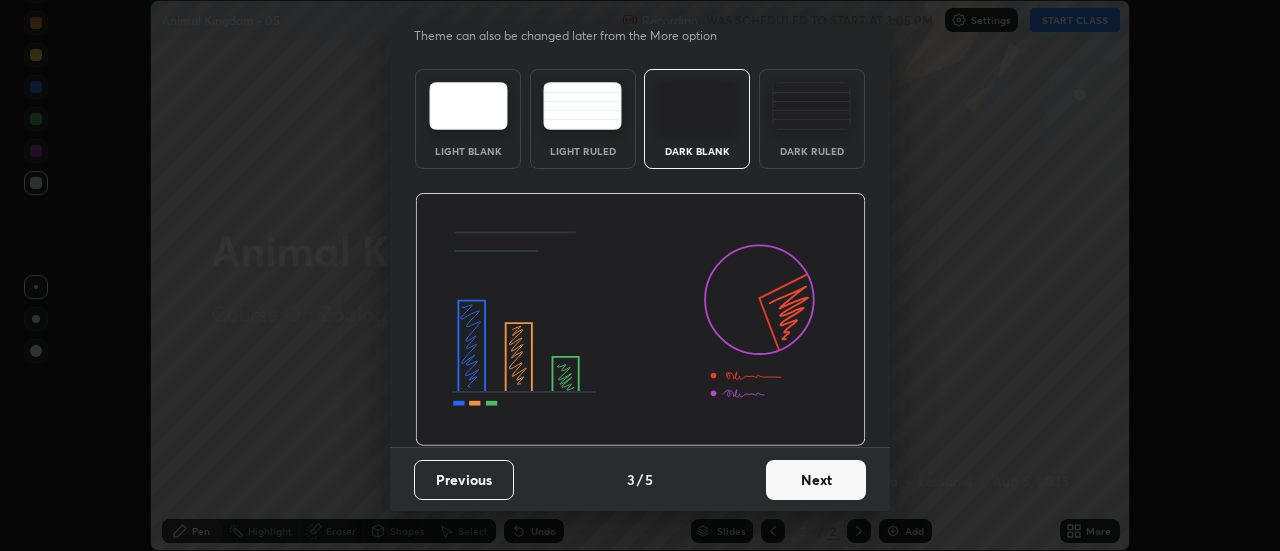 click on "Next" at bounding box center [816, 480] 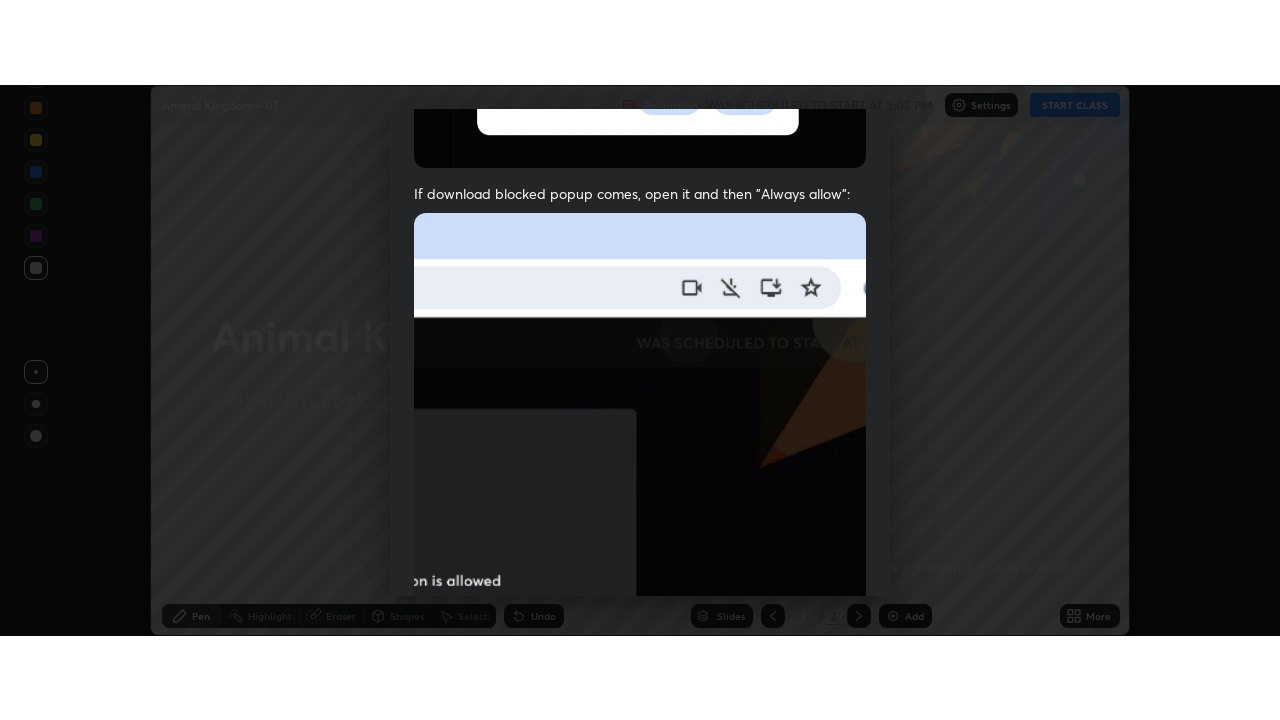 scroll, scrollTop: 513, scrollLeft: 0, axis: vertical 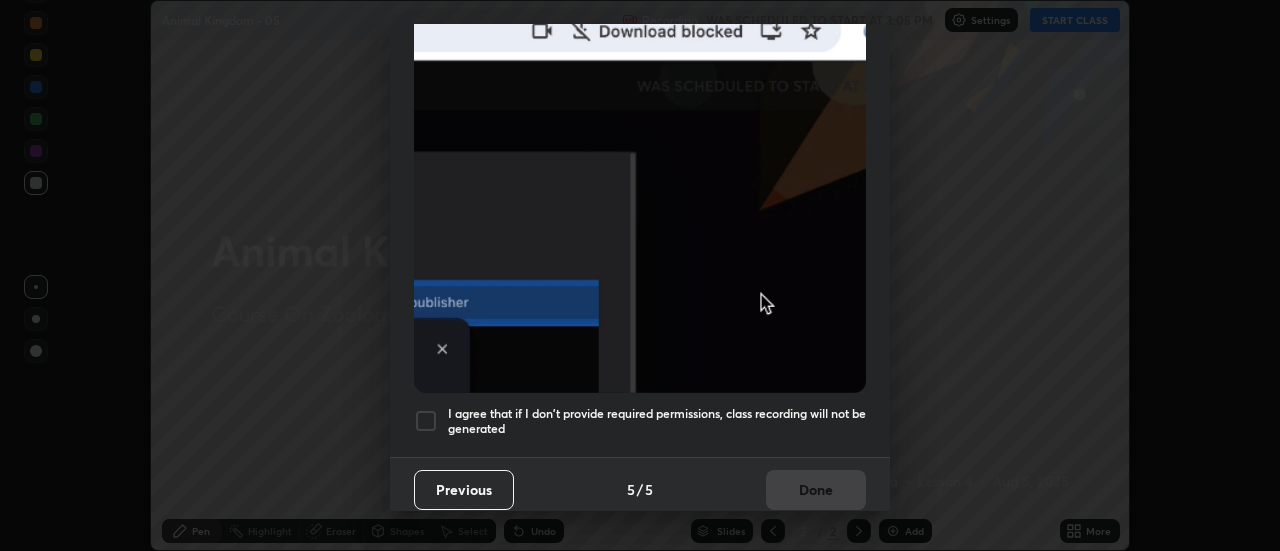 click on "I agree that if I don't provide required permissions, class recording will not be generated" at bounding box center (657, 421) 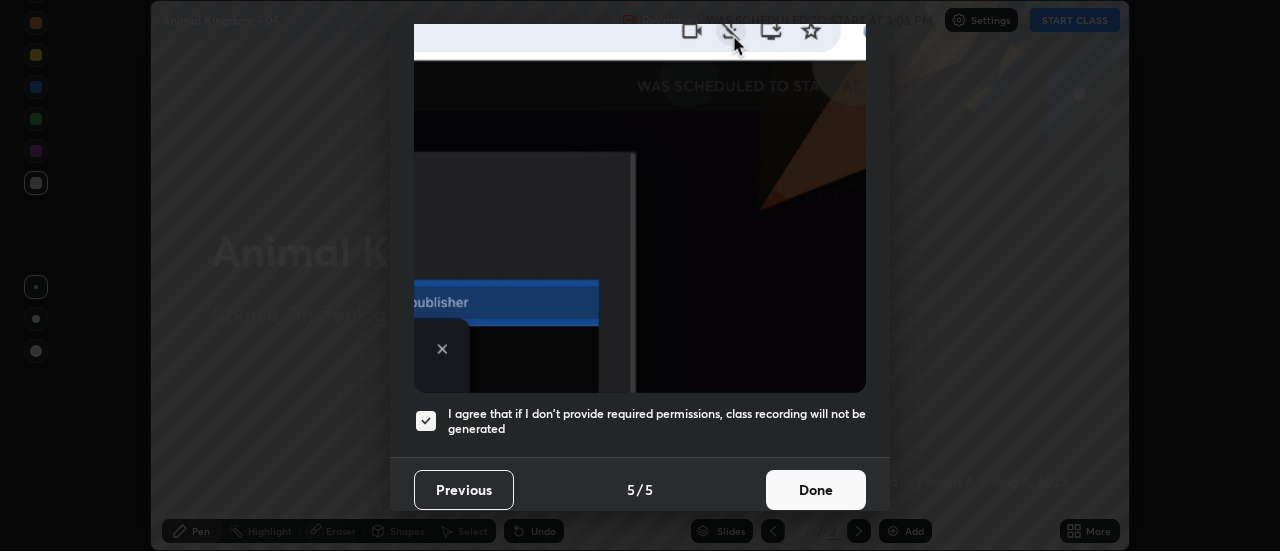 click on "Done" at bounding box center [816, 490] 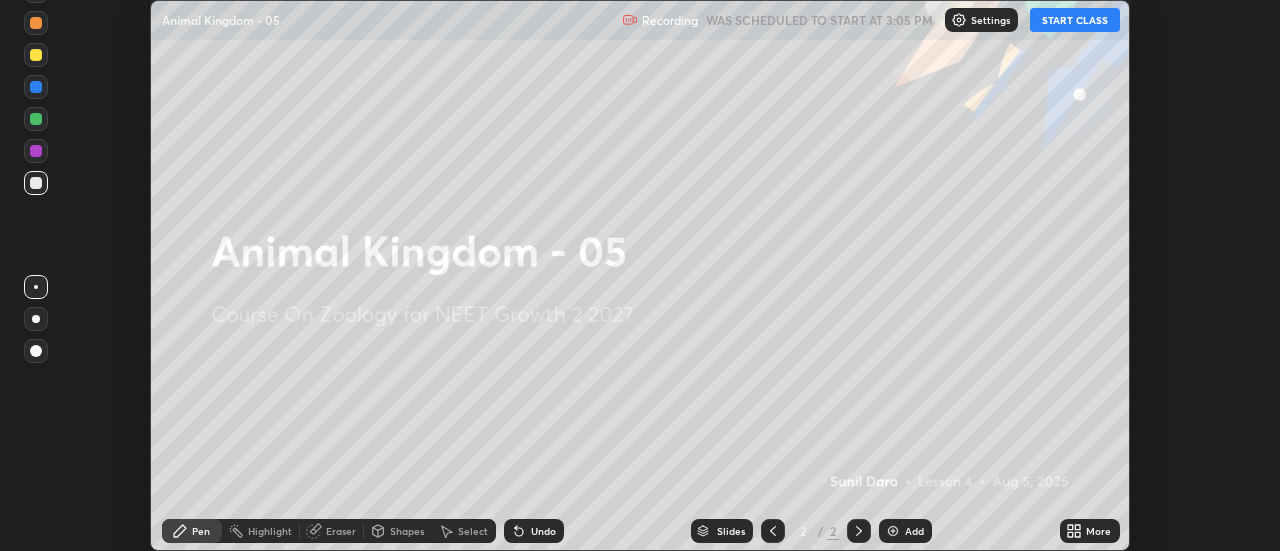 click on "More" at bounding box center (1090, 531) 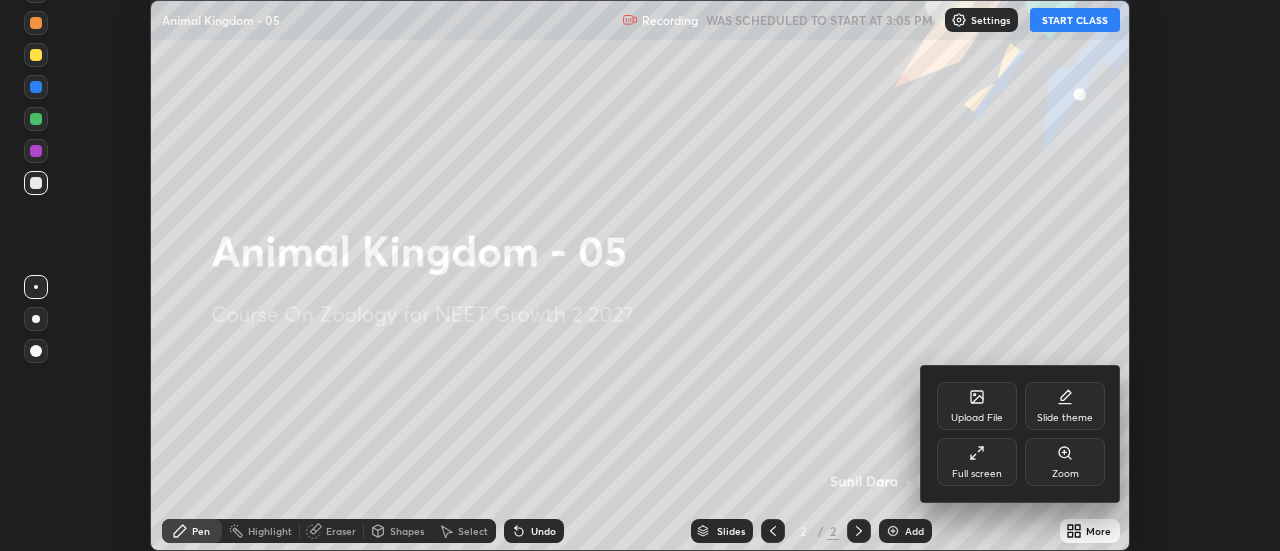 click on "Full screen" at bounding box center [977, 462] 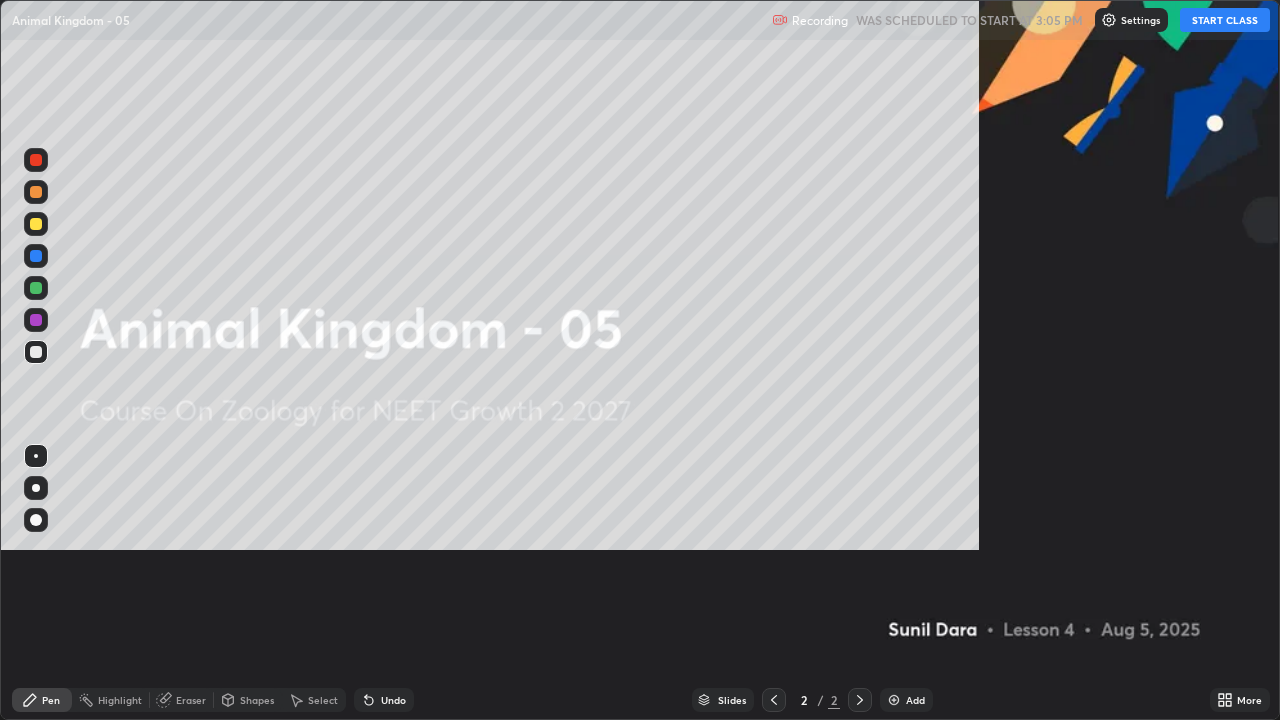 scroll, scrollTop: 99280, scrollLeft: 98720, axis: both 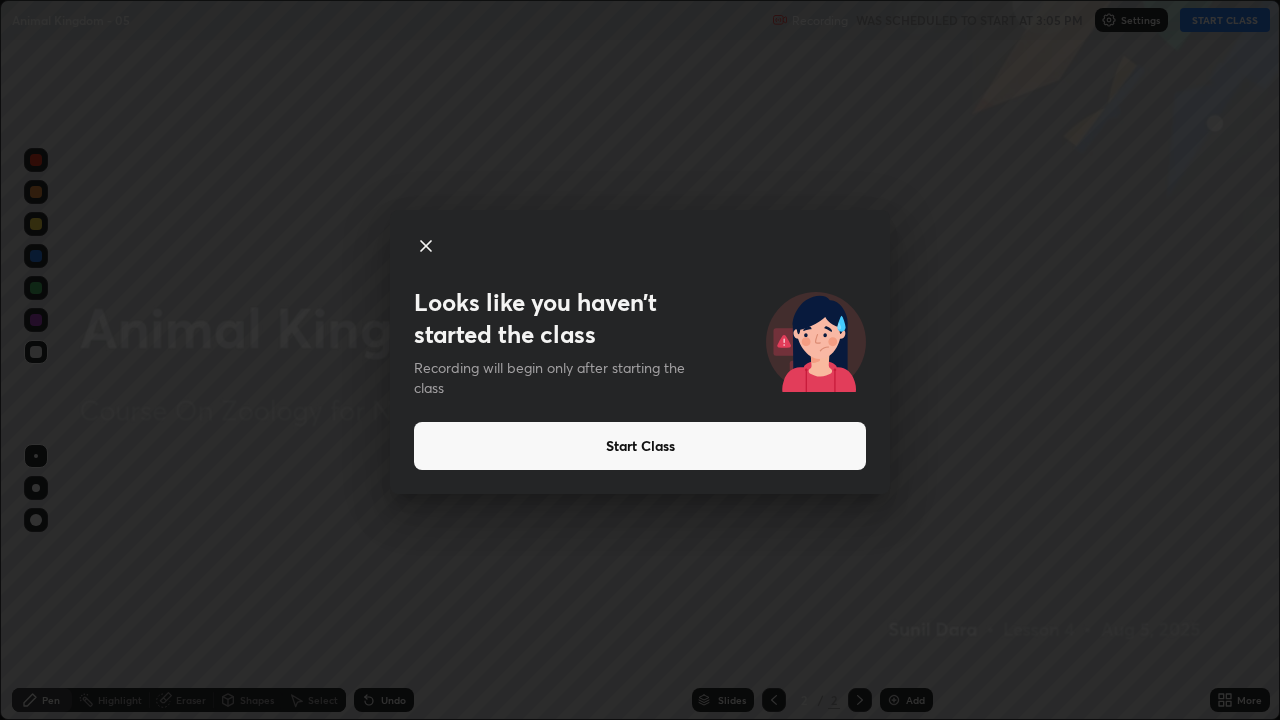 click 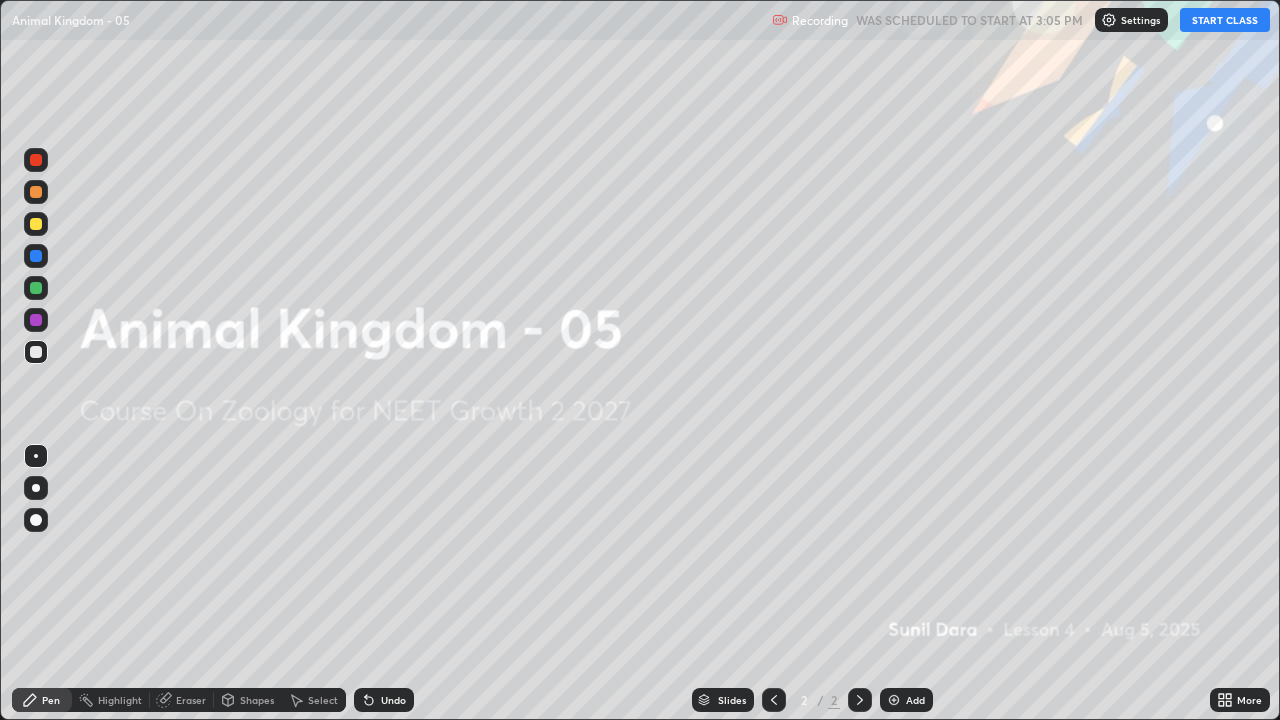 click on "START CLASS" at bounding box center [1225, 20] 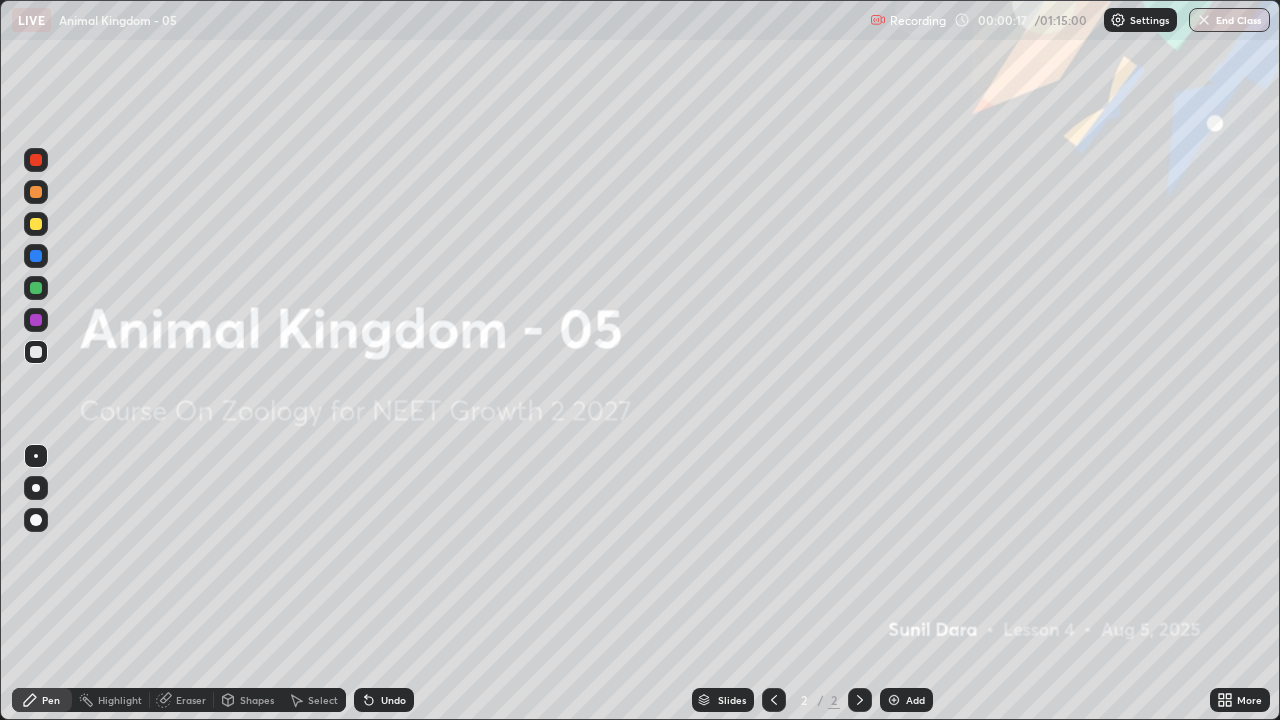 click on "Add" at bounding box center (906, 700) 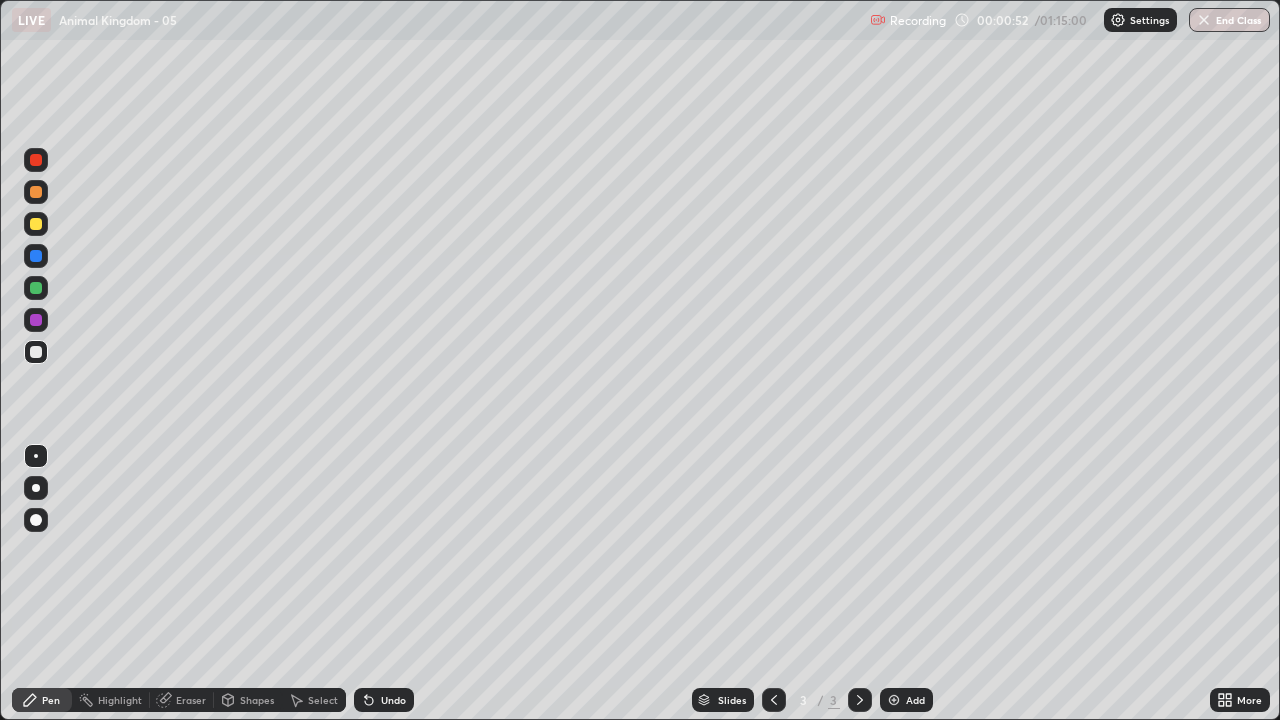 click at bounding box center (36, 488) 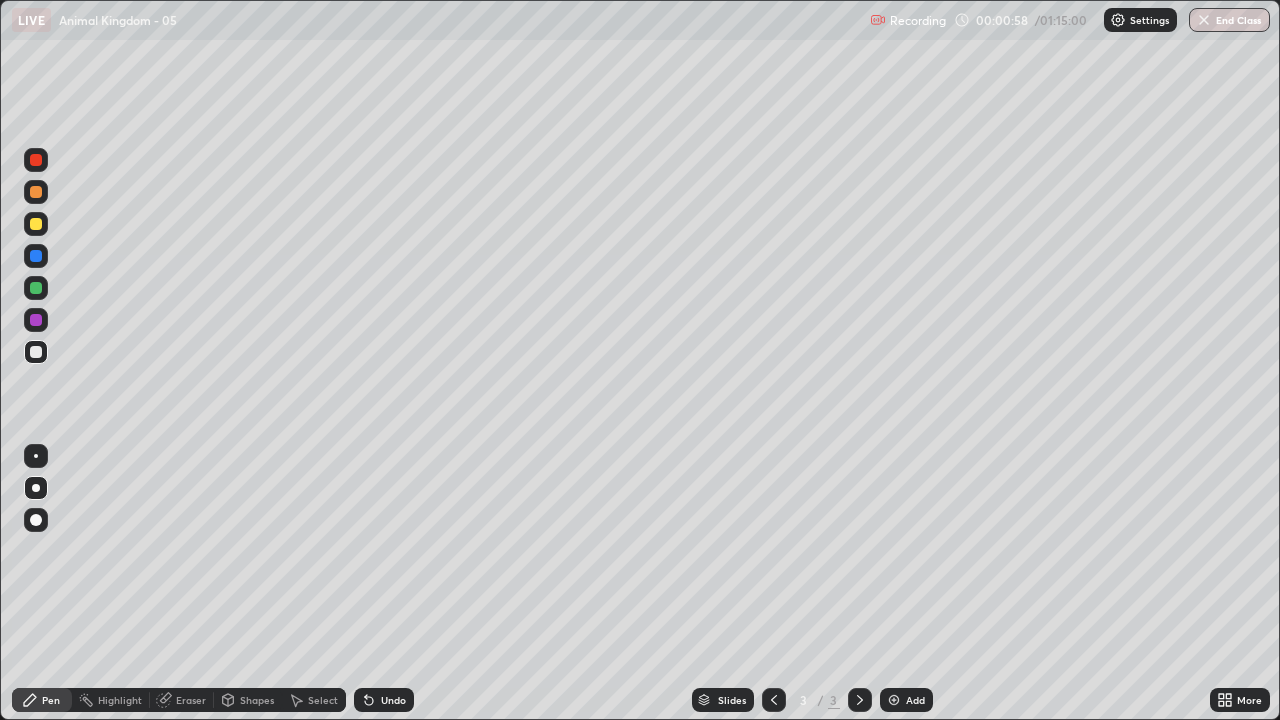 click at bounding box center (36, 488) 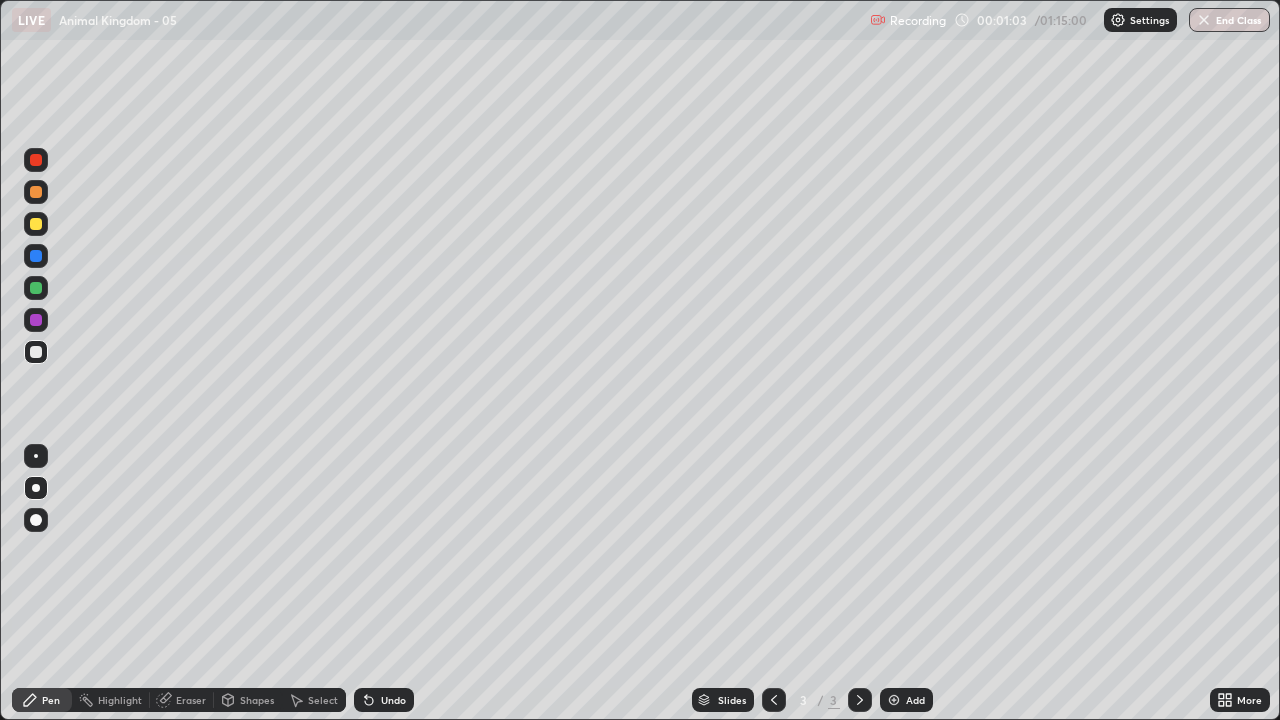 click on "Undo" at bounding box center [393, 700] 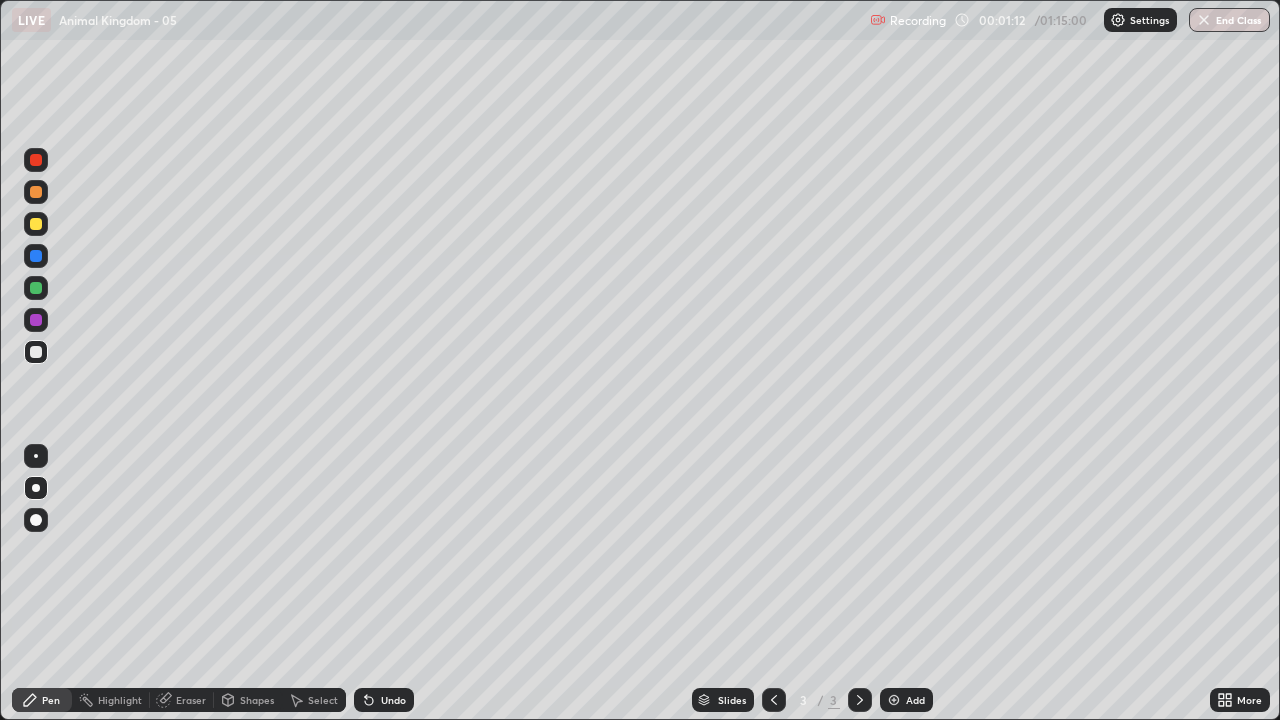 click at bounding box center (36, 352) 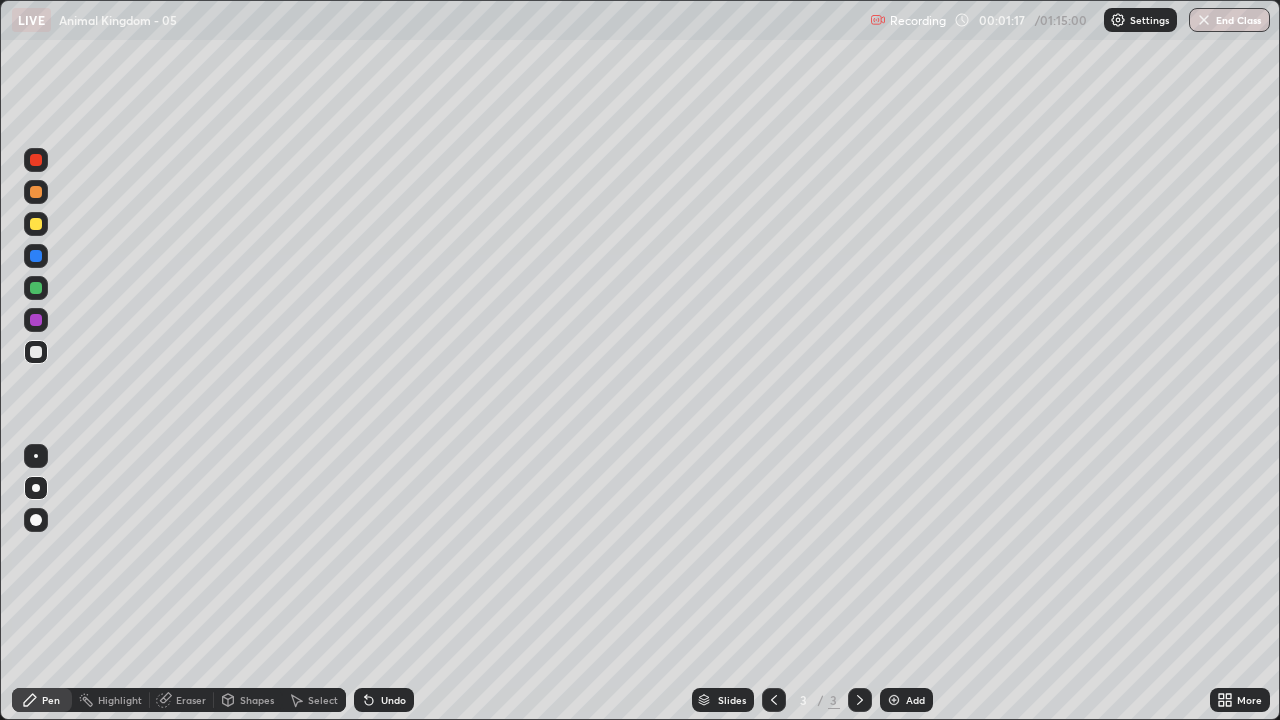 click at bounding box center [36, 352] 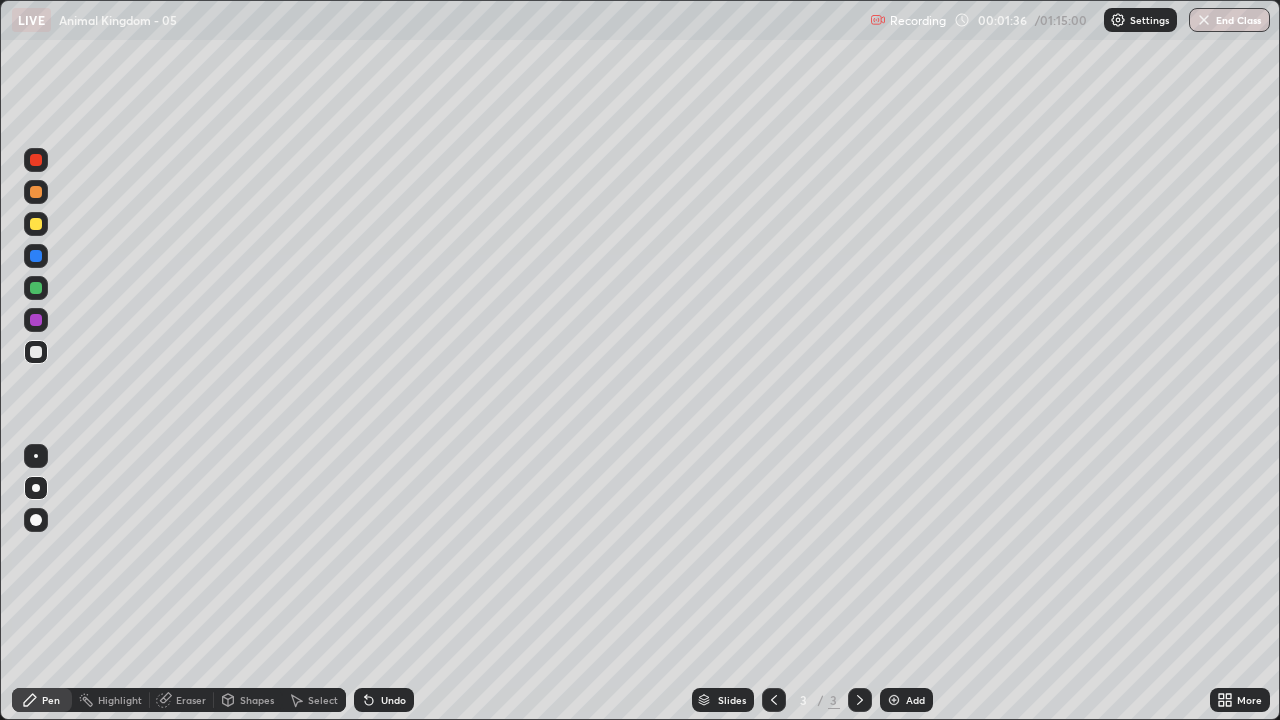 click at bounding box center [36, 352] 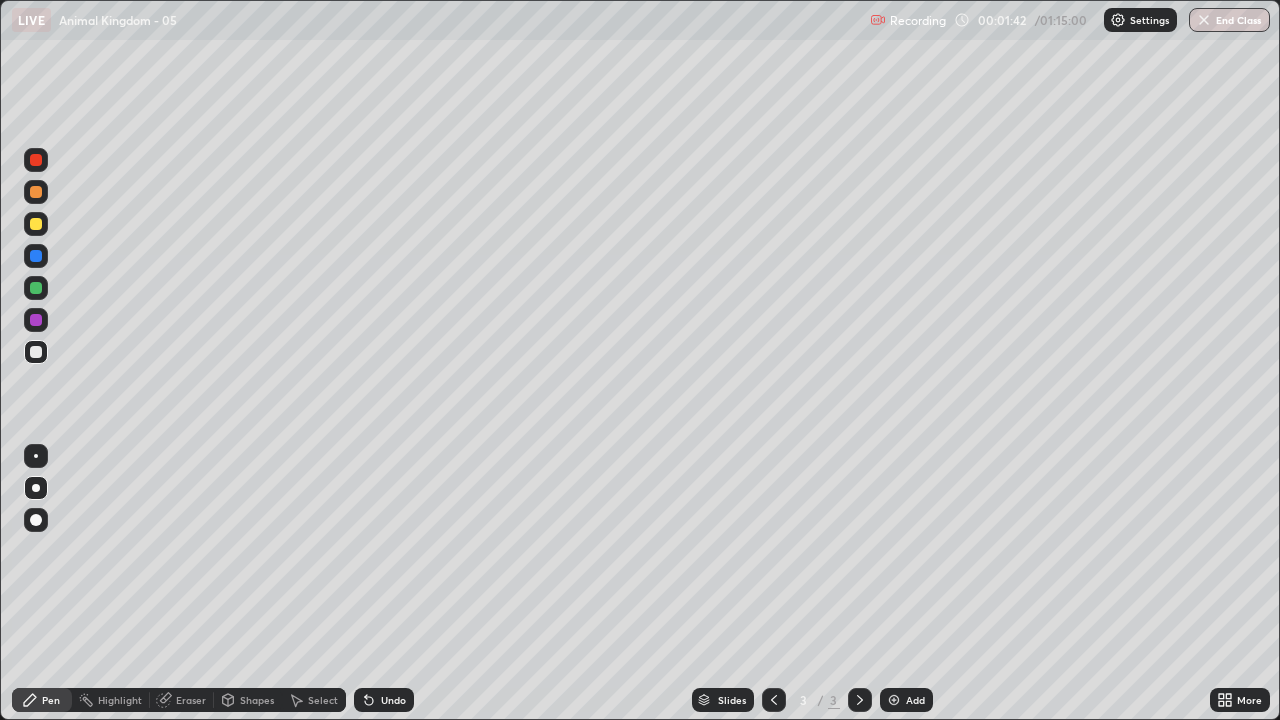 click on "Undo" at bounding box center [393, 700] 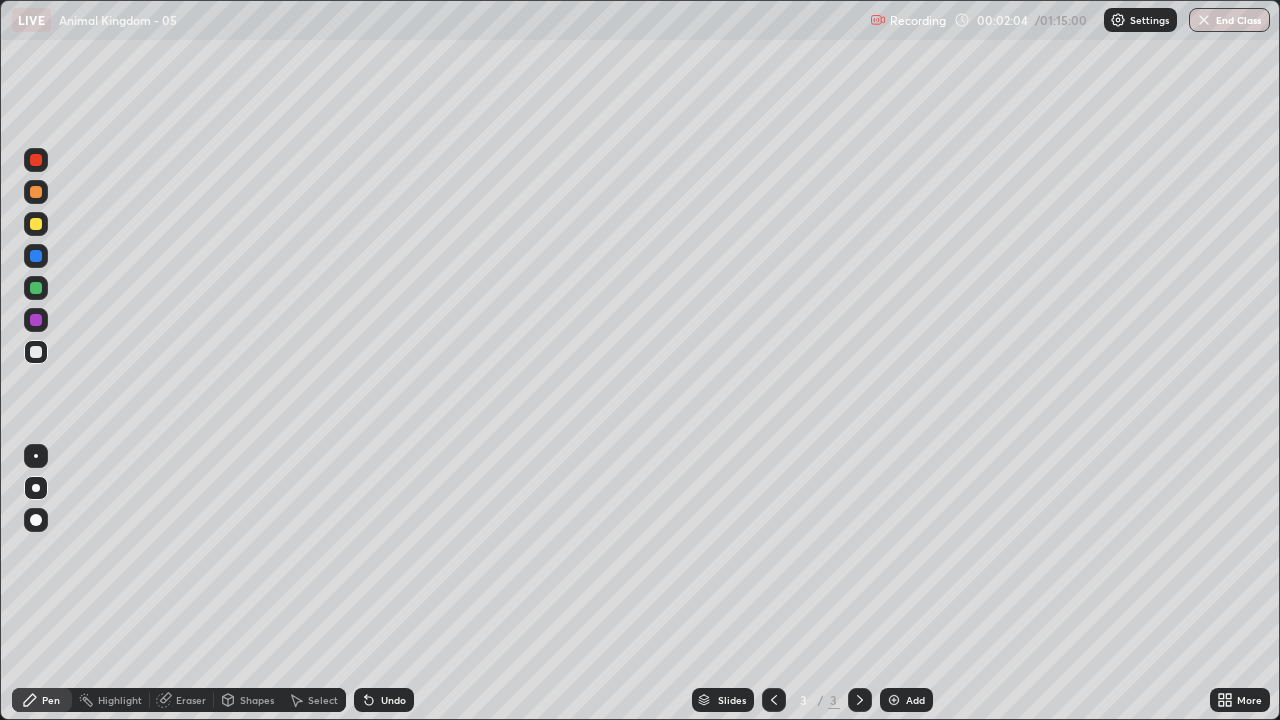 click on "Eraser" at bounding box center [191, 700] 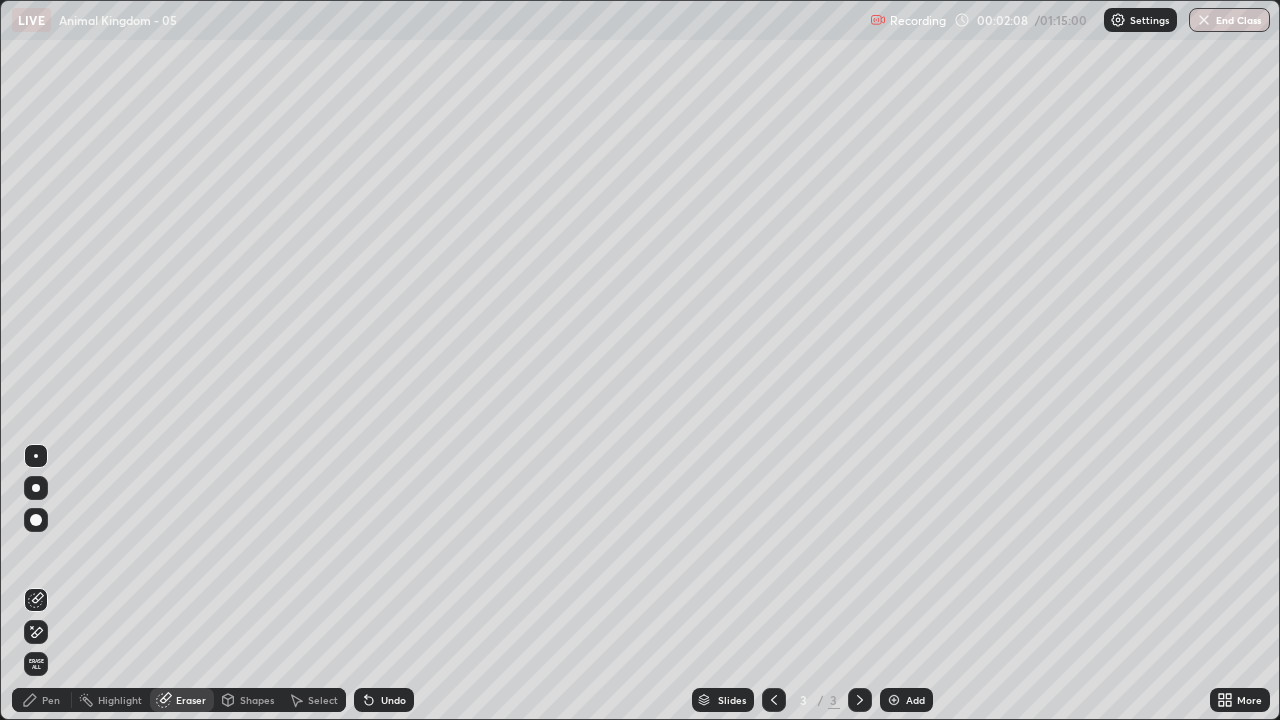 click on "Pen" at bounding box center [51, 700] 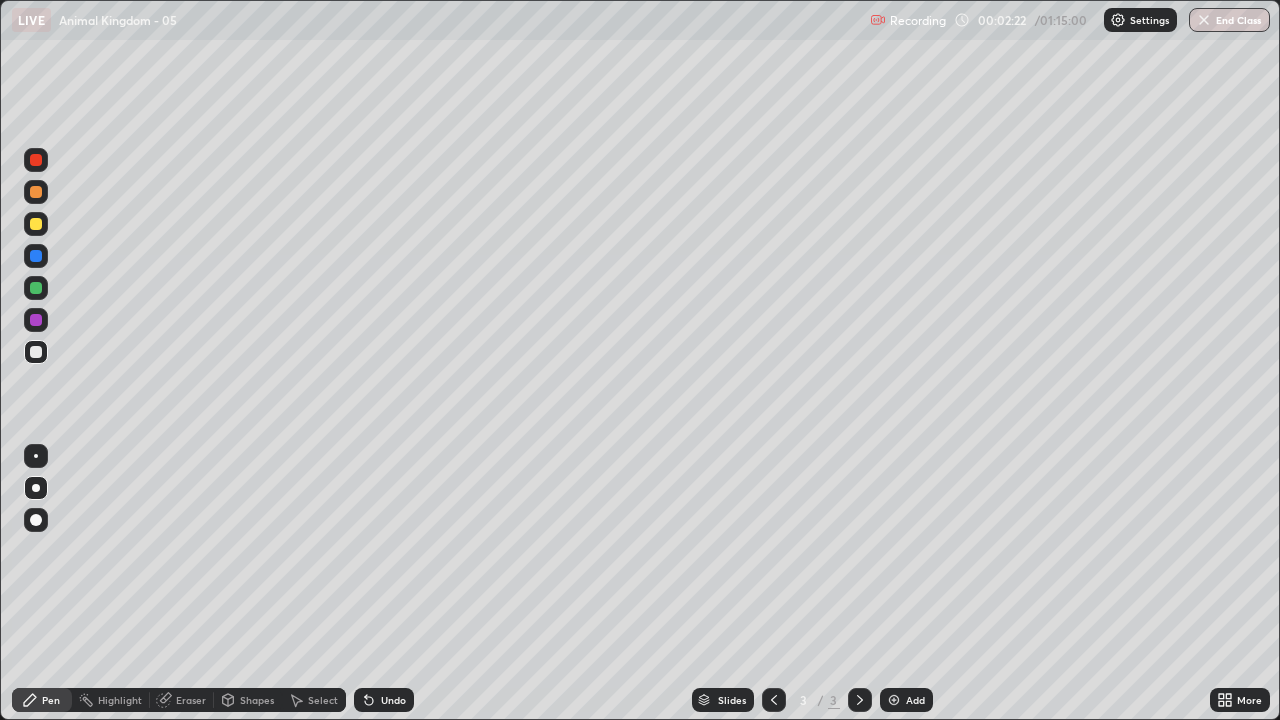 click at bounding box center [36, 352] 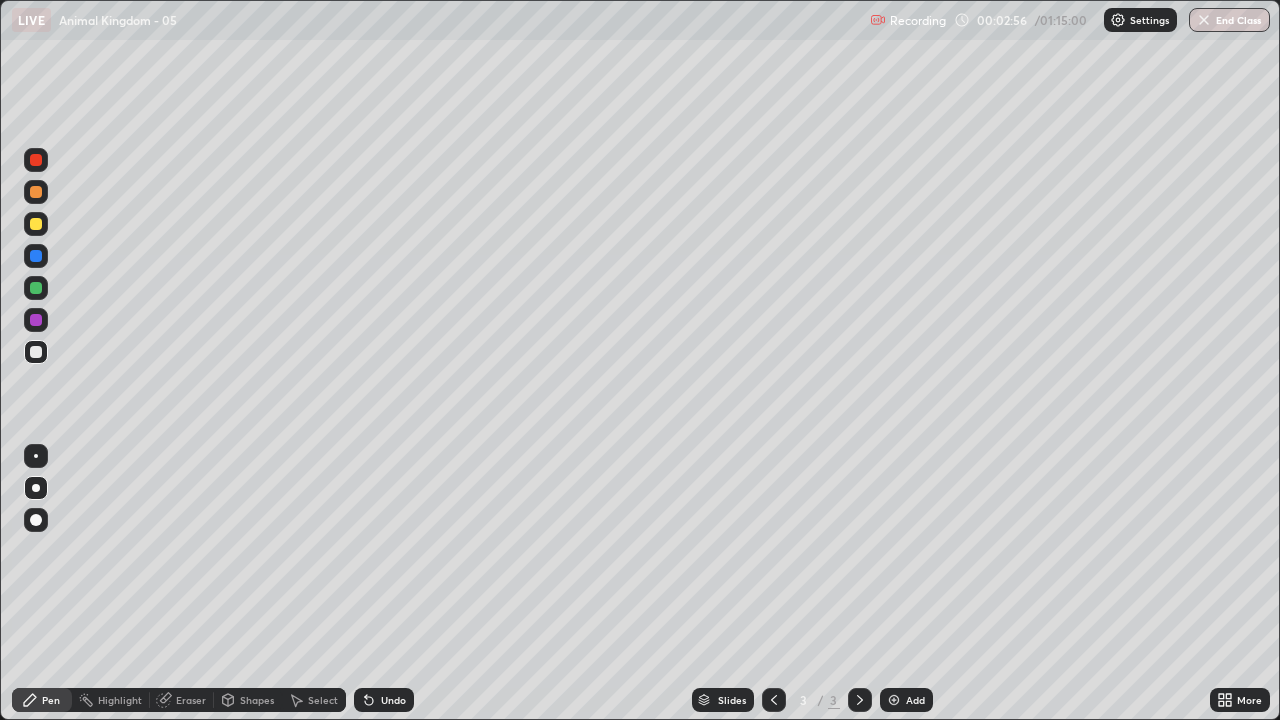 click at bounding box center (36, 352) 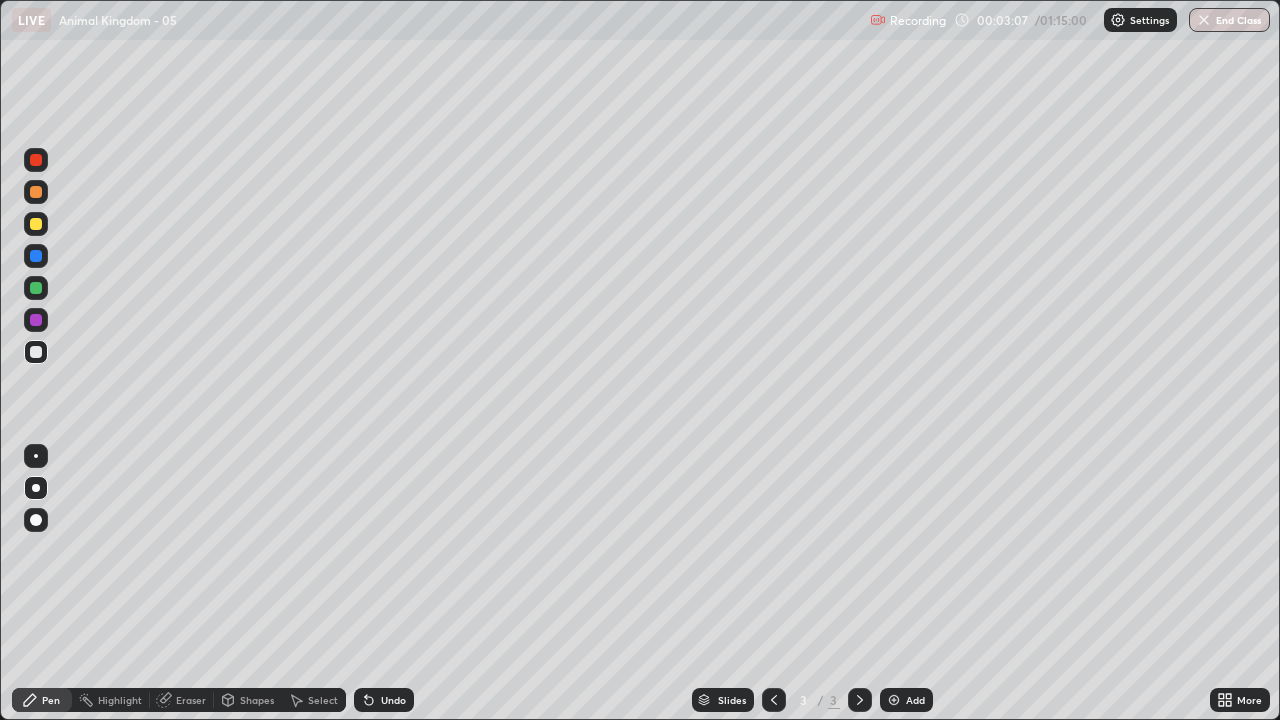 click at bounding box center (36, 352) 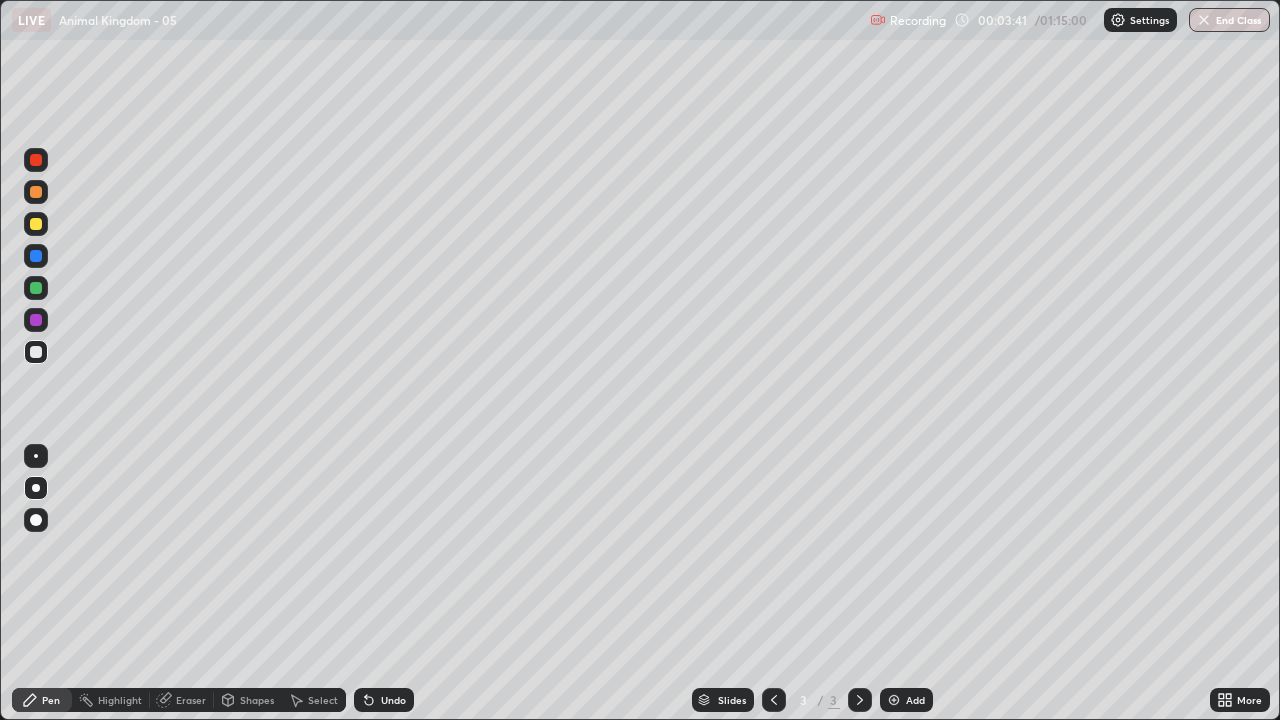 click on "Undo" at bounding box center [393, 700] 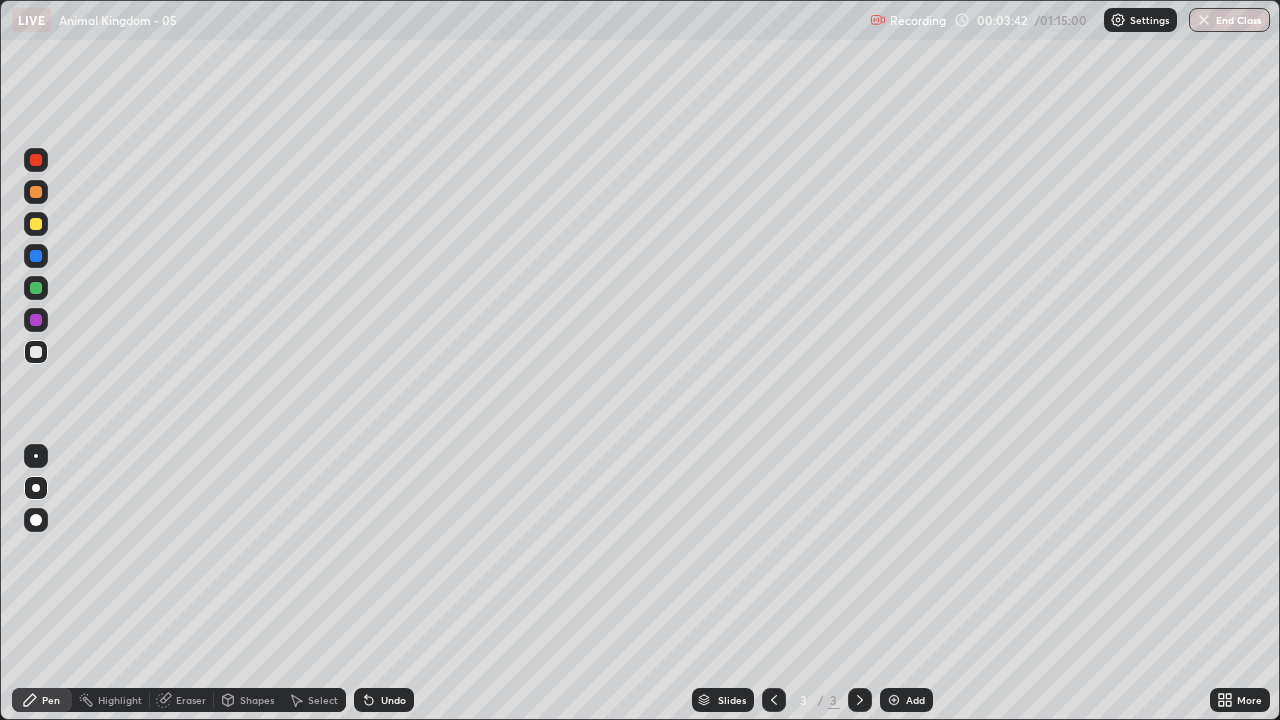 click on "Undo" at bounding box center (393, 700) 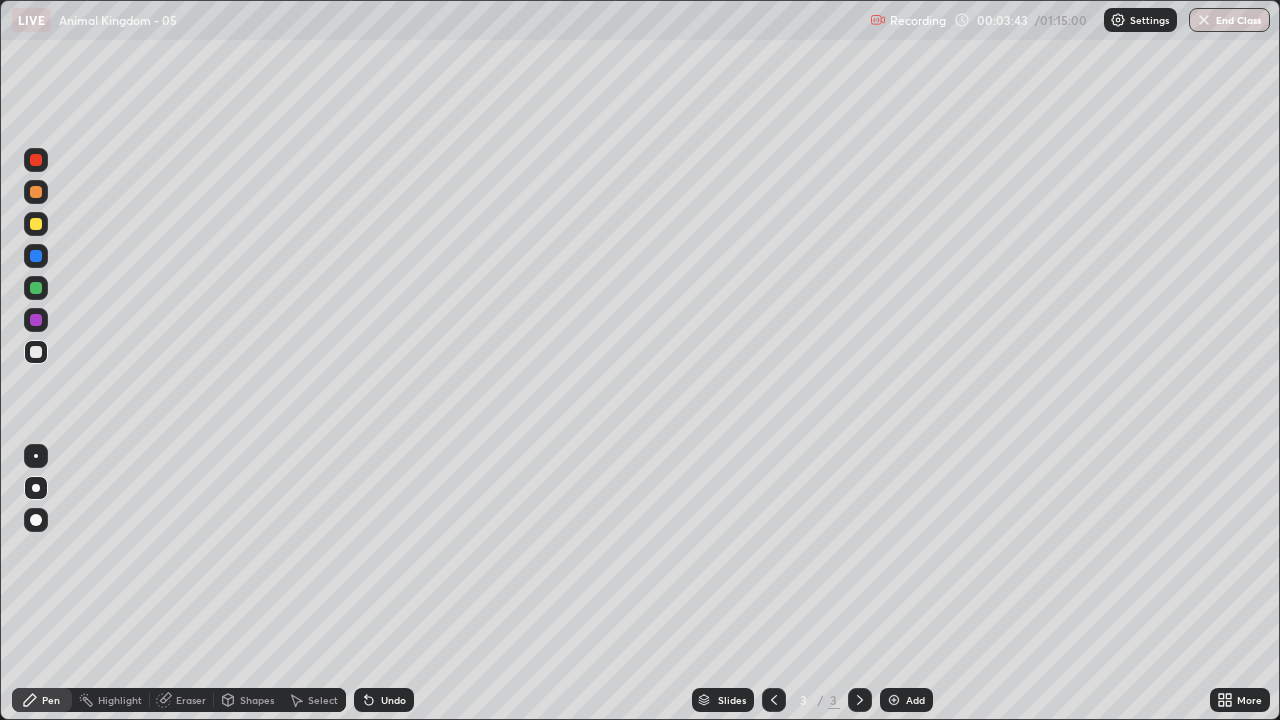 click on "Undo" at bounding box center (393, 700) 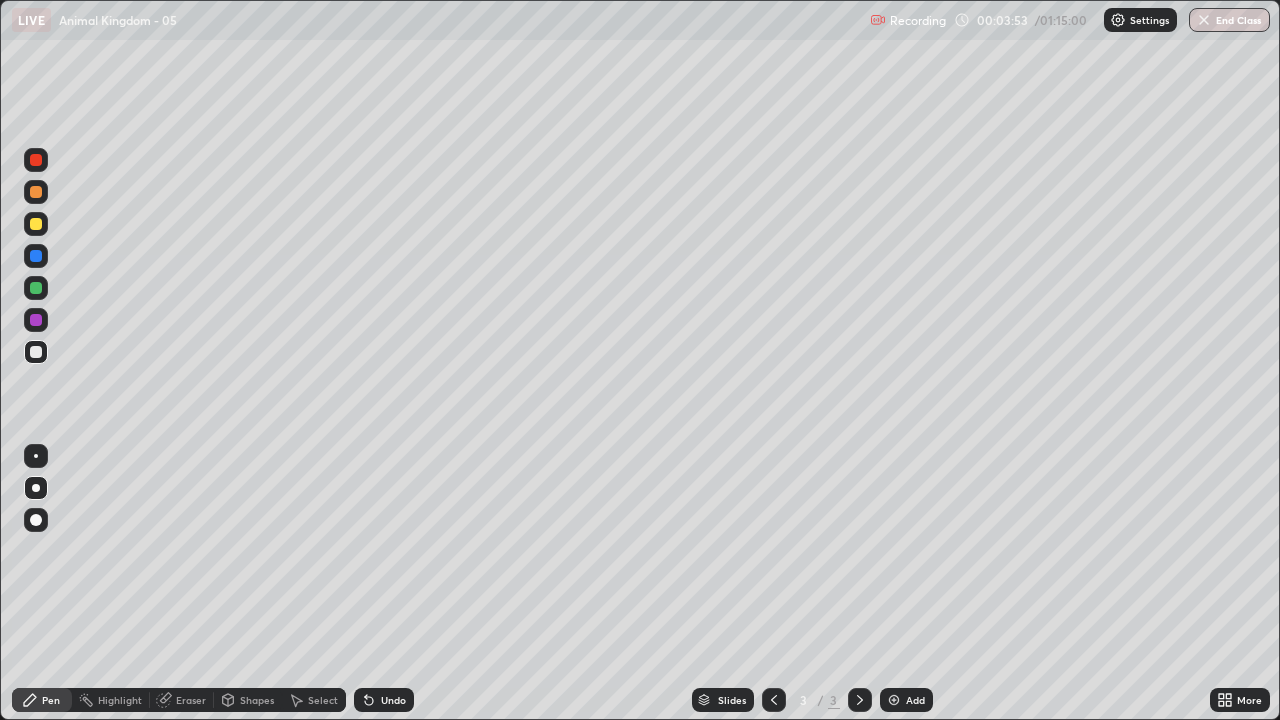 click at bounding box center (36, 352) 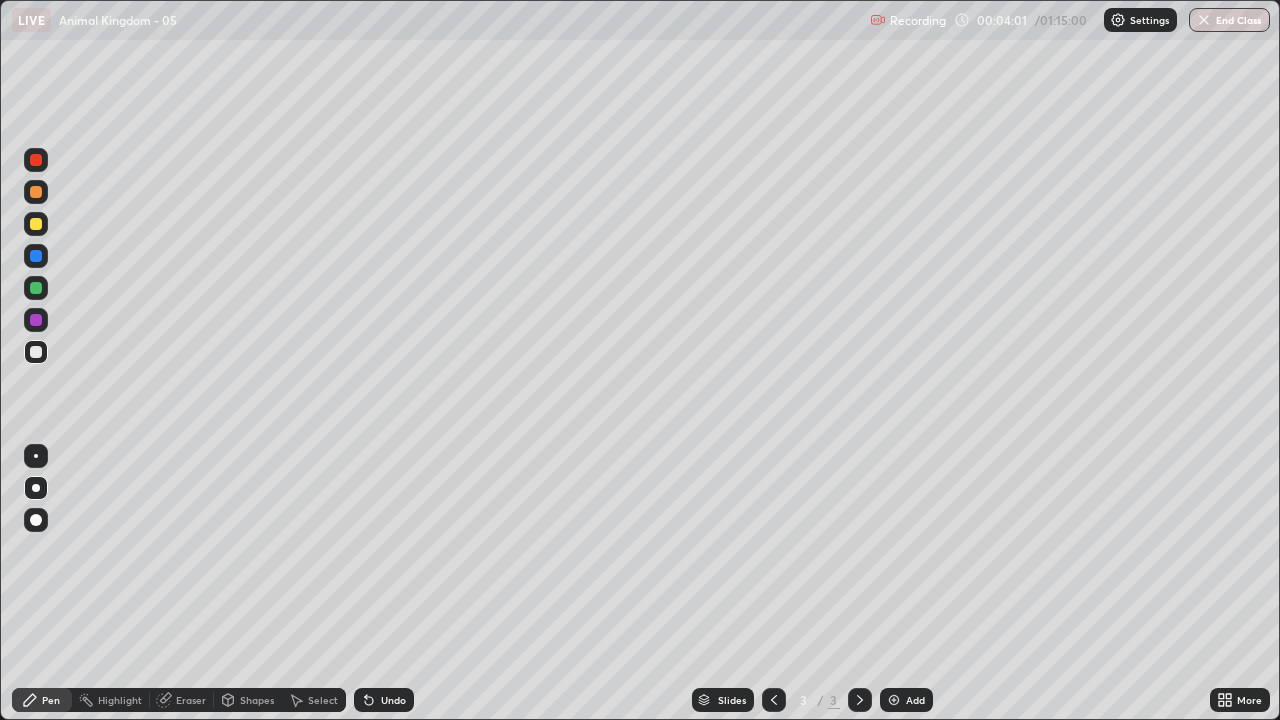 click at bounding box center (36, 352) 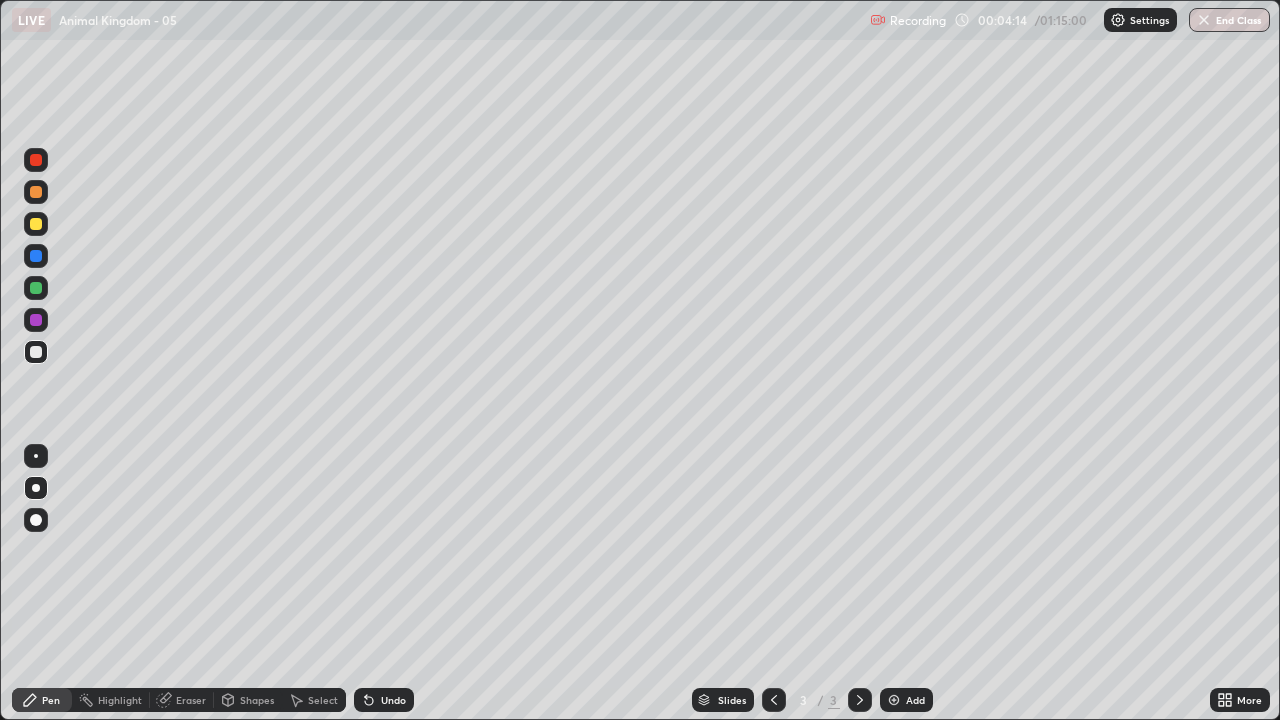 click at bounding box center (36, 352) 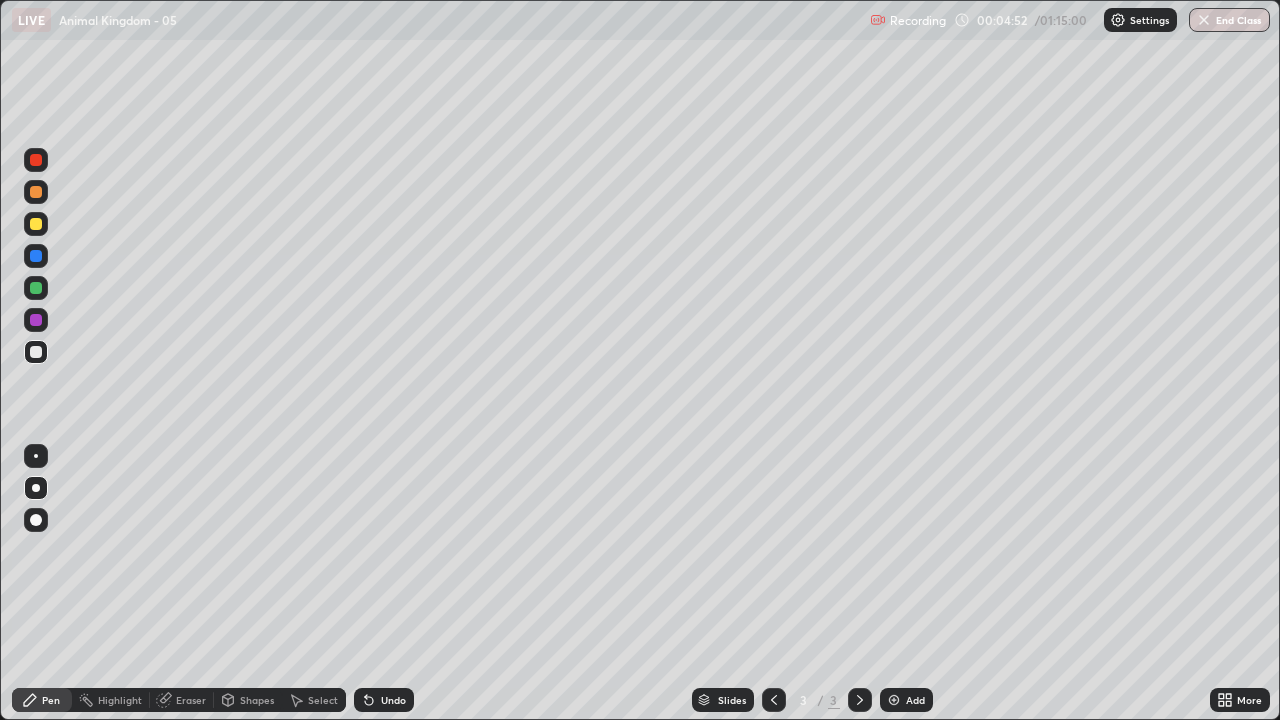 click at bounding box center (36, 320) 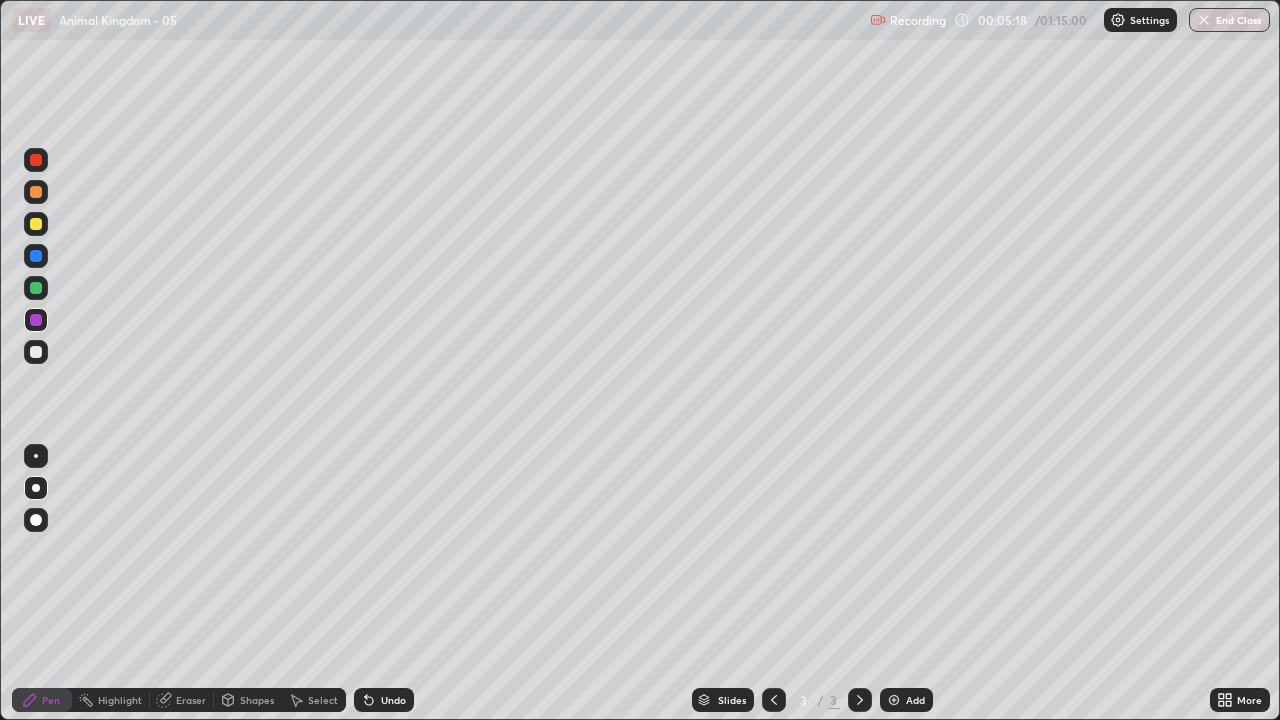 click at bounding box center [36, 352] 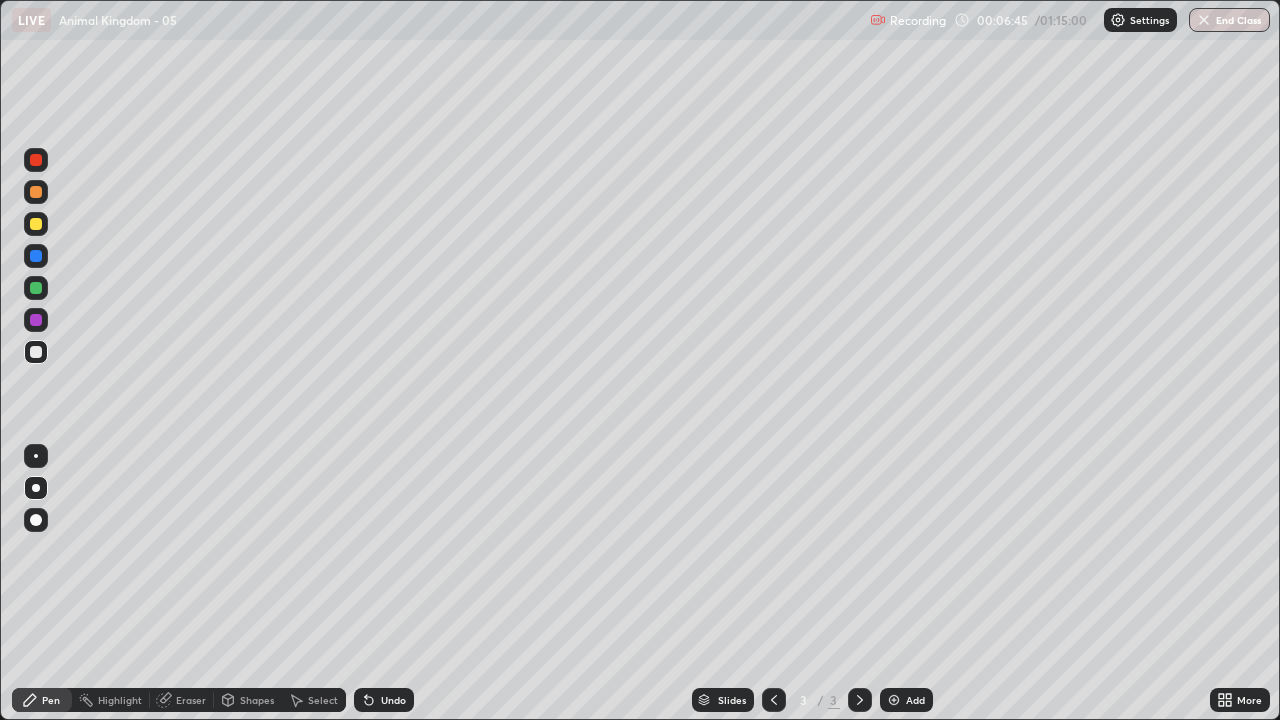 click at bounding box center [36, 224] 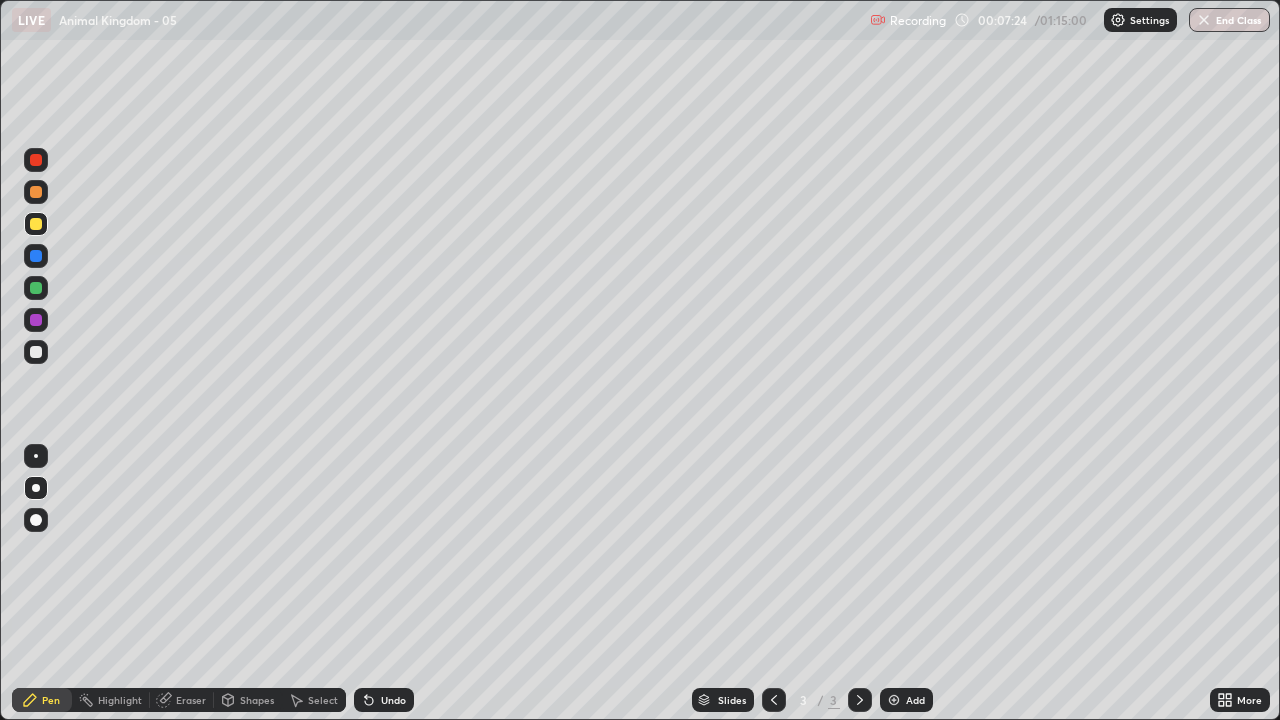click at bounding box center (36, 352) 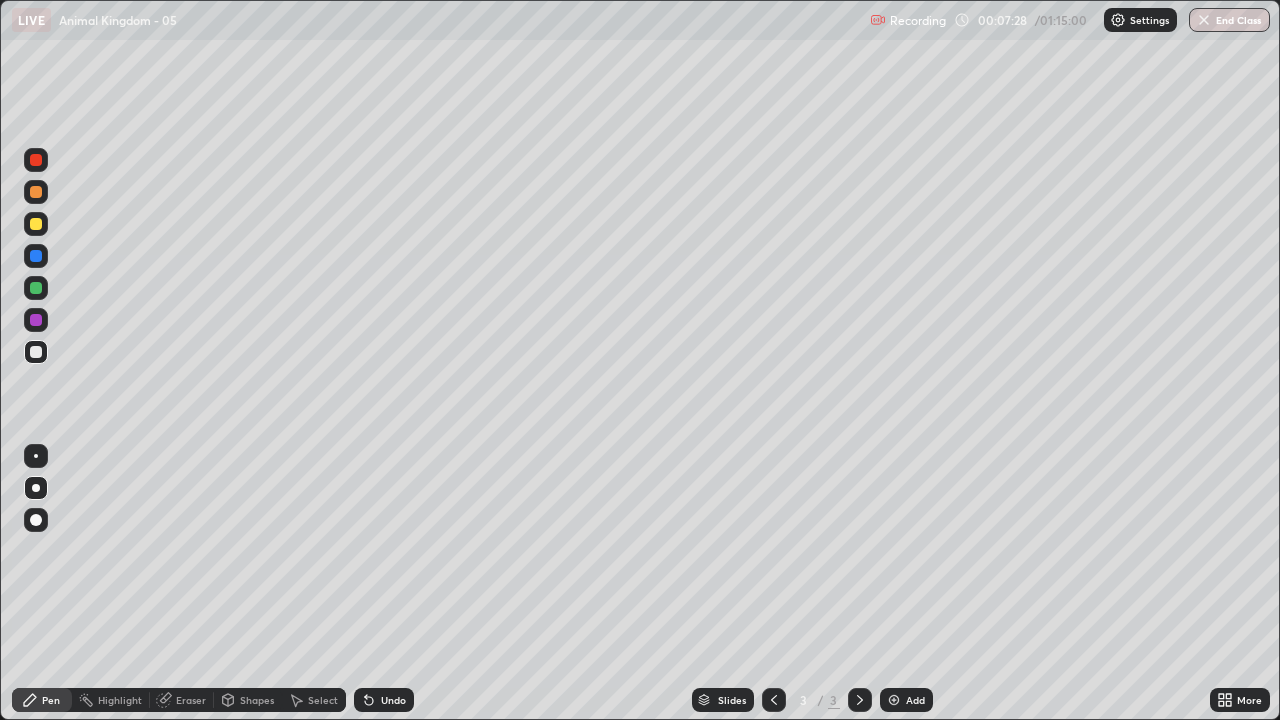 click at bounding box center (36, 352) 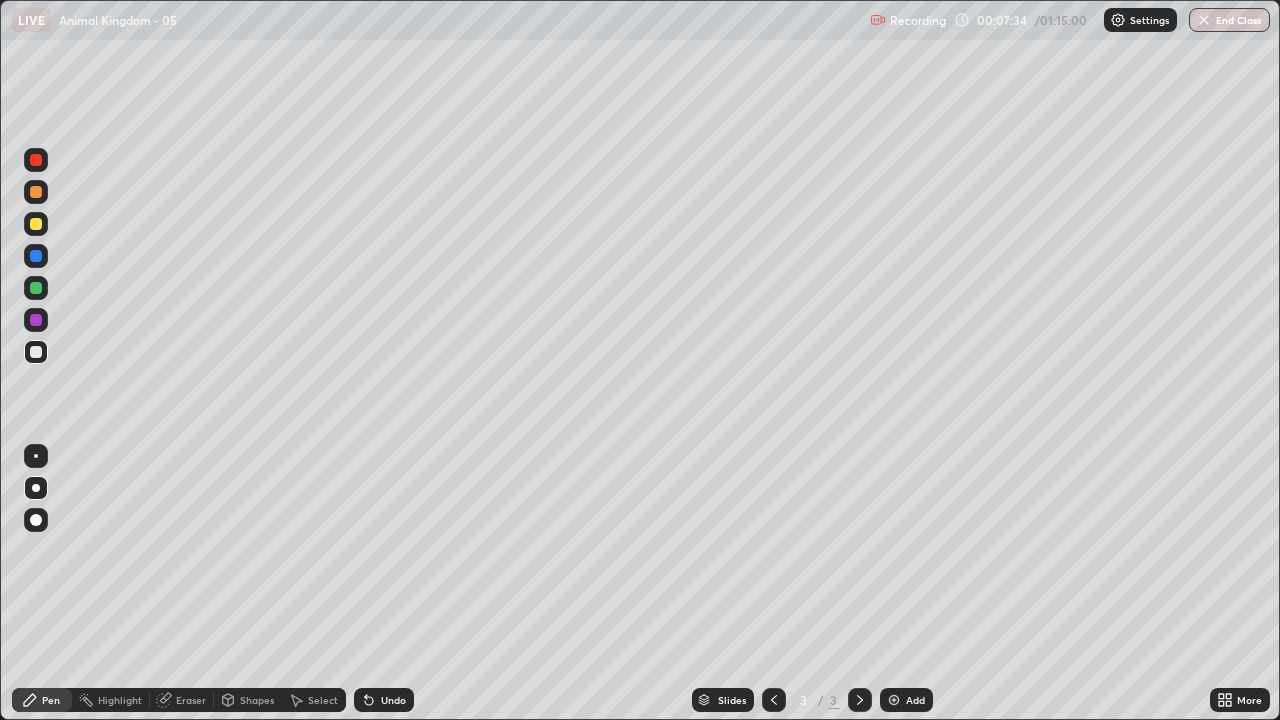 click at bounding box center (36, 352) 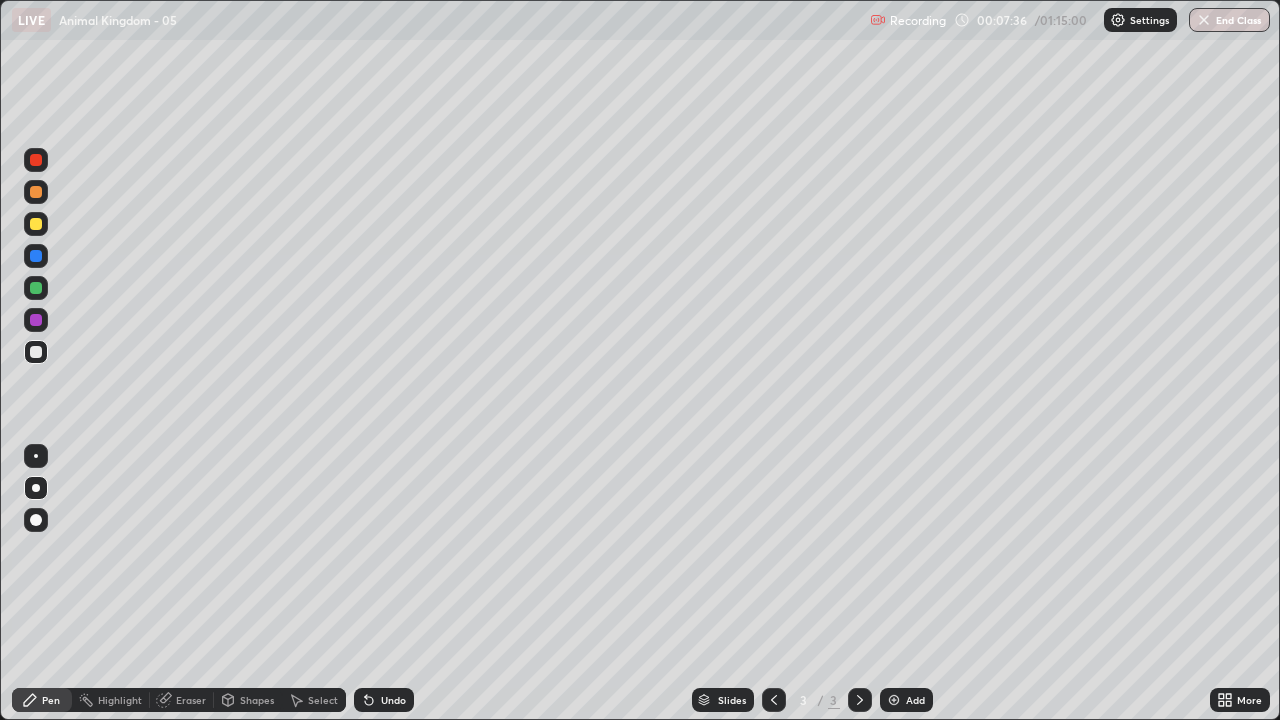 click at bounding box center [36, 320] 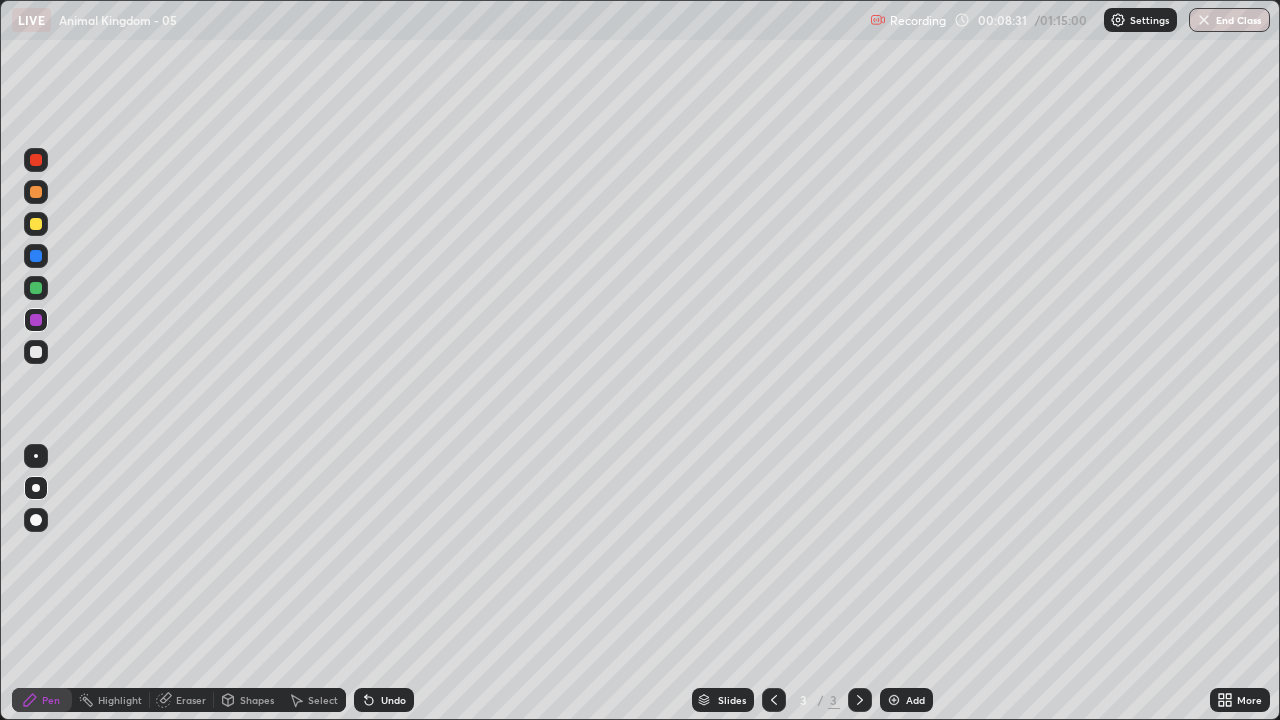 click at bounding box center [36, 352] 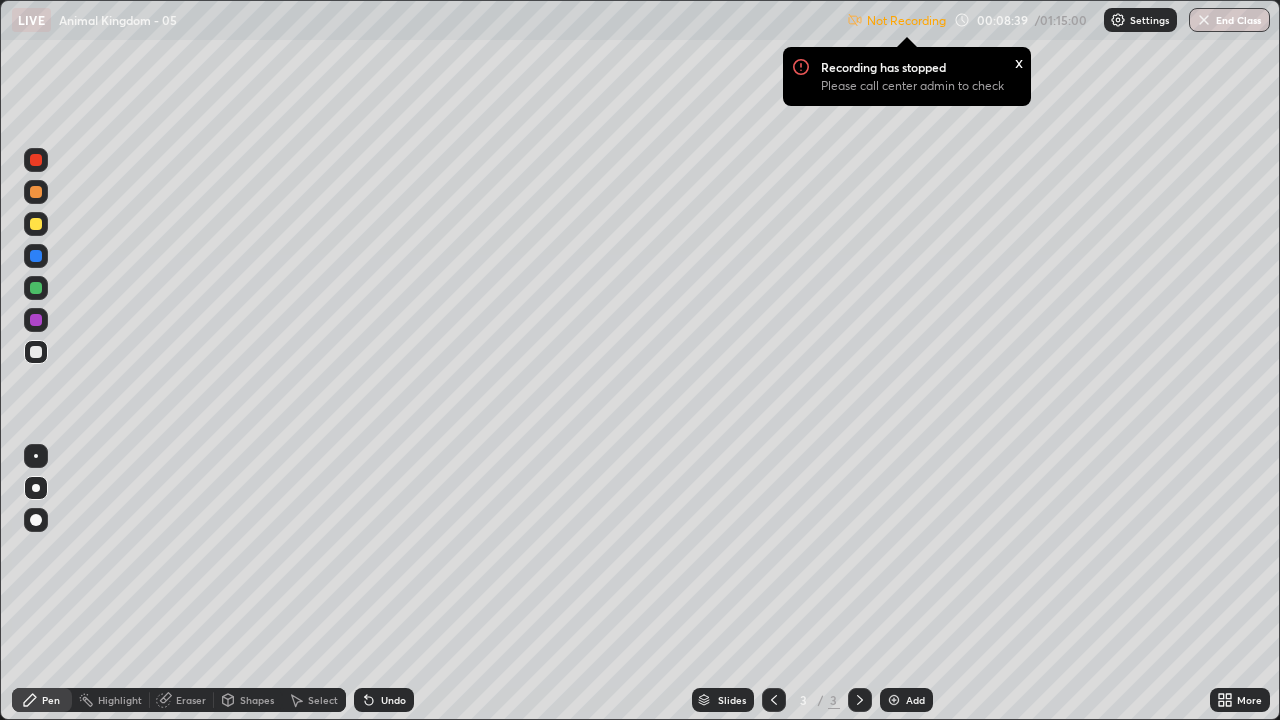 click on "Add" at bounding box center (915, 700) 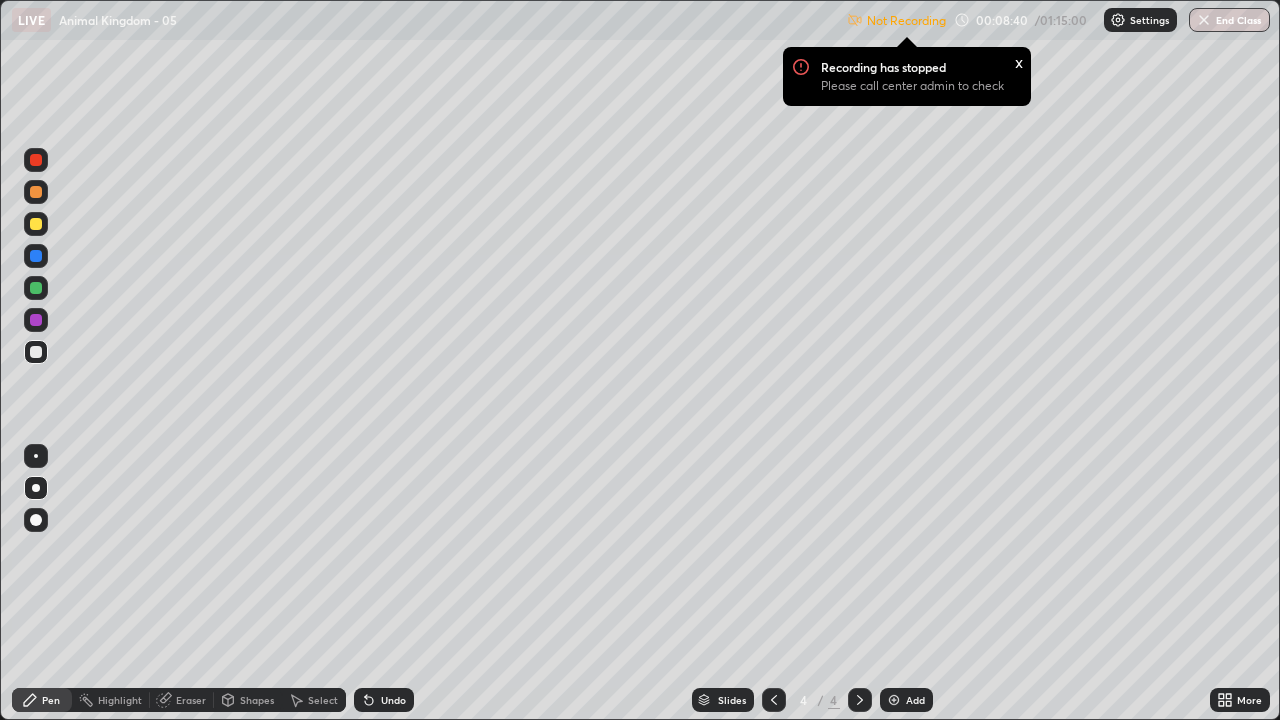 click at bounding box center (36, 352) 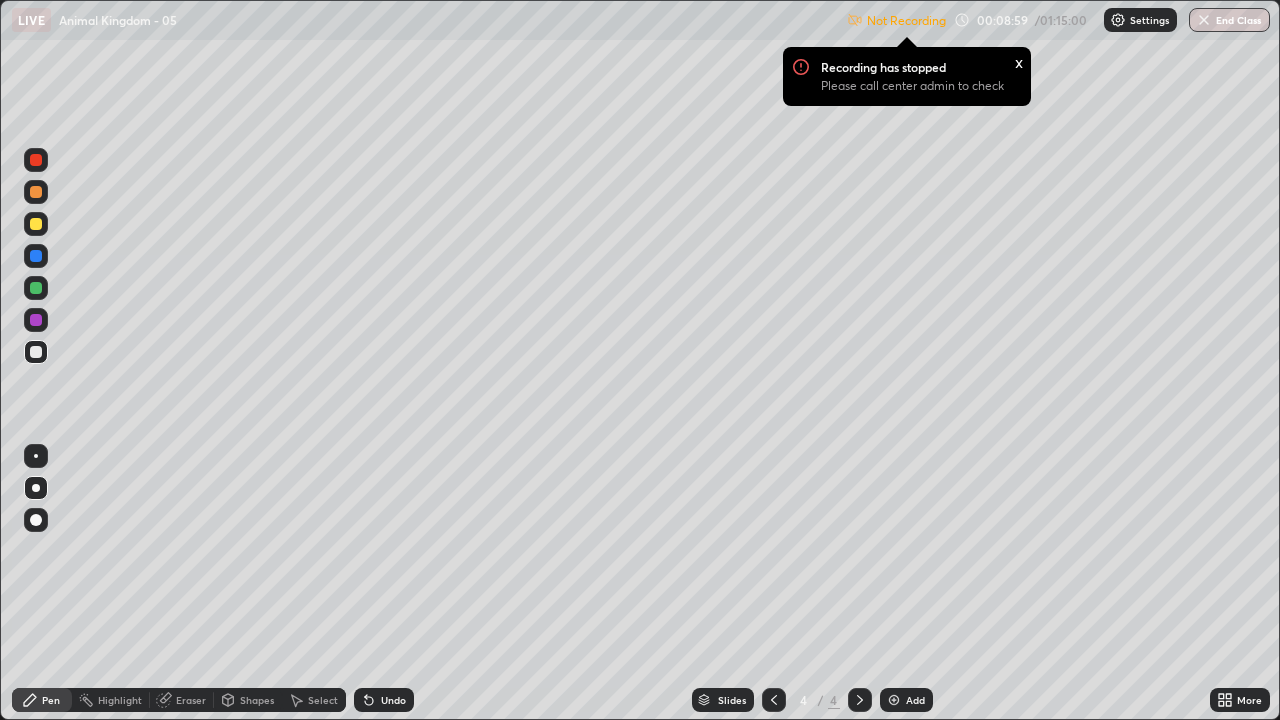 click on "x" at bounding box center [1019, 61] 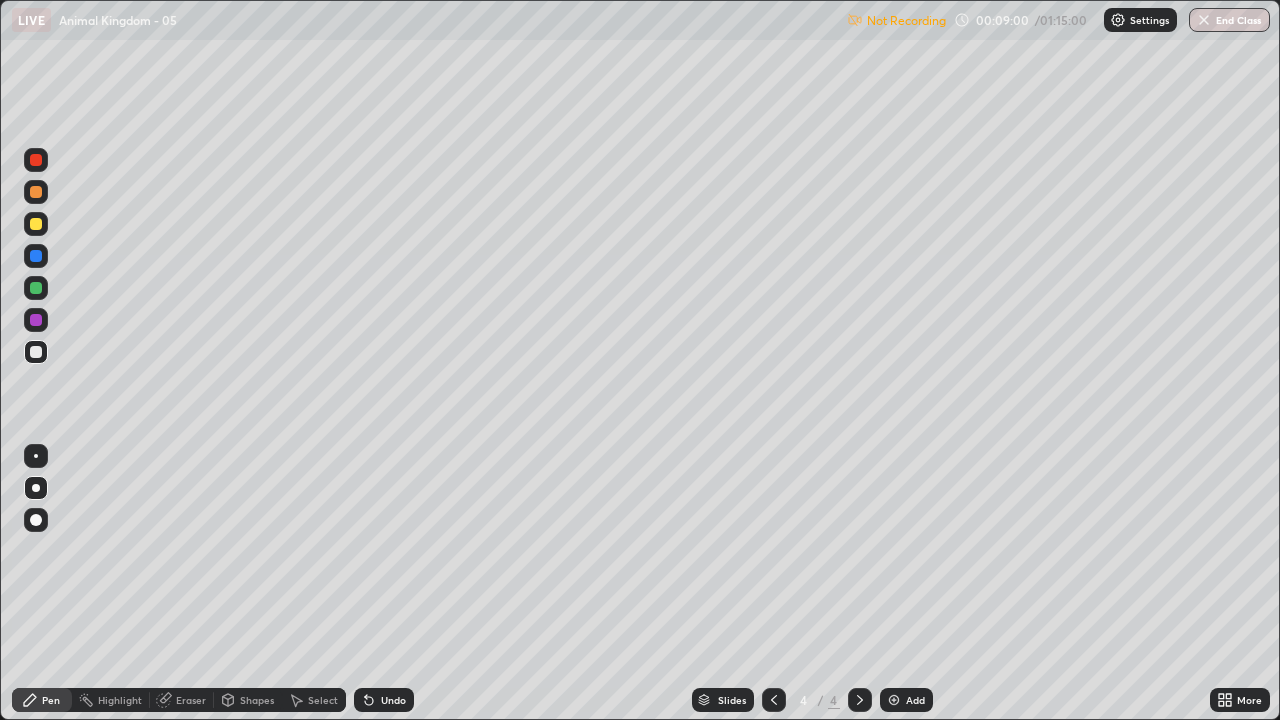 click on "Settings" at bounding box center [1149, 20] 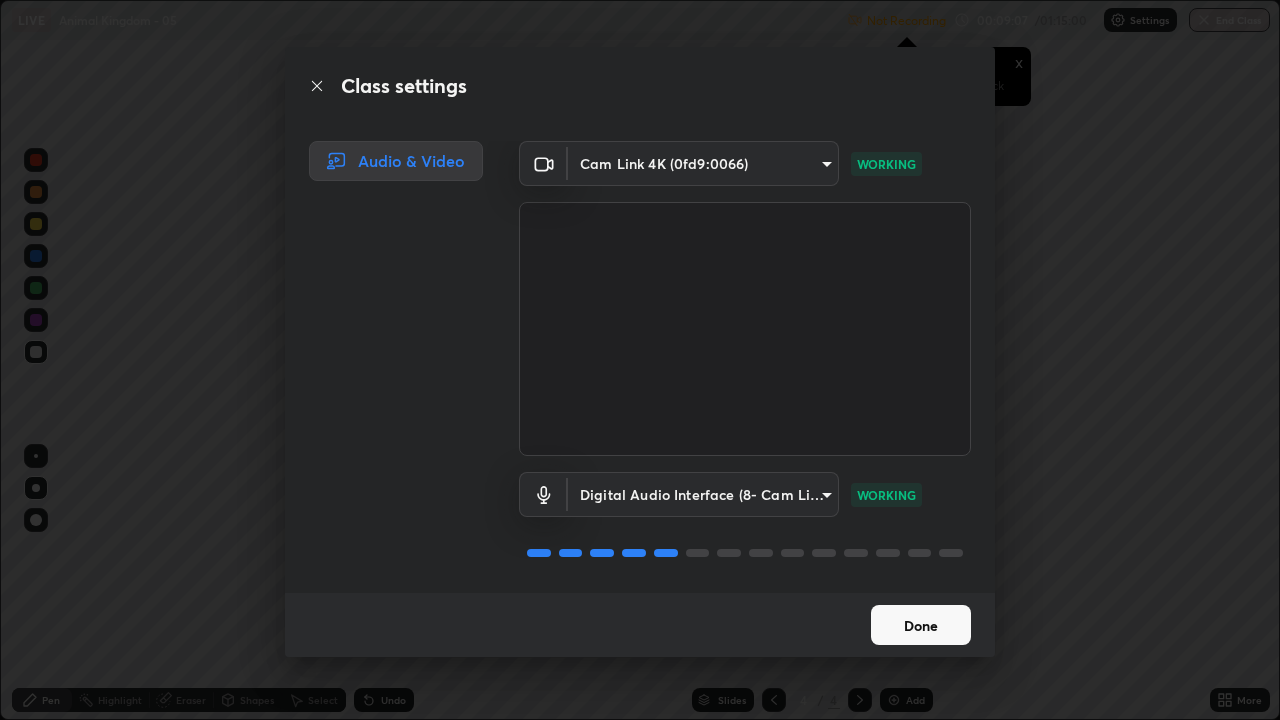 click on "Done" at bounding box center [921, 625] 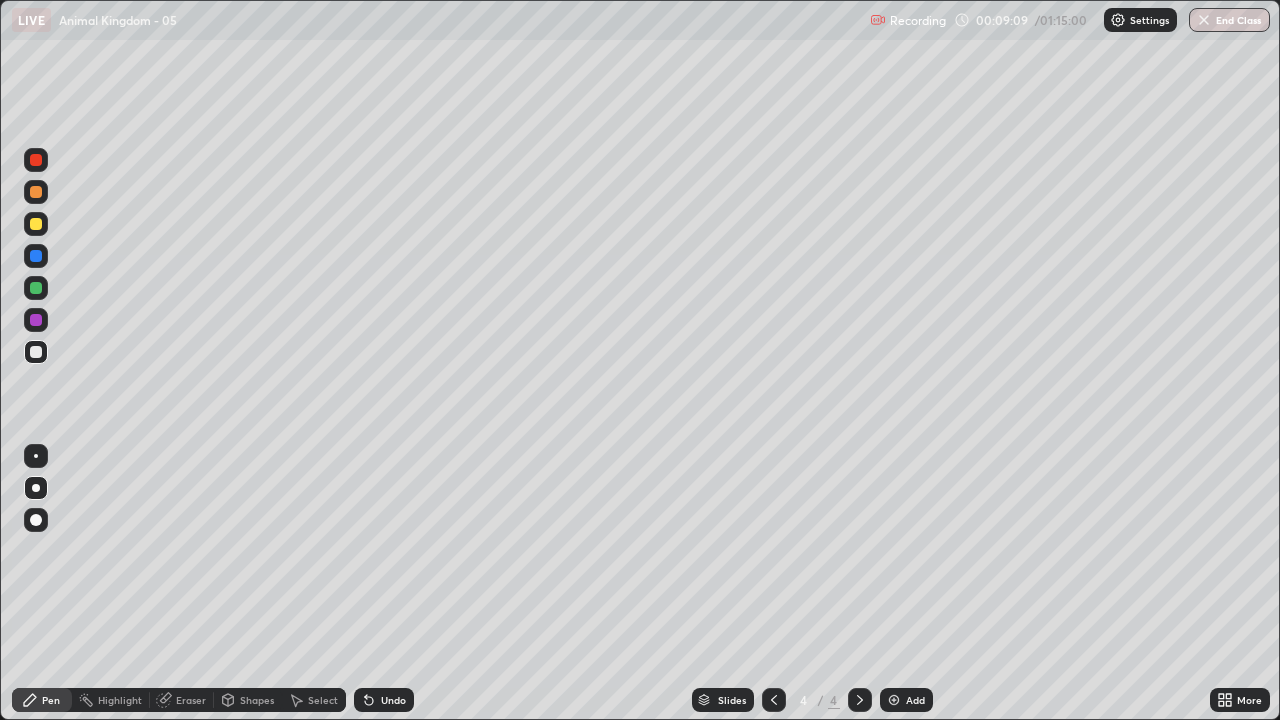 click at bounding box center [36, 352] 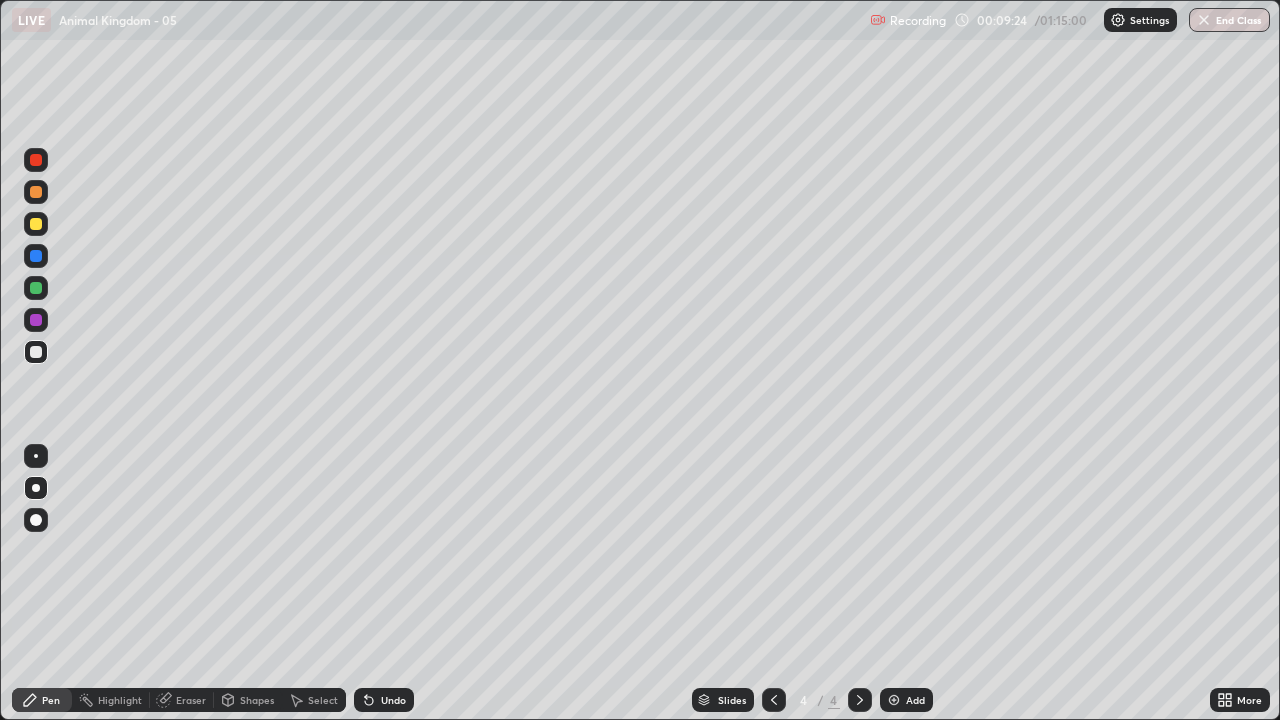 click at bounding box center [36, 352] 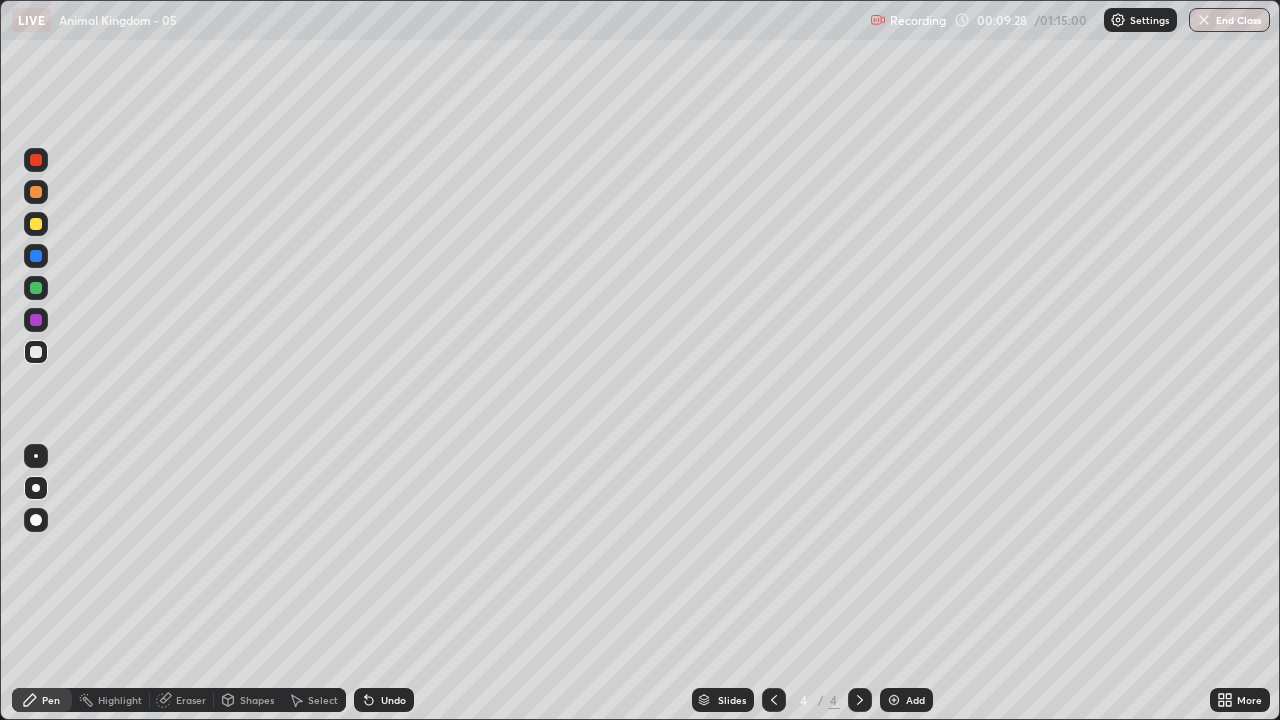 click at bounding box center [36, 352] 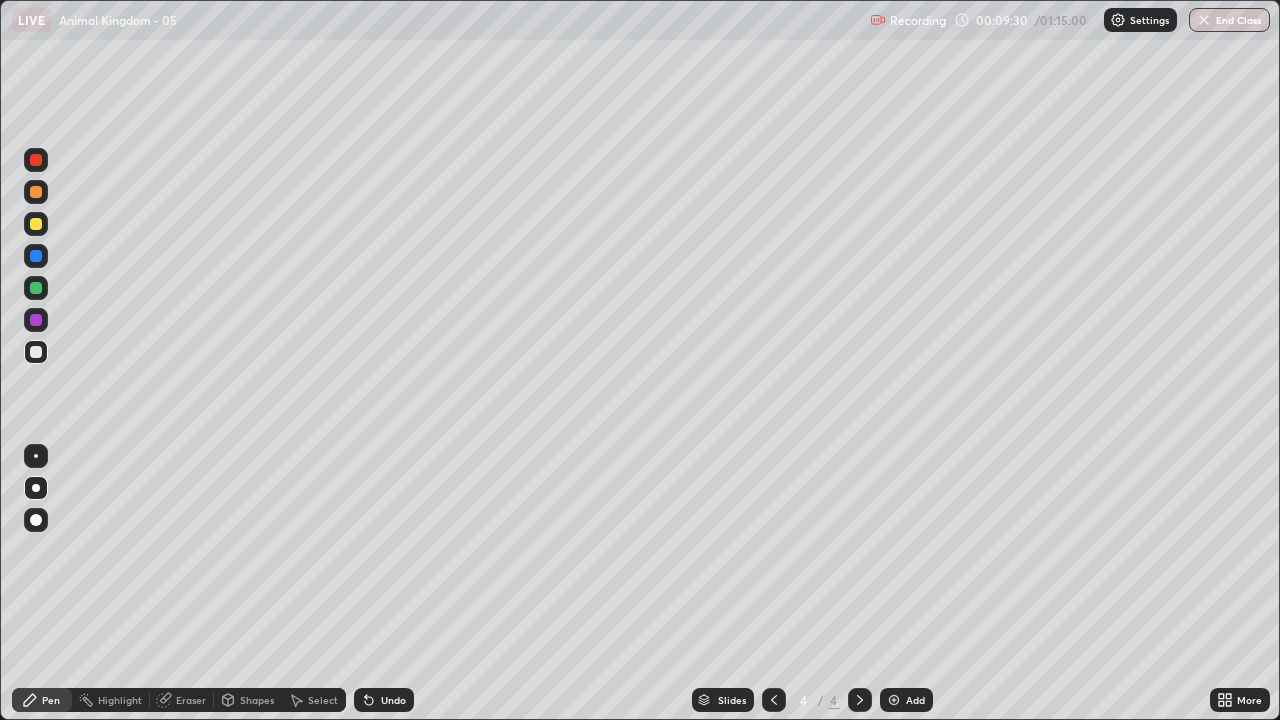 click at bounding box center (36, 352) 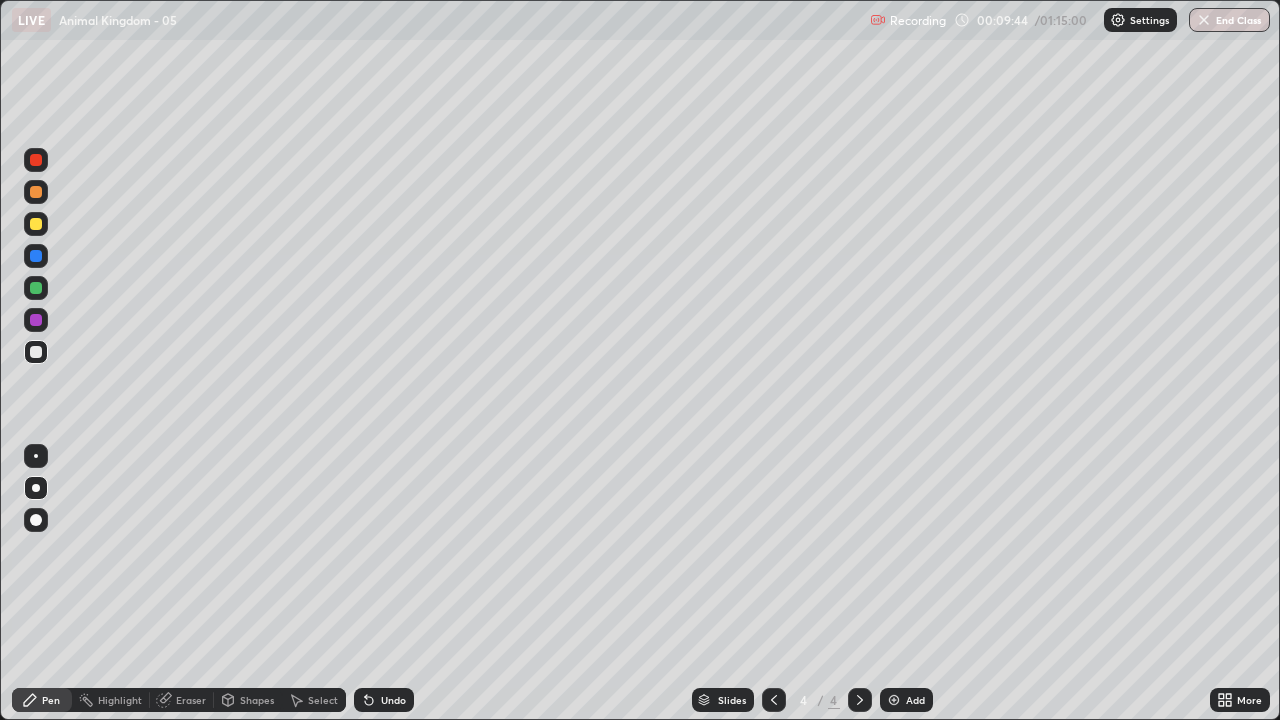 click at bounding box center [36, 352] 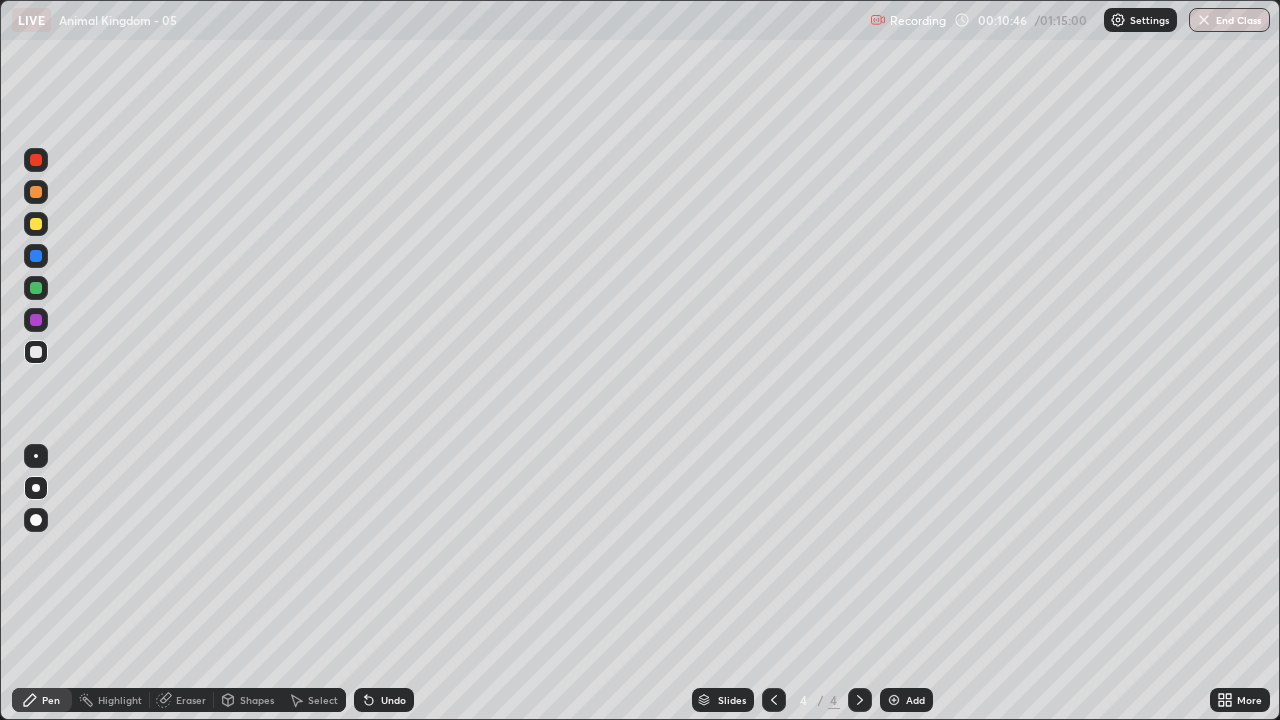 click at bounding box center (36, 352) 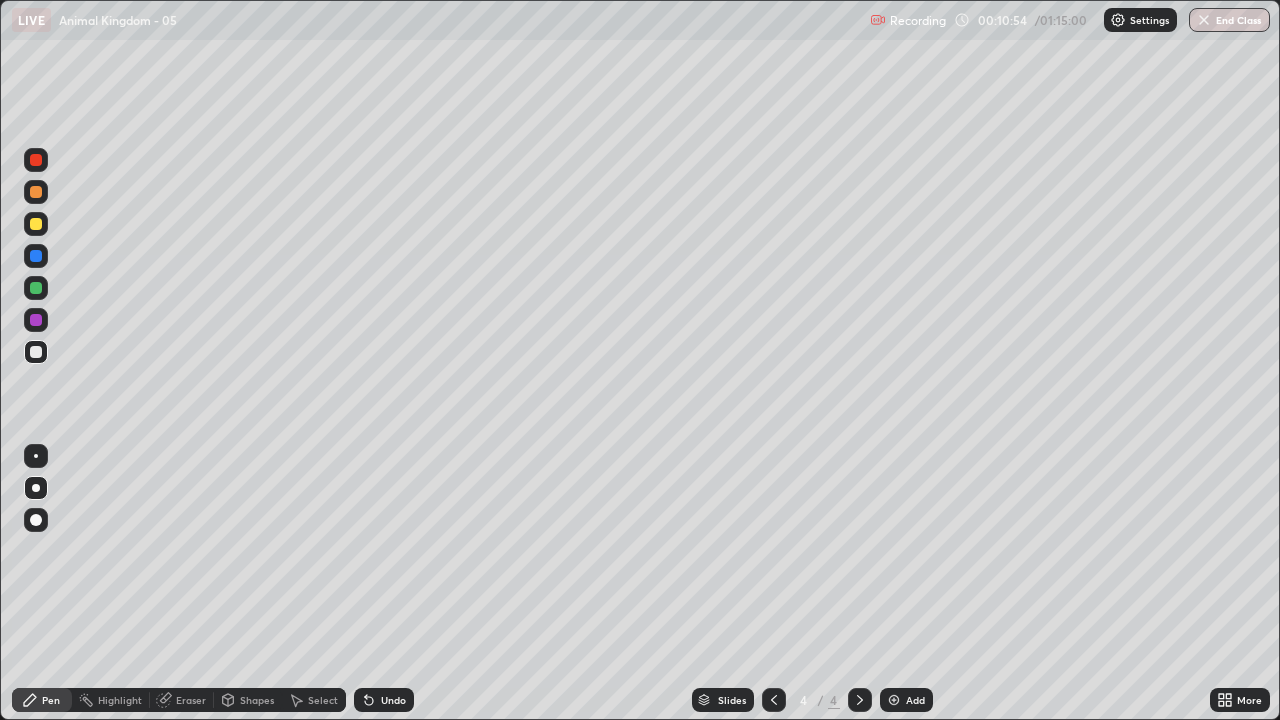click at bounding box center (36, 352) 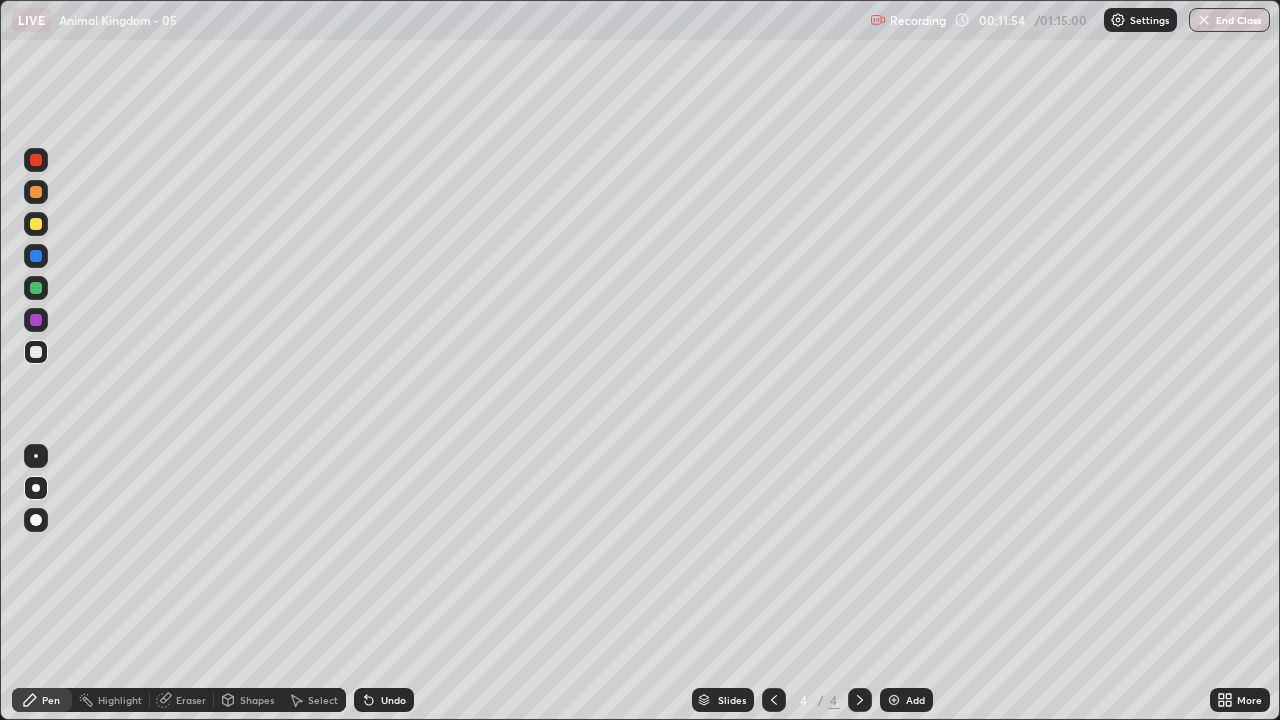 click at bounding box center [36, 352] 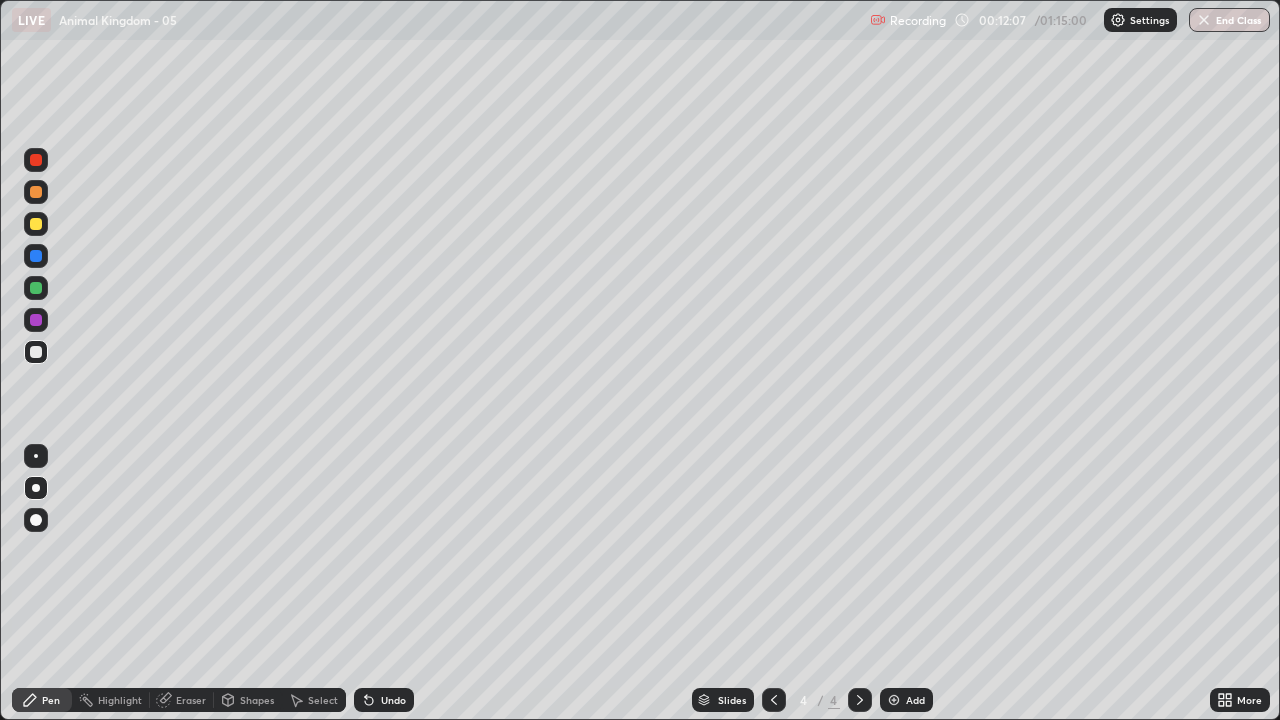 click at bounding box center (36, 352) 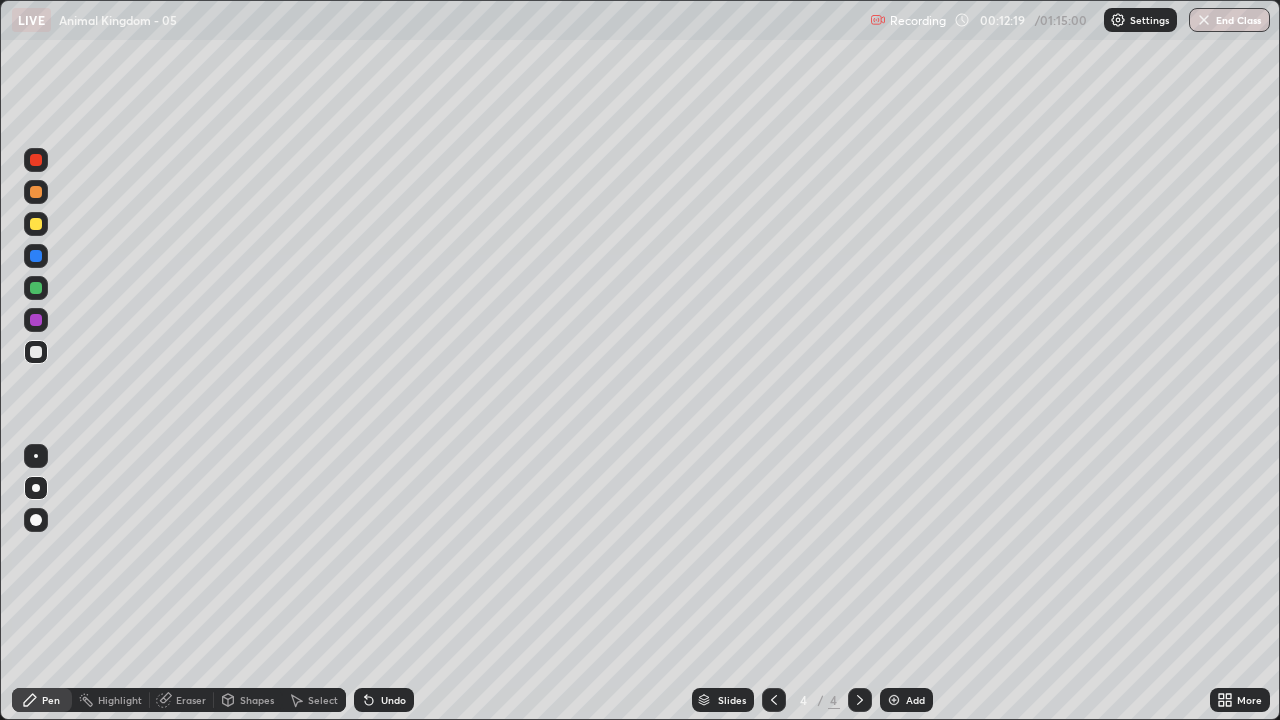 click on "Undo" at bounding box center (393, 700) 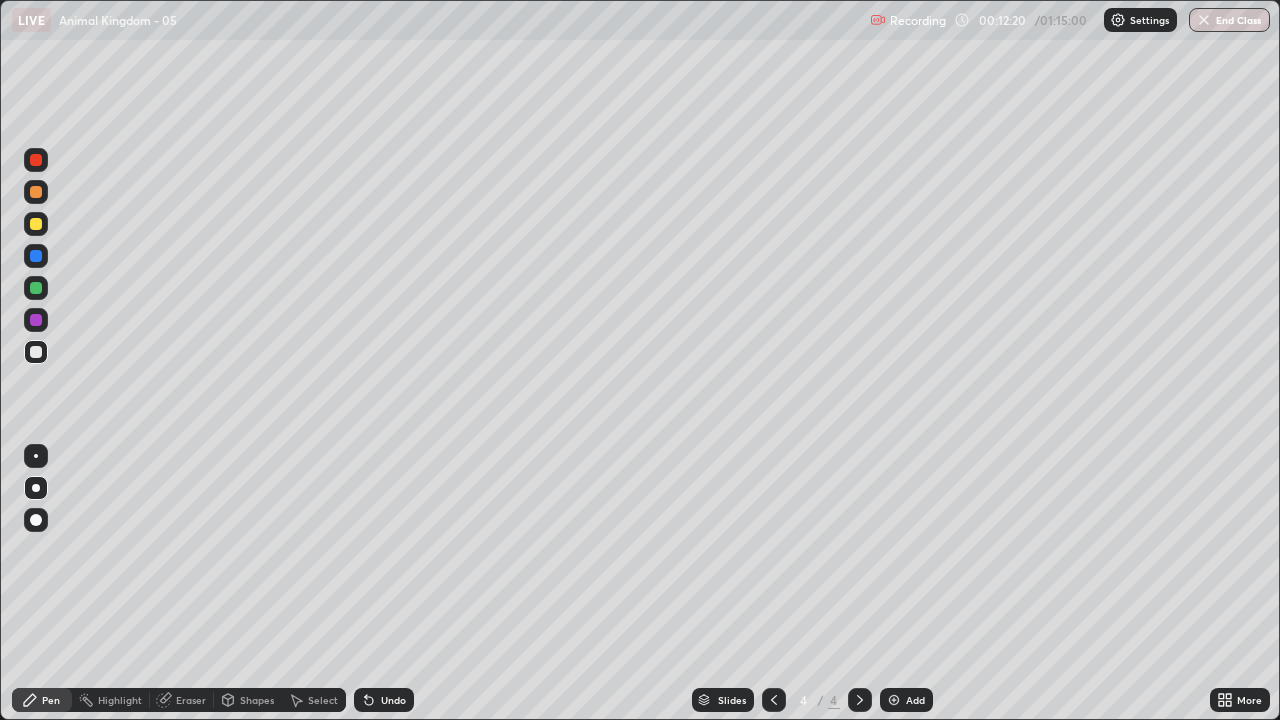 click on "Undo" at bounding box center (384, 700) 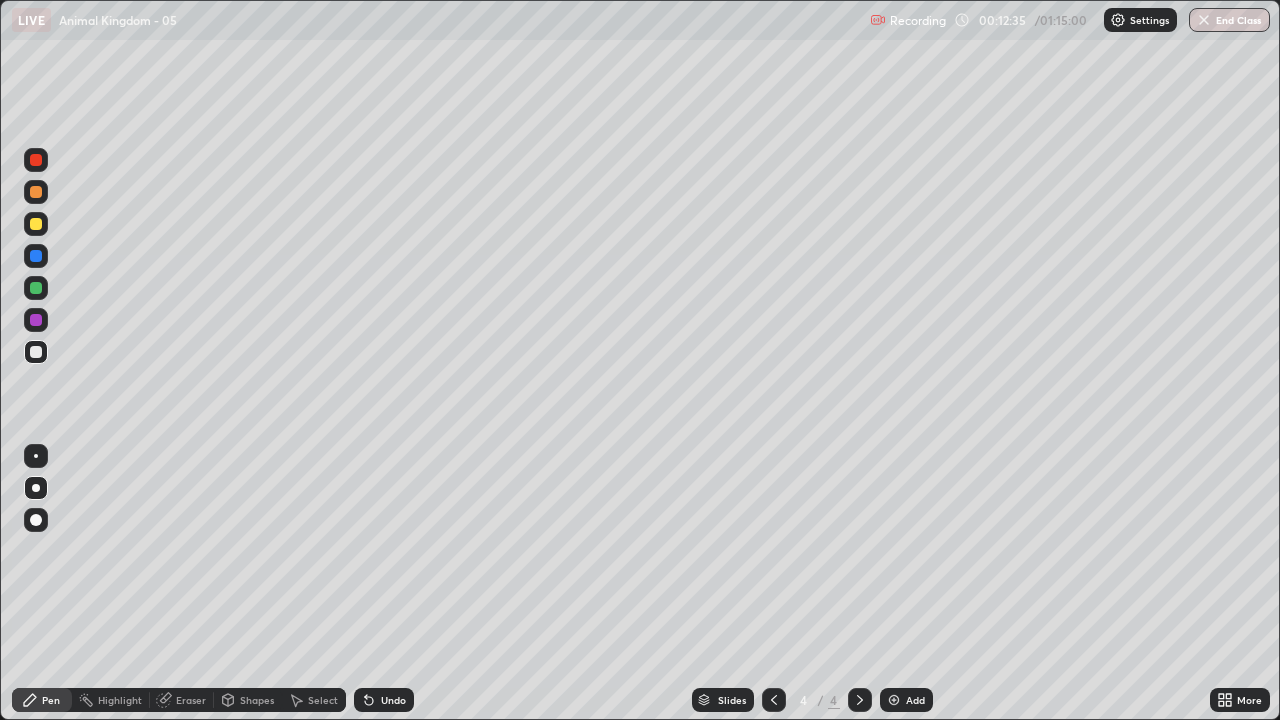 click on "Undo" at bounding box center (384, 700) 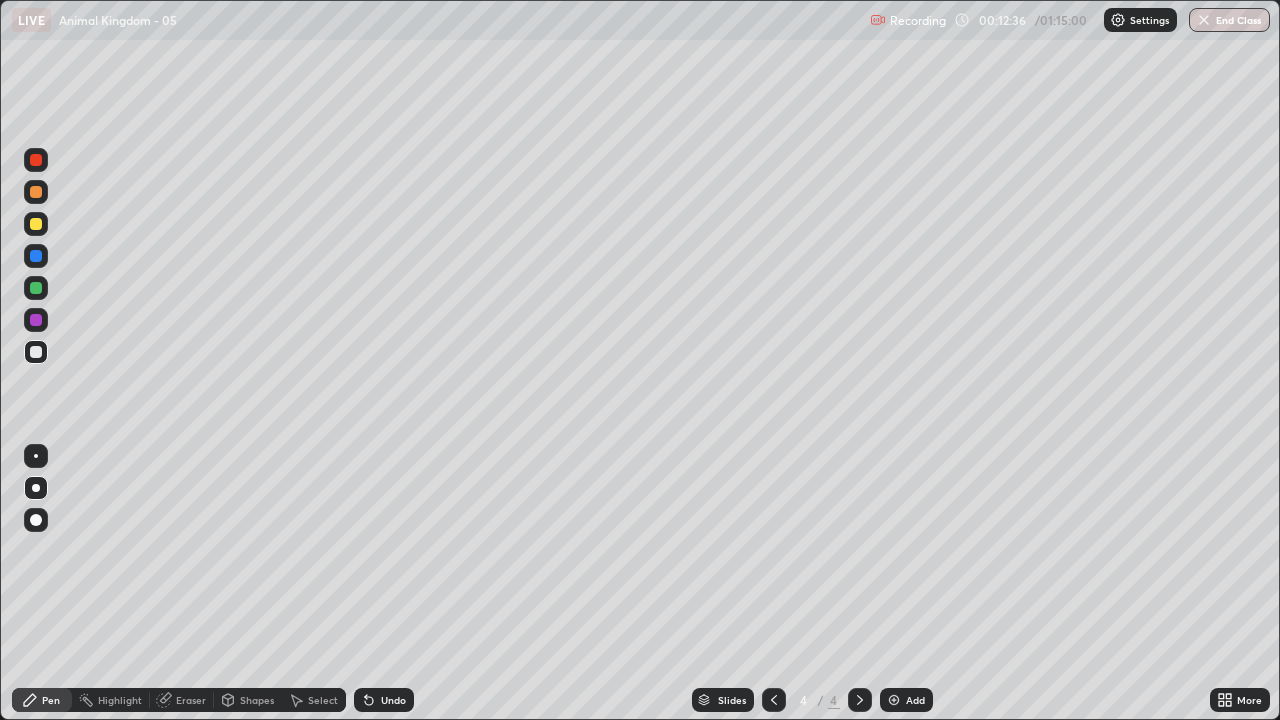 click on "Undo" at bounding box center (384, 700) 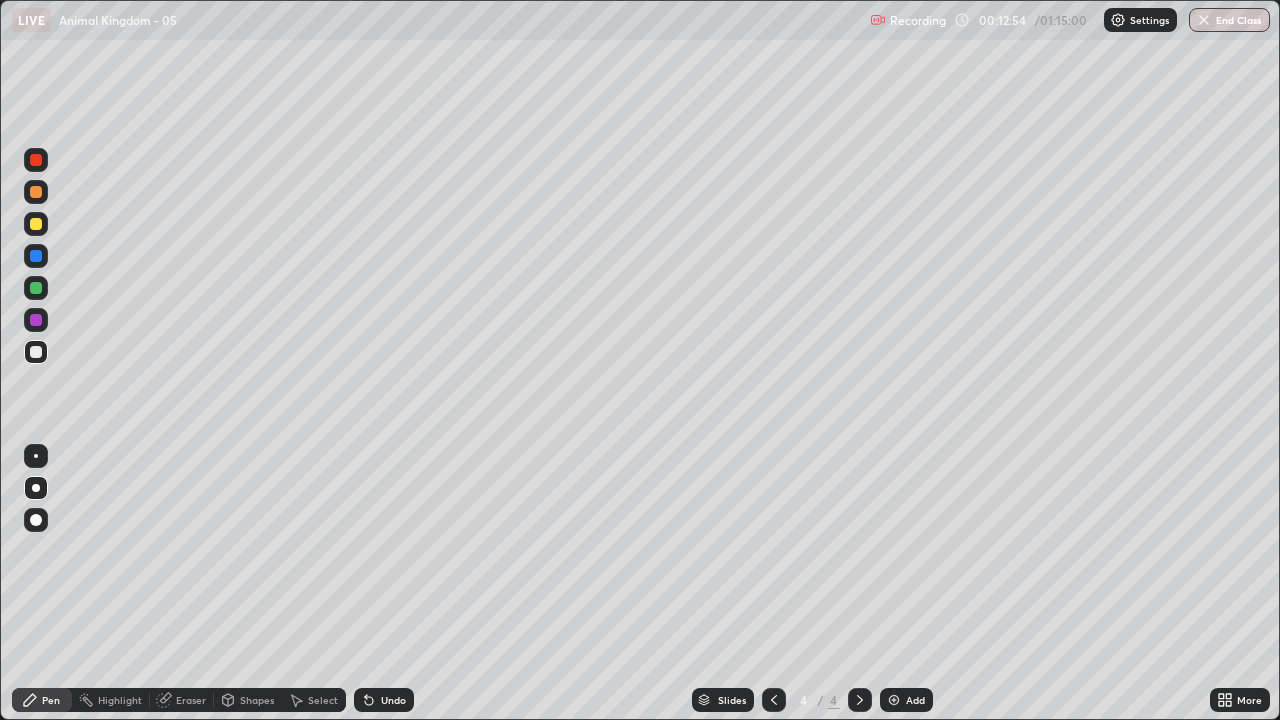 click on "Undo" at bounding box center (393, 700) 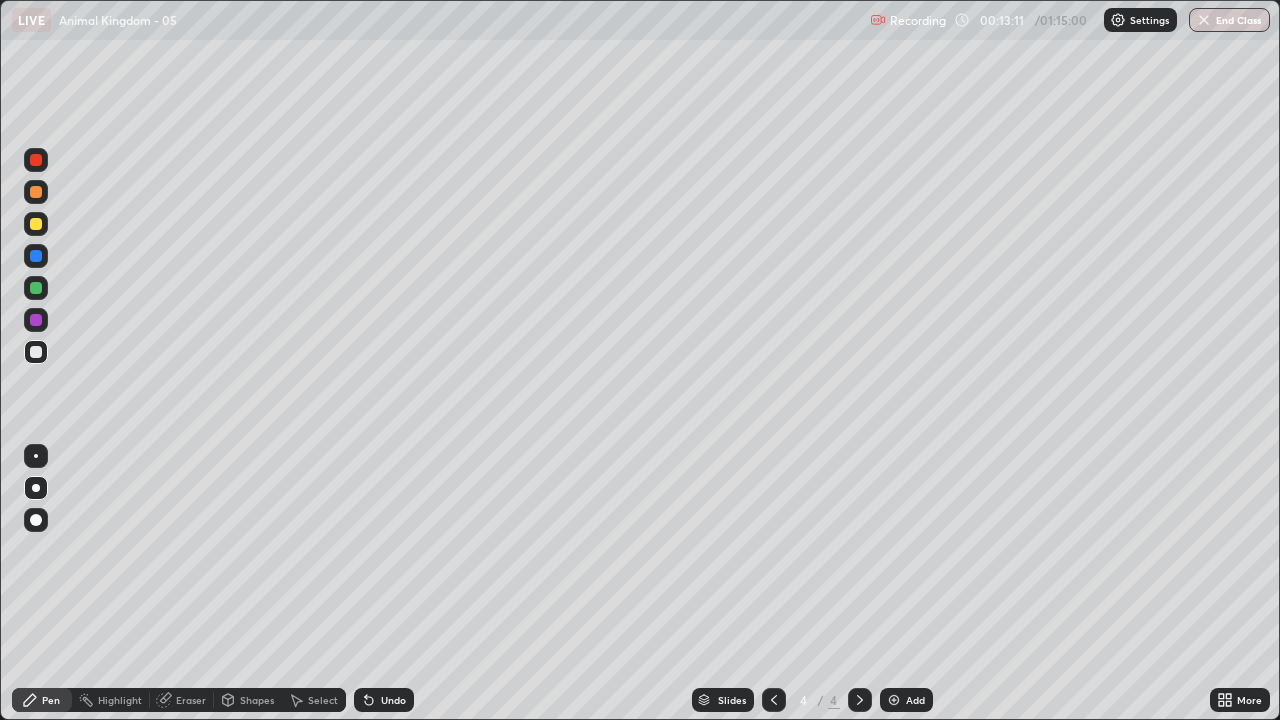 click on "Undo" at bounding box center [393, 700] 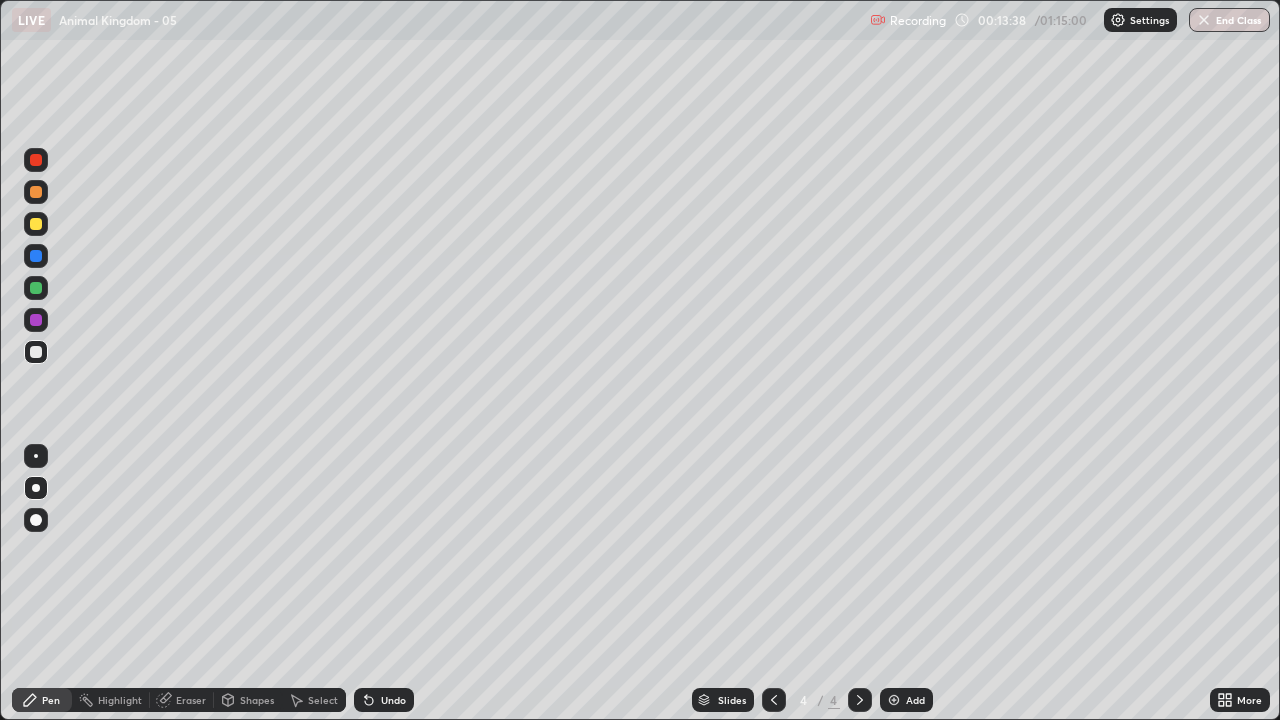 click at bounding box center [894, 700] 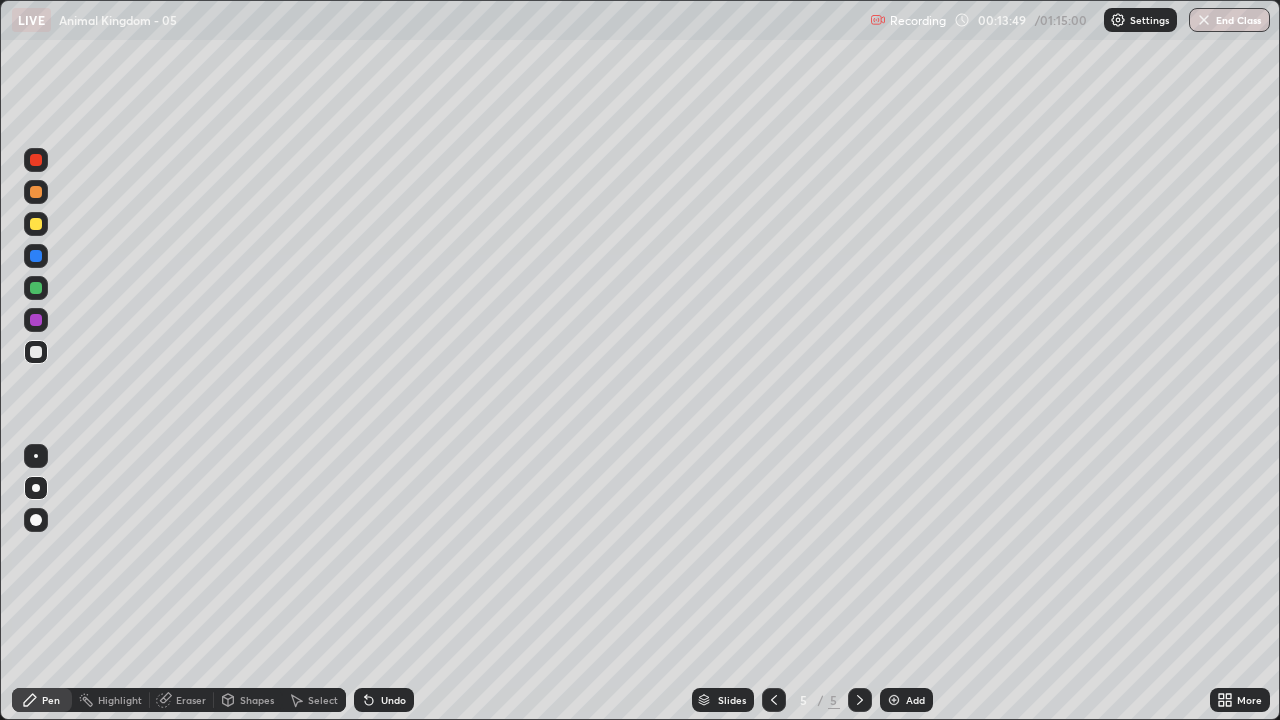 click at bounding box center (36, 352) 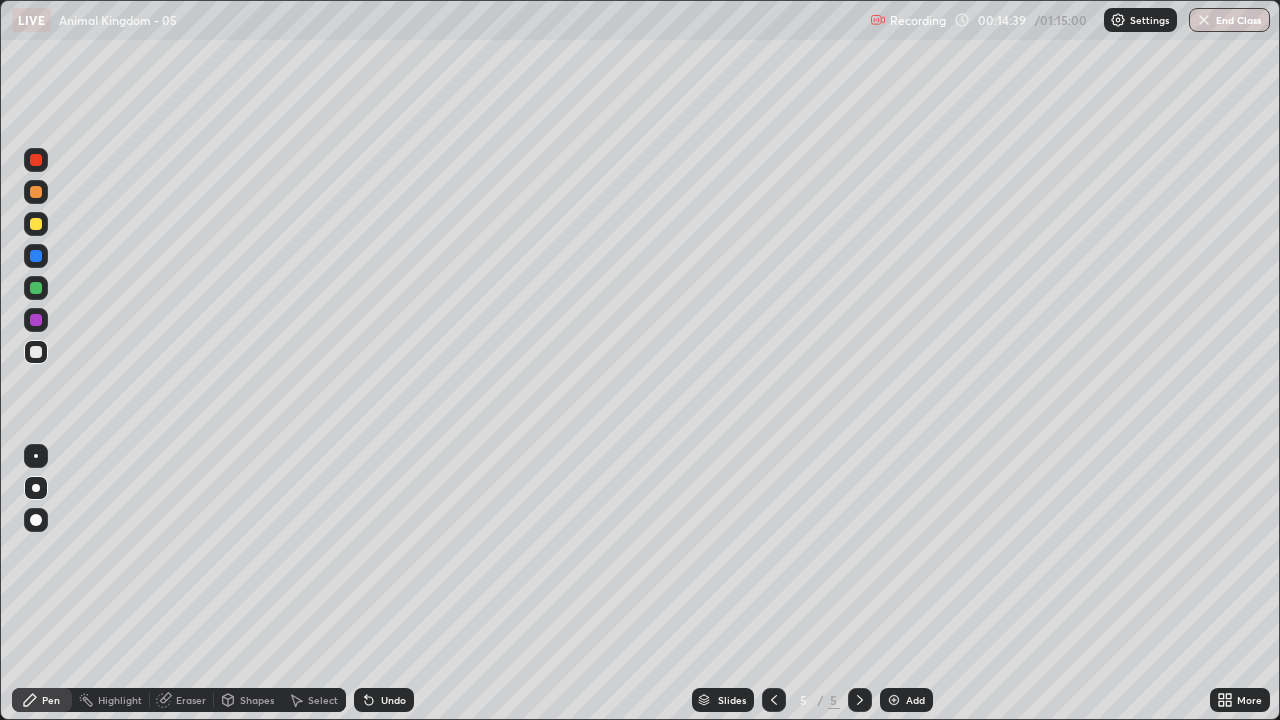 click at bounding box center [36, 352] 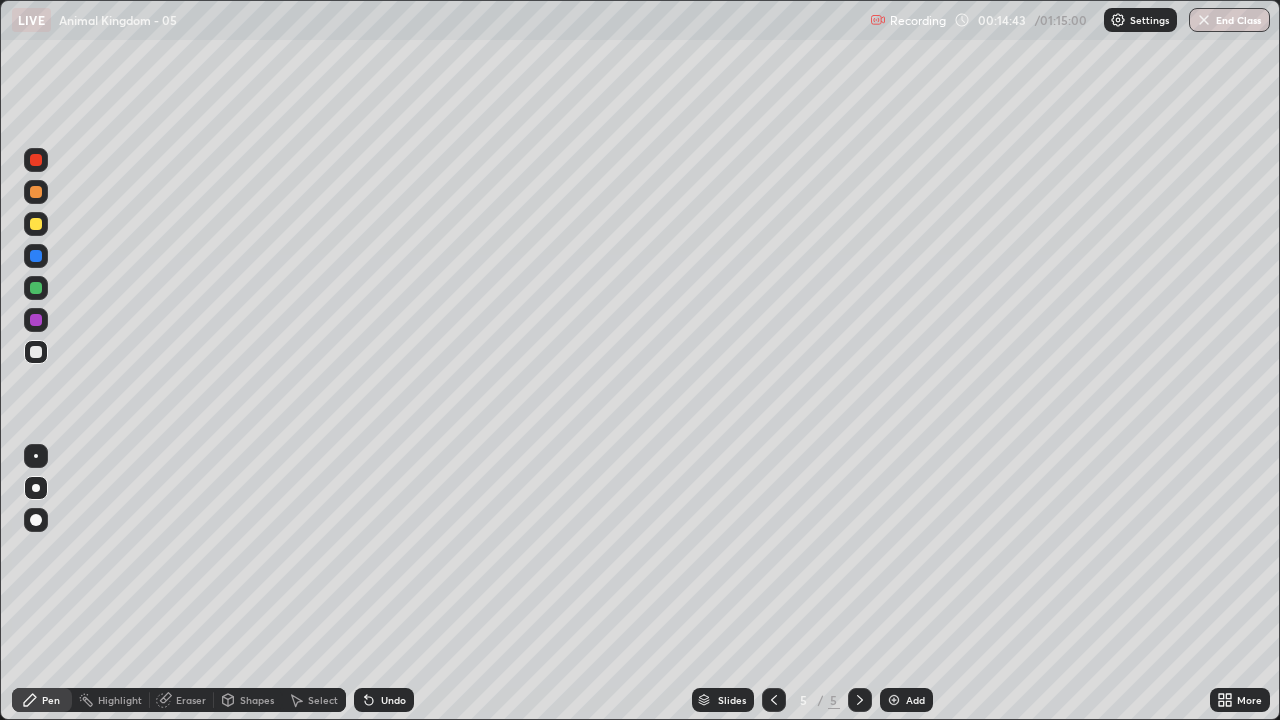 click at bounding box center [36, 352] 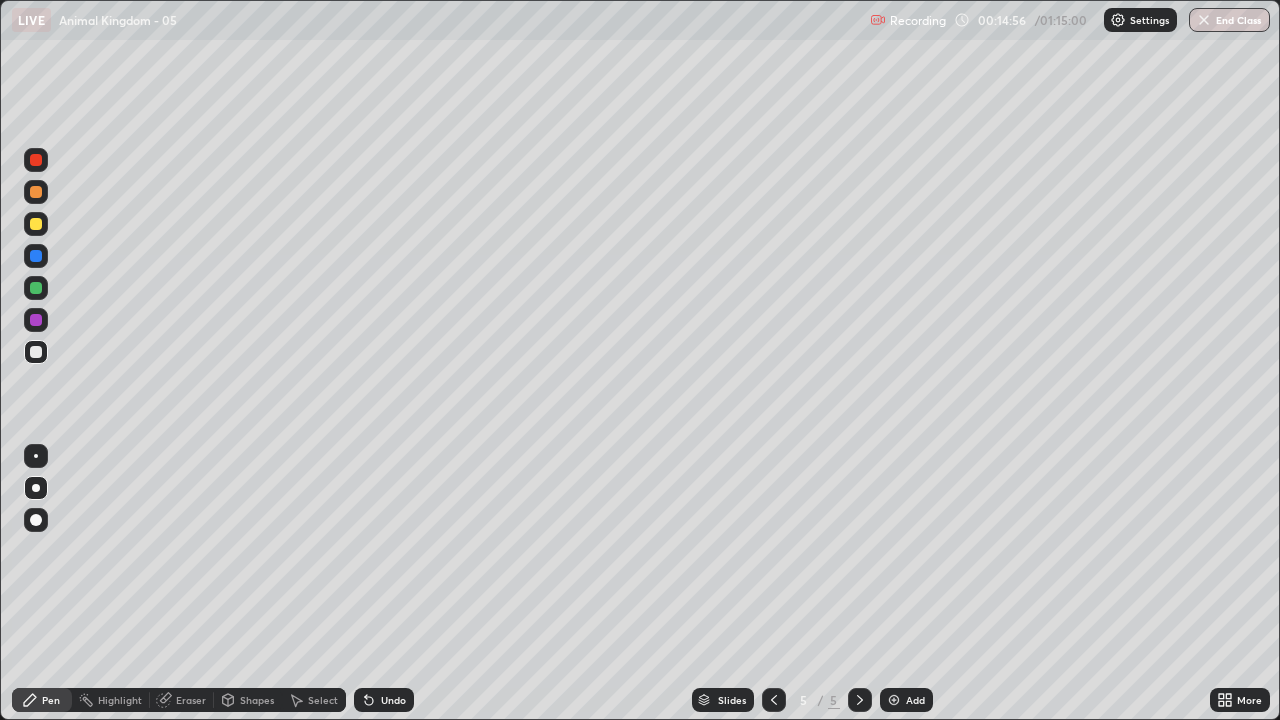 click at bounding box center [36, 352] 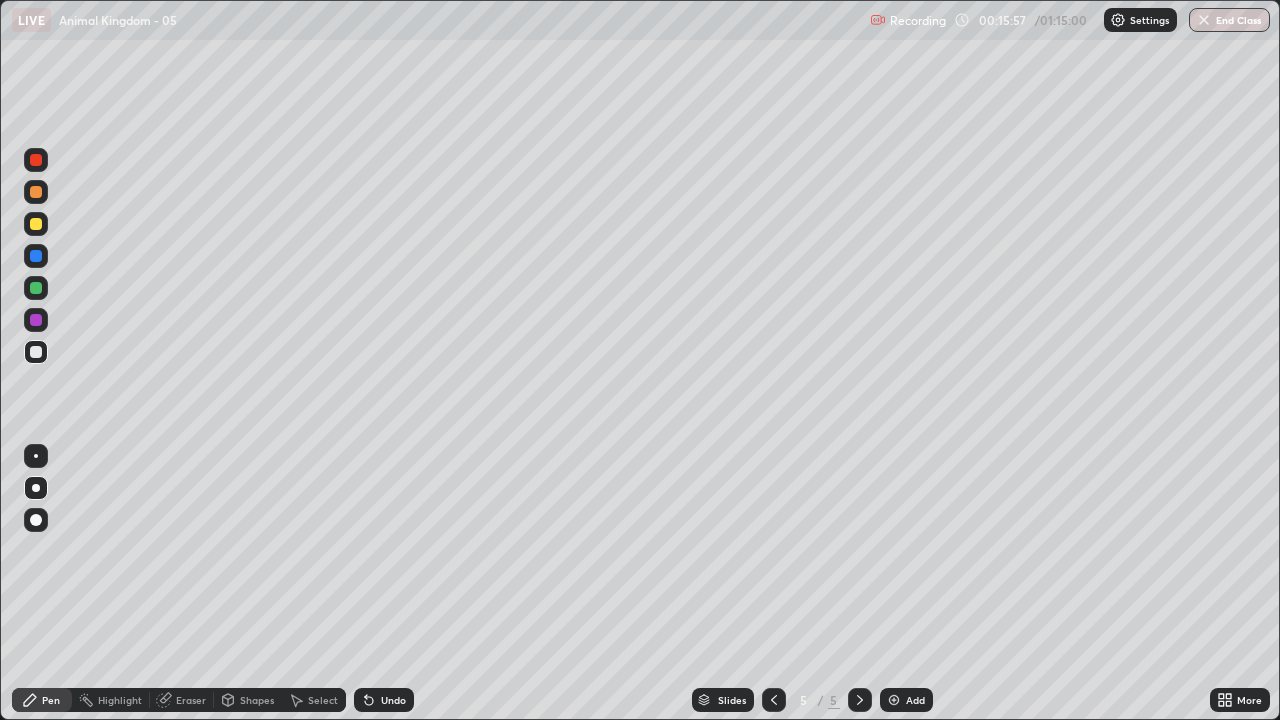 click at bounding box center [36, 352] 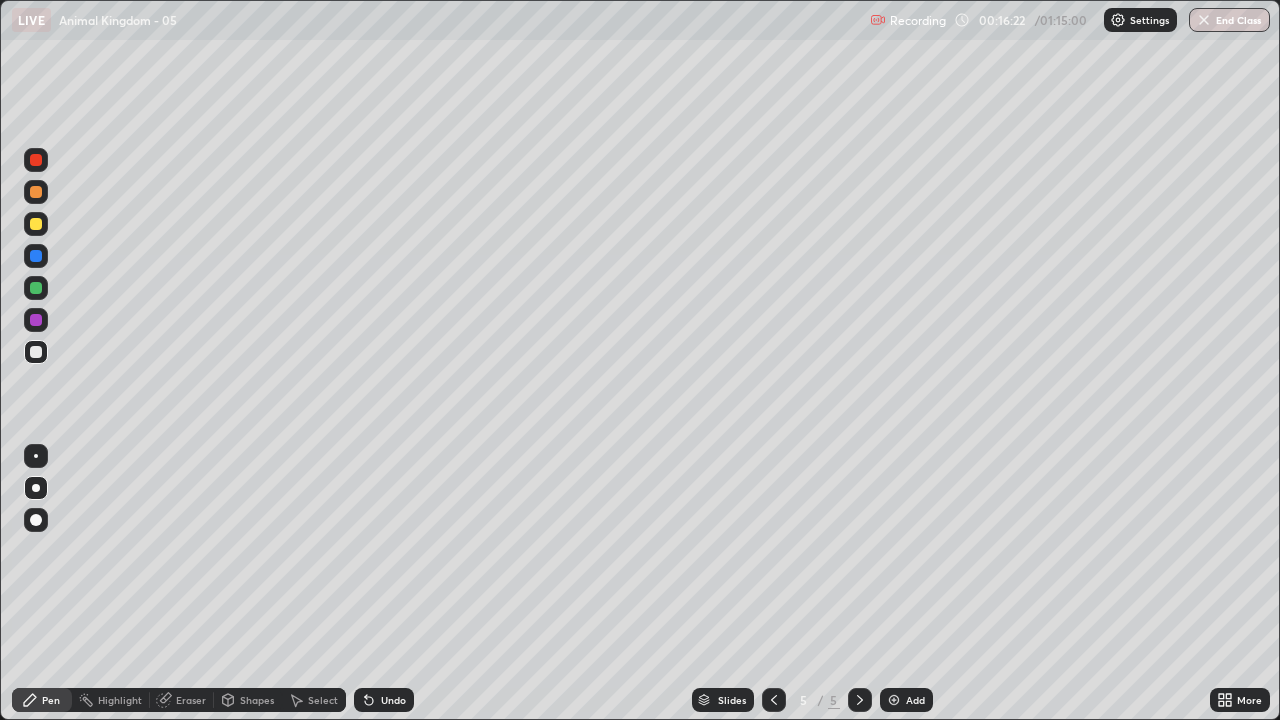 click at bounding box center (36, 288) 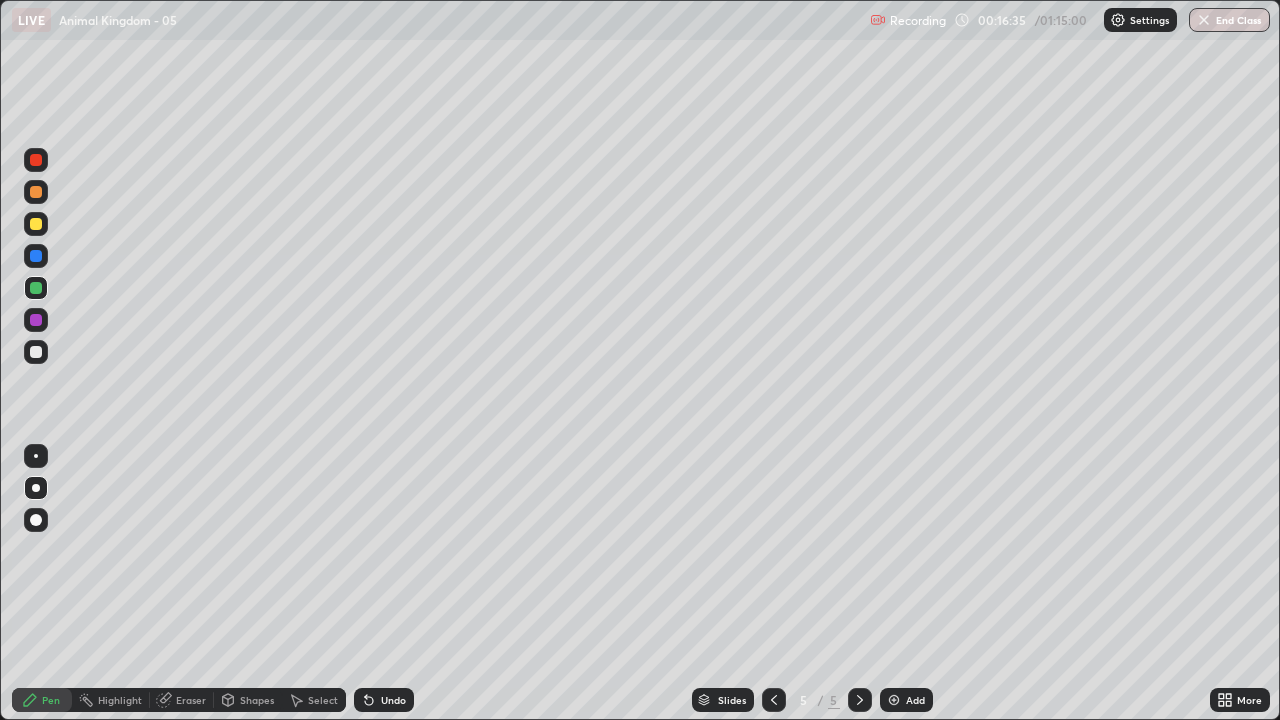 click at bounding box center [36, 288] 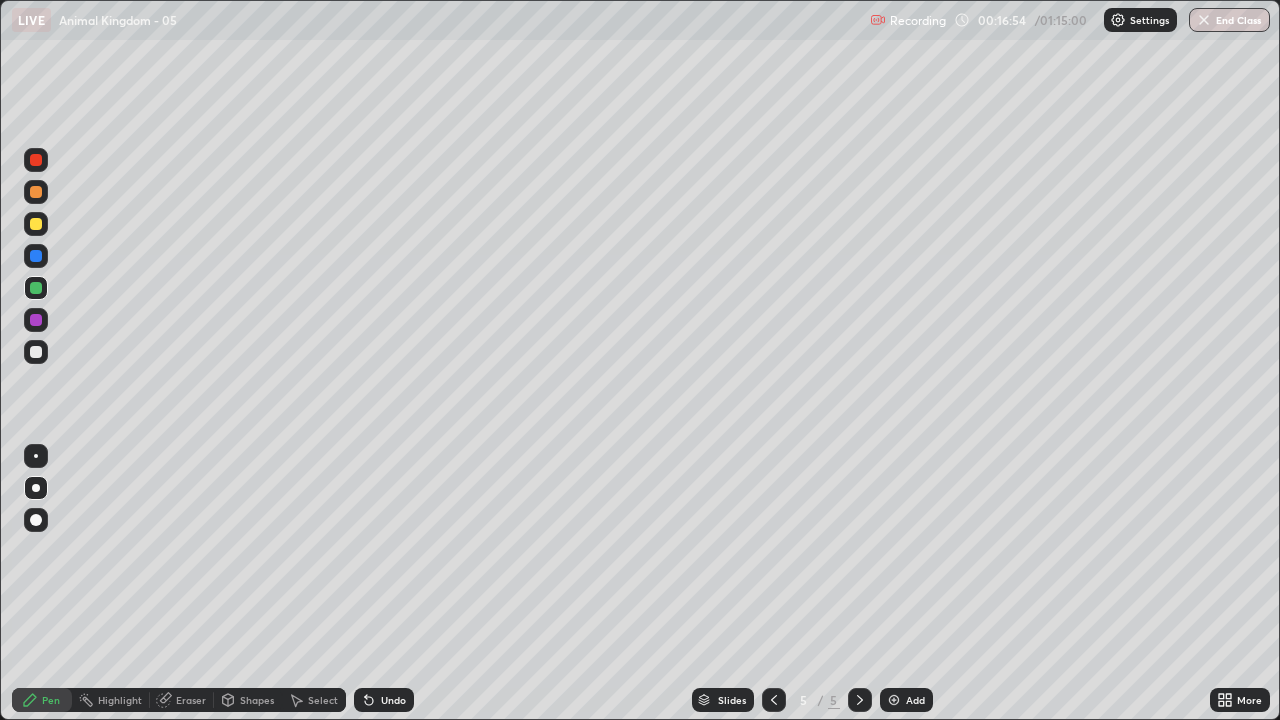click at bounding box center [36, 352] 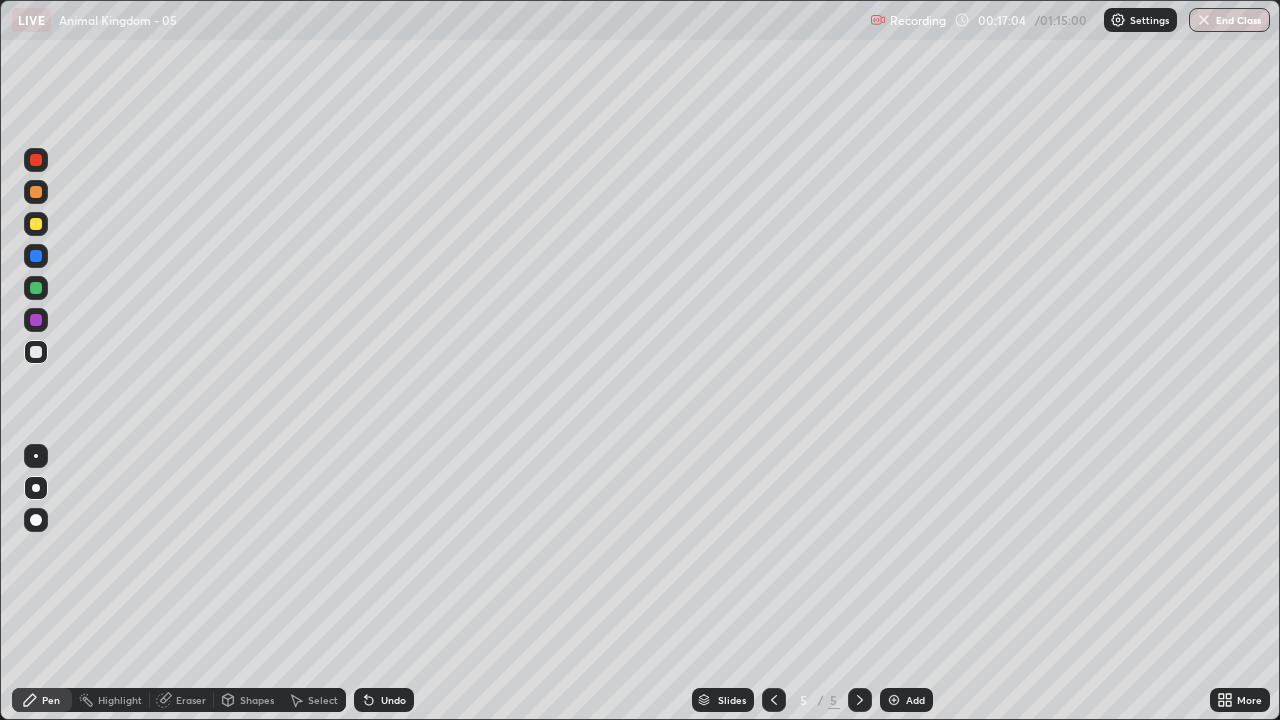 click at bounding box center [36, 288] 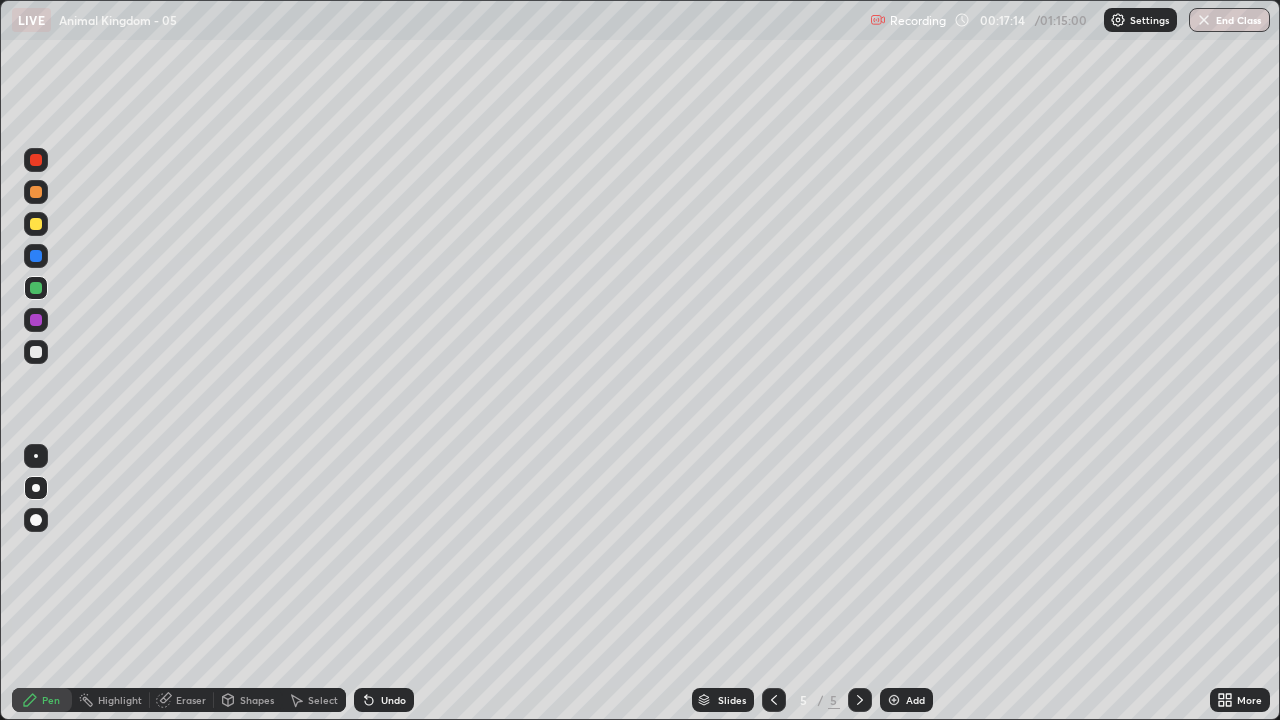 click on "Undo" at bounding box center [384, 700] 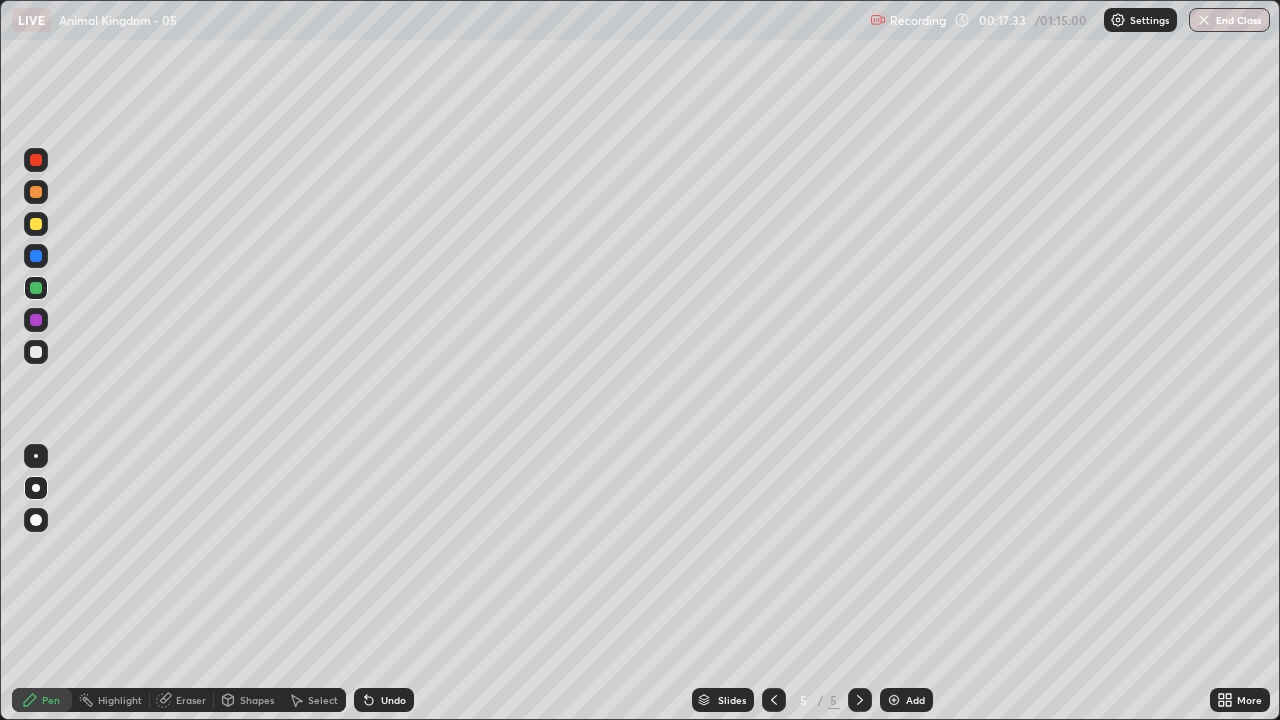 click at bounding box center [36, 352] 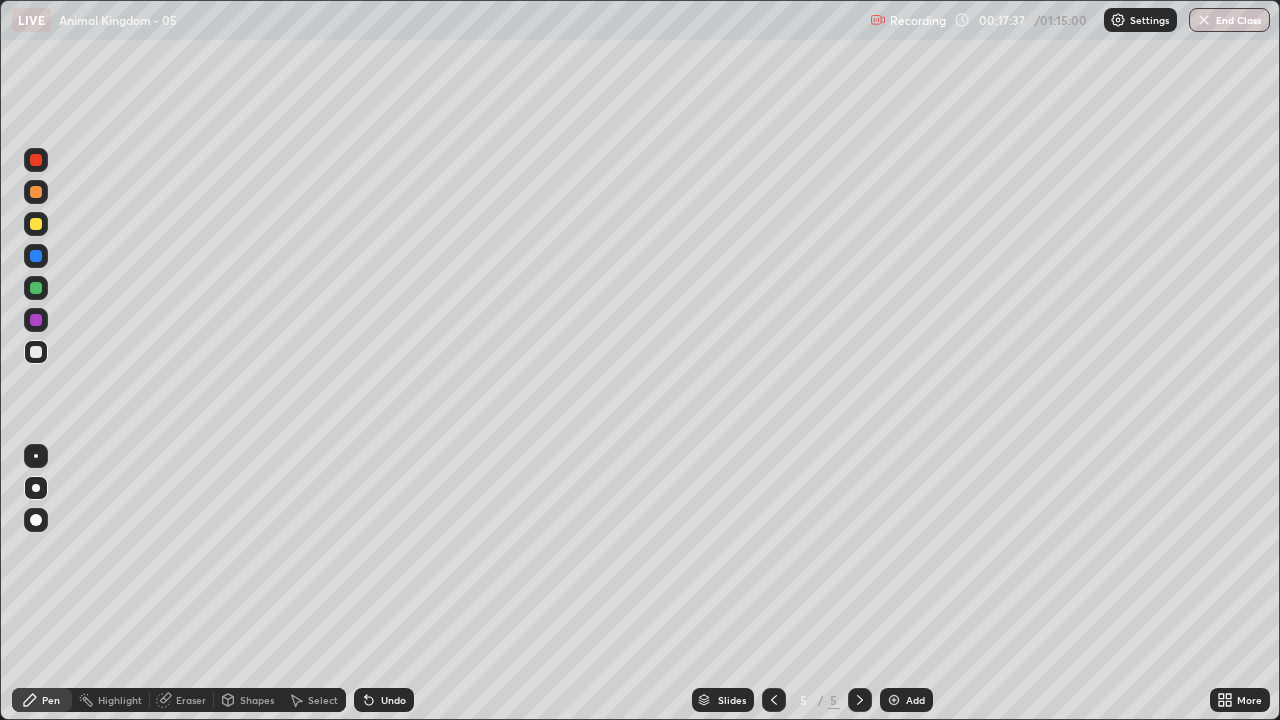 click at bounding box center [36, 352] 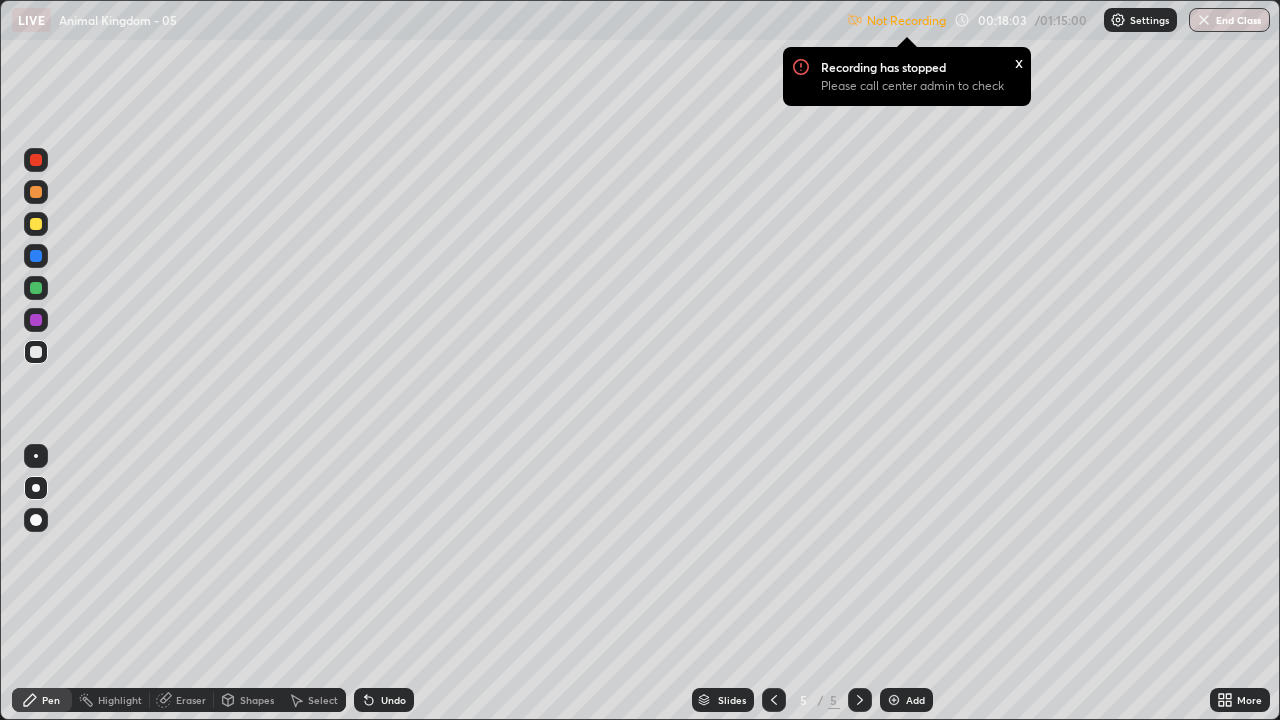 click at bounding box center (894, 700) 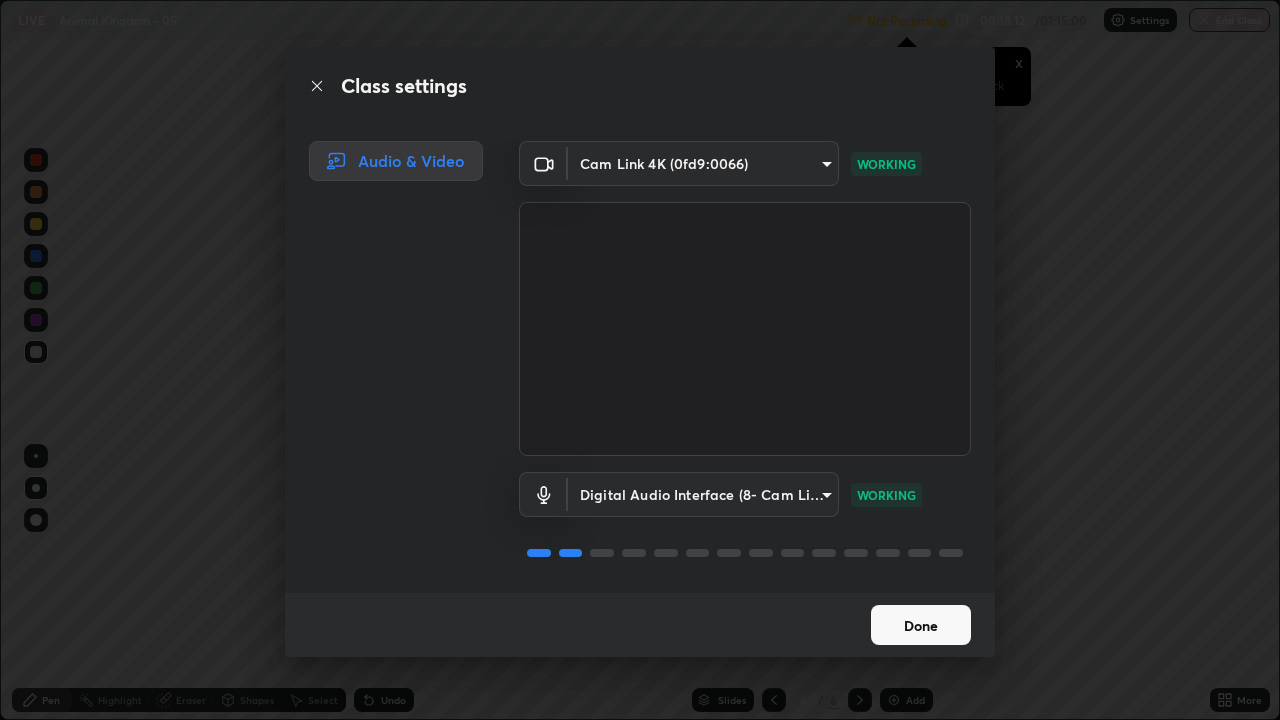 click on "Done" at bounding box center (921, 625) 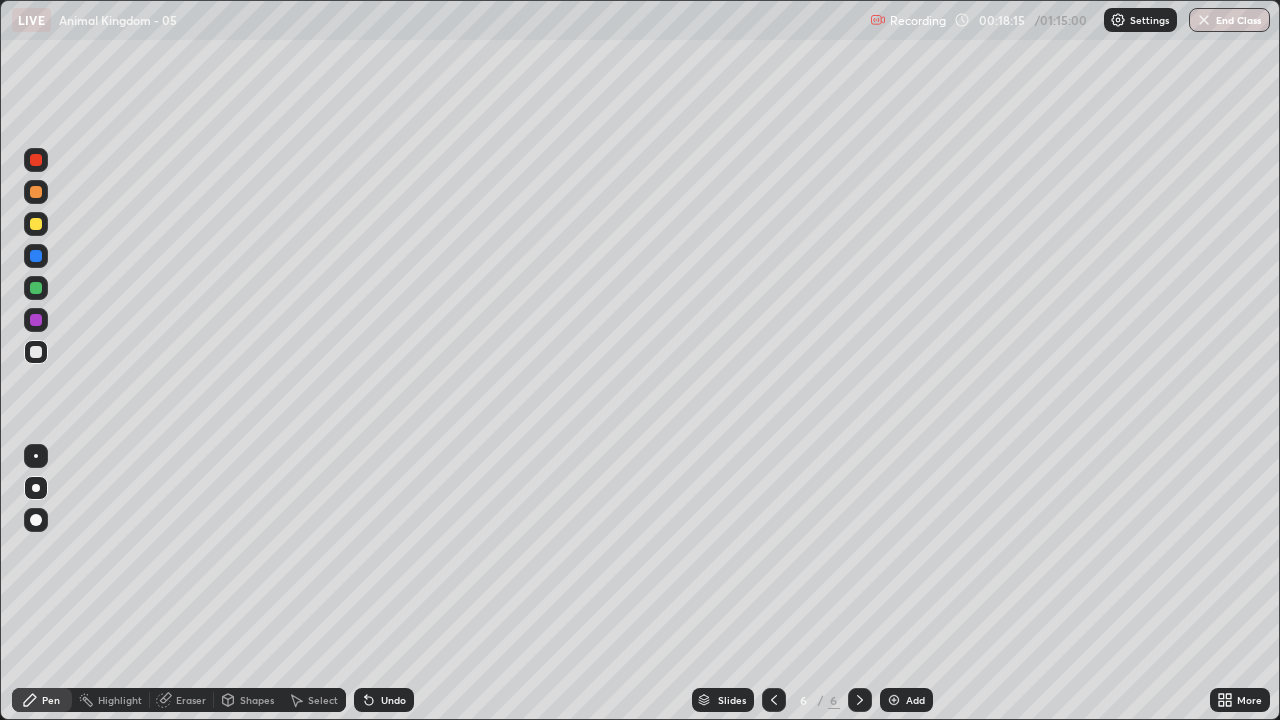 click at bounding box center [774, 700] 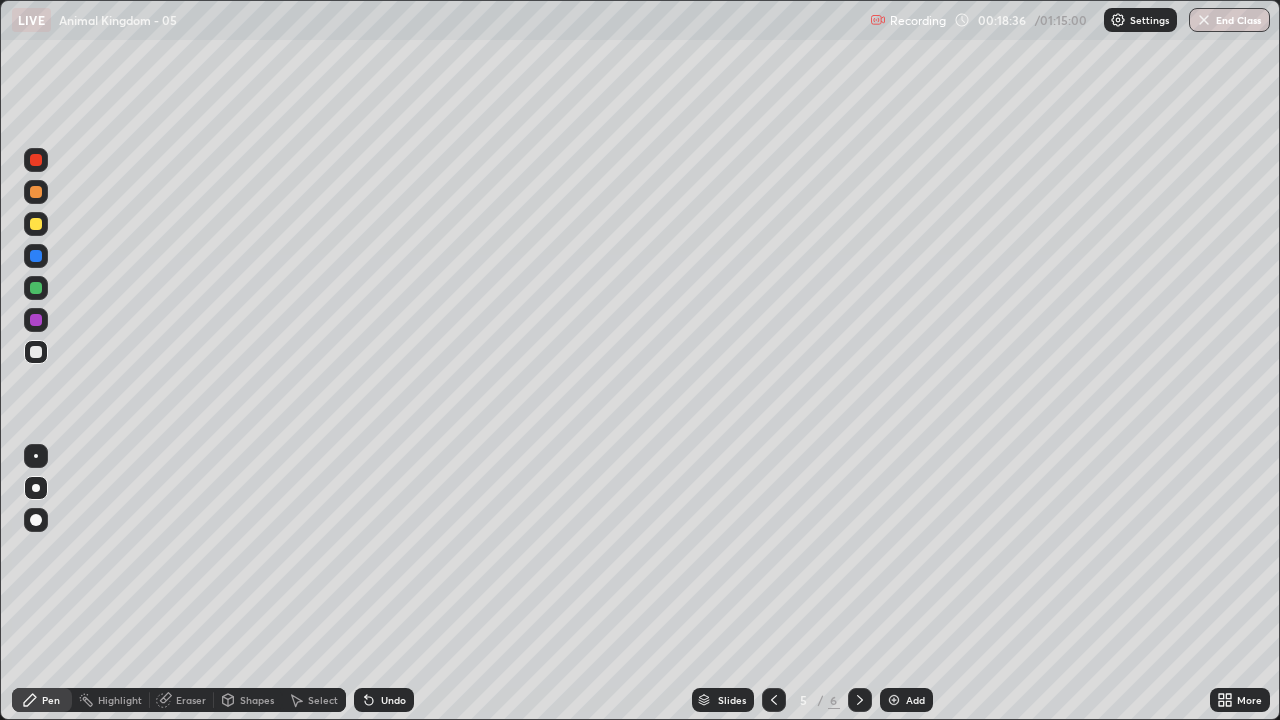 click 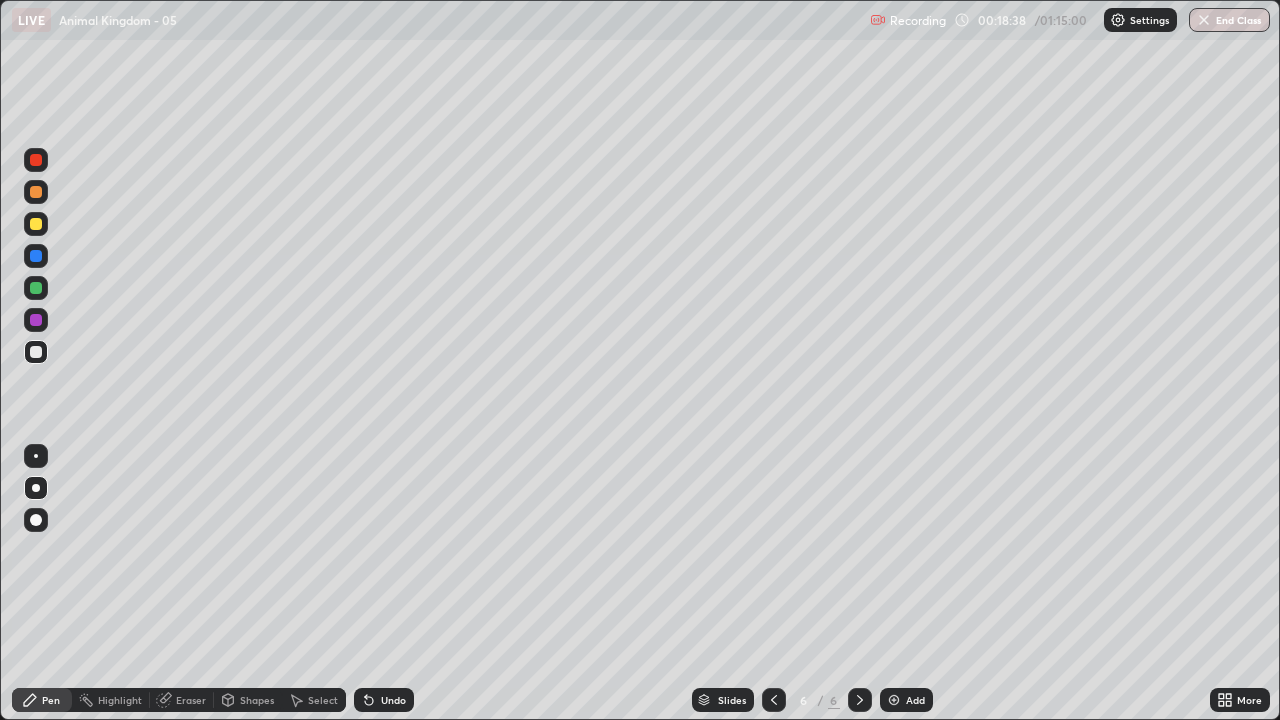 click at bounding box center (36, 352) 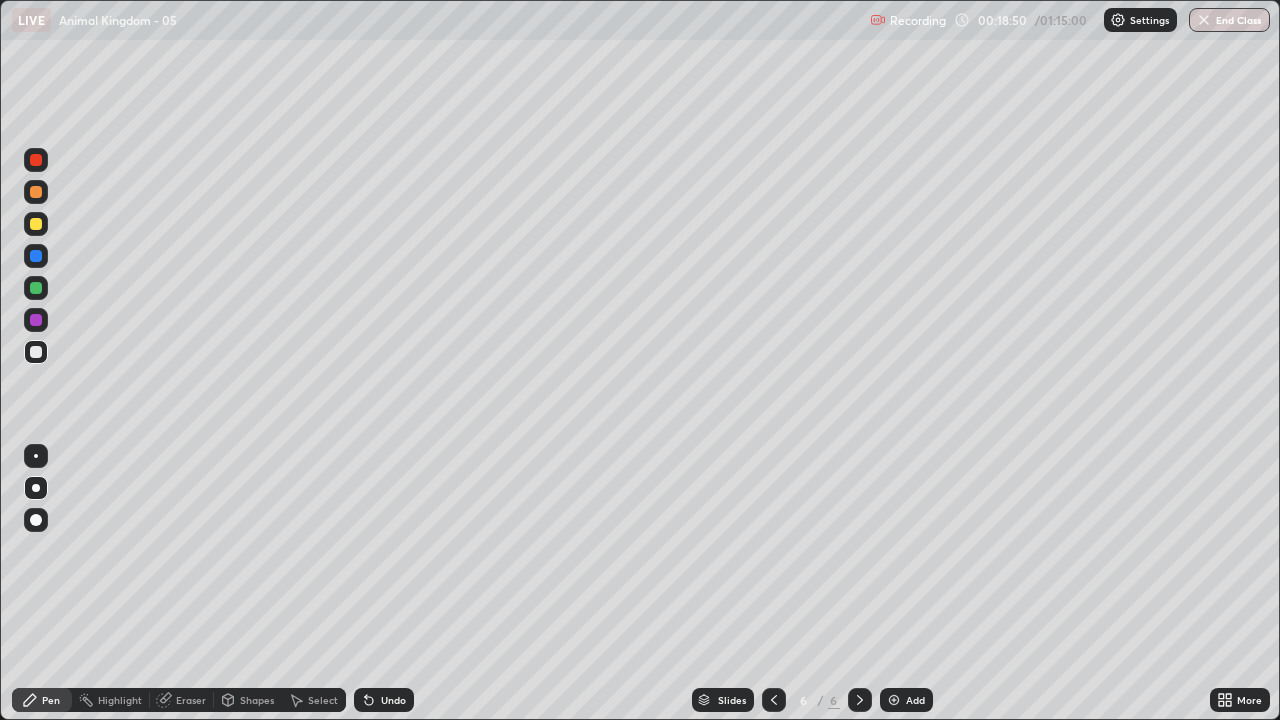 click at bounding box center [36, 256] 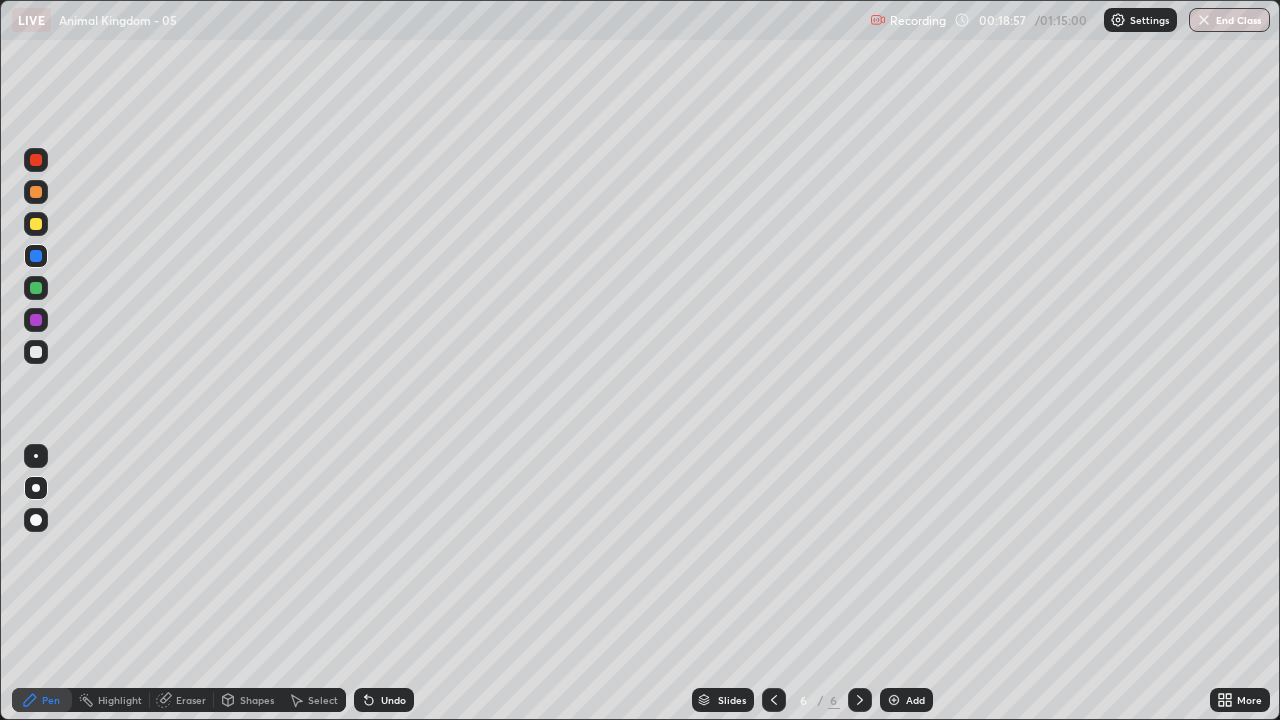 click at bounding box center (36, 288) 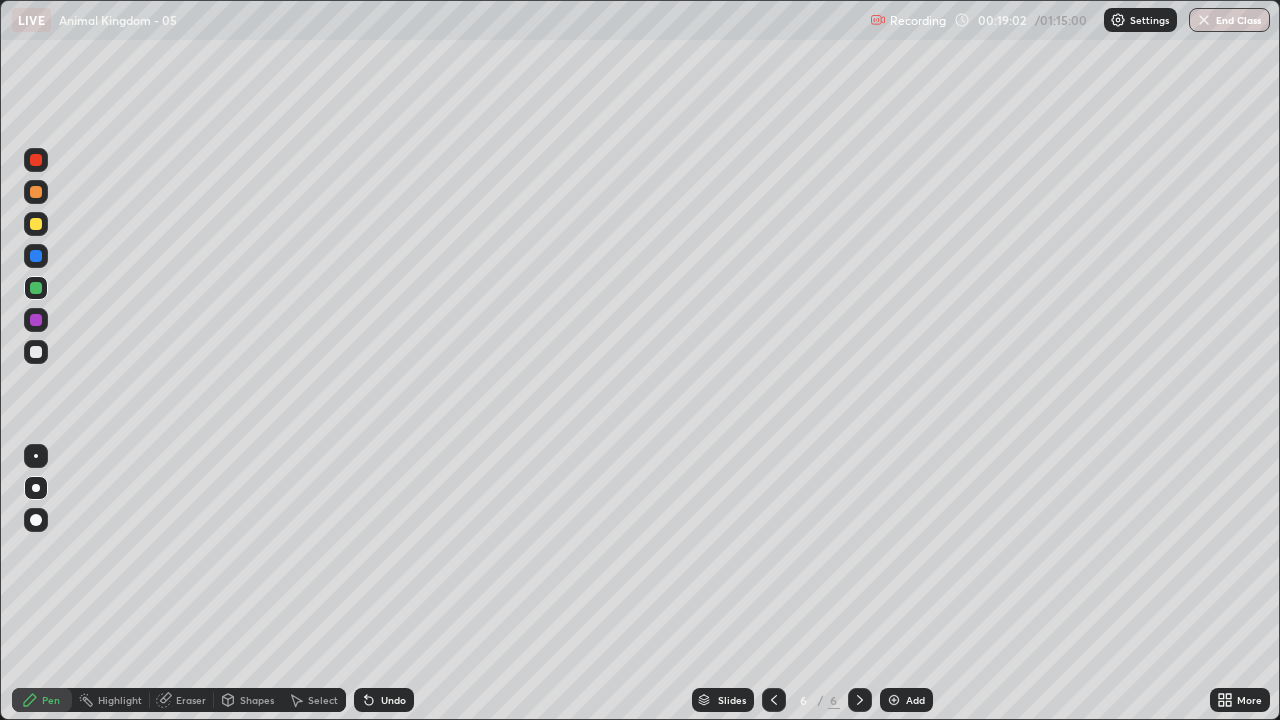 click at bounding box center [36, 256] 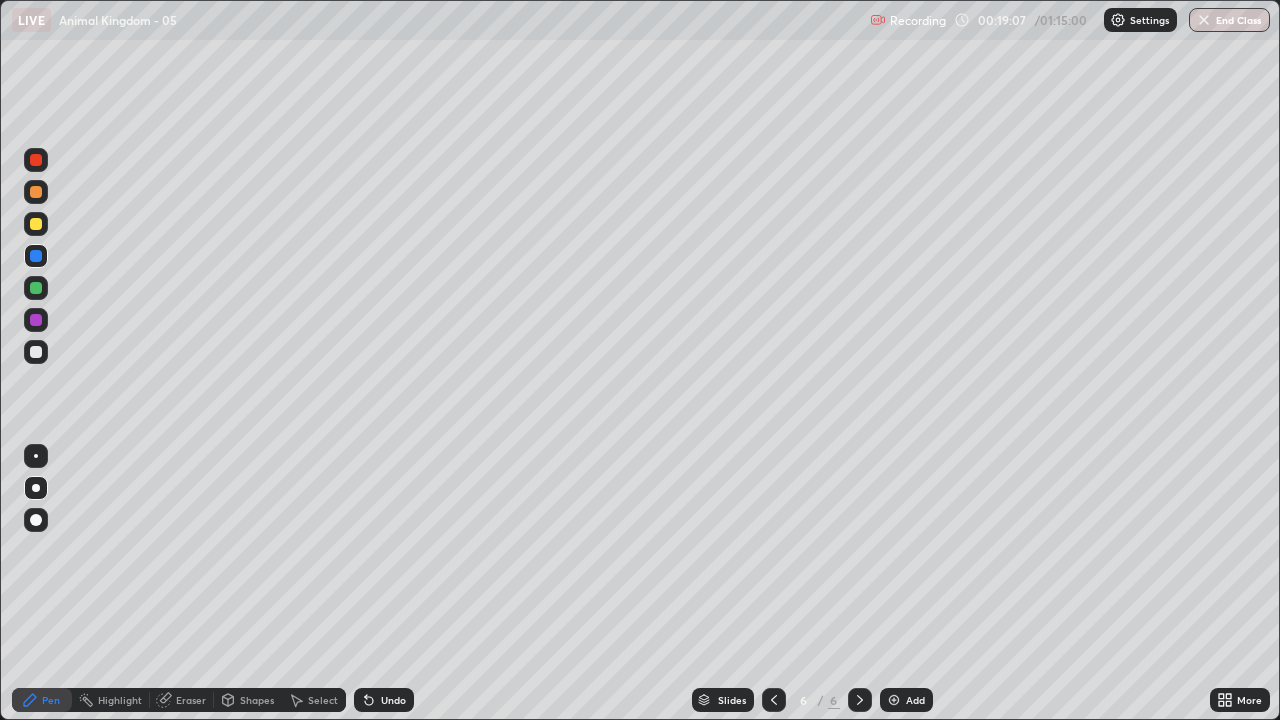 click at bounding box center [36, 288] 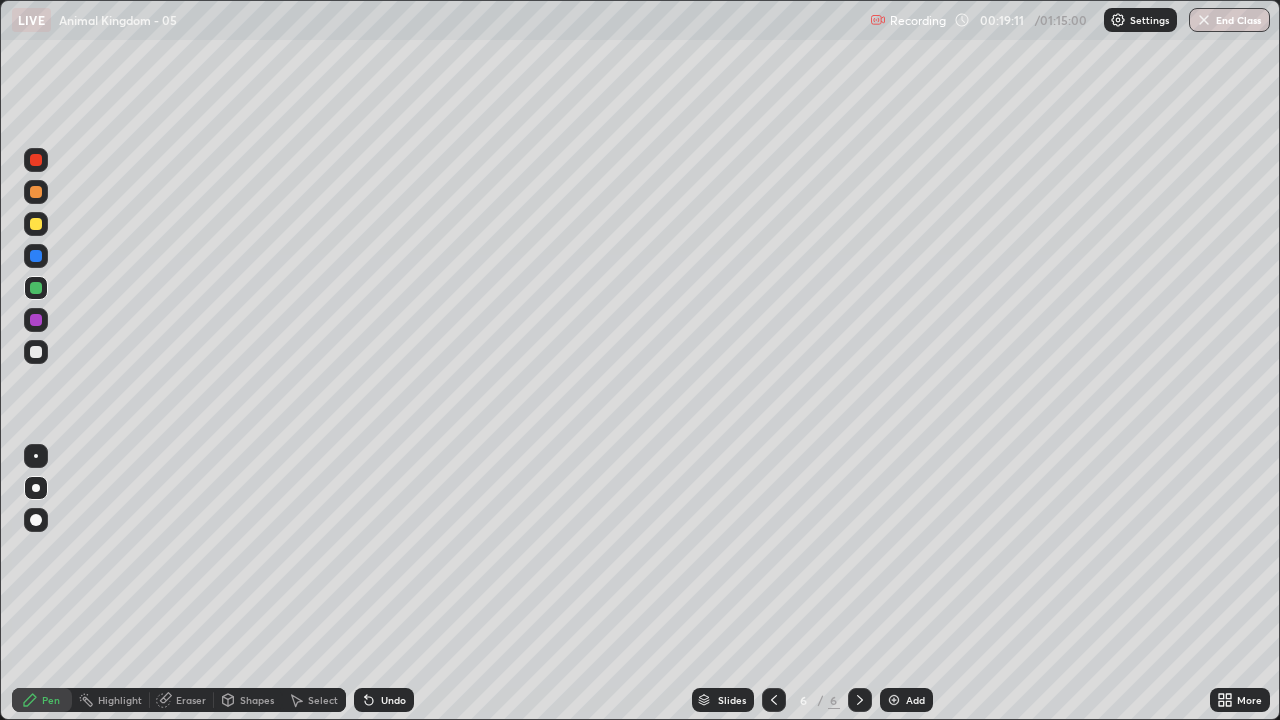 click at bounding box center [36, 256] 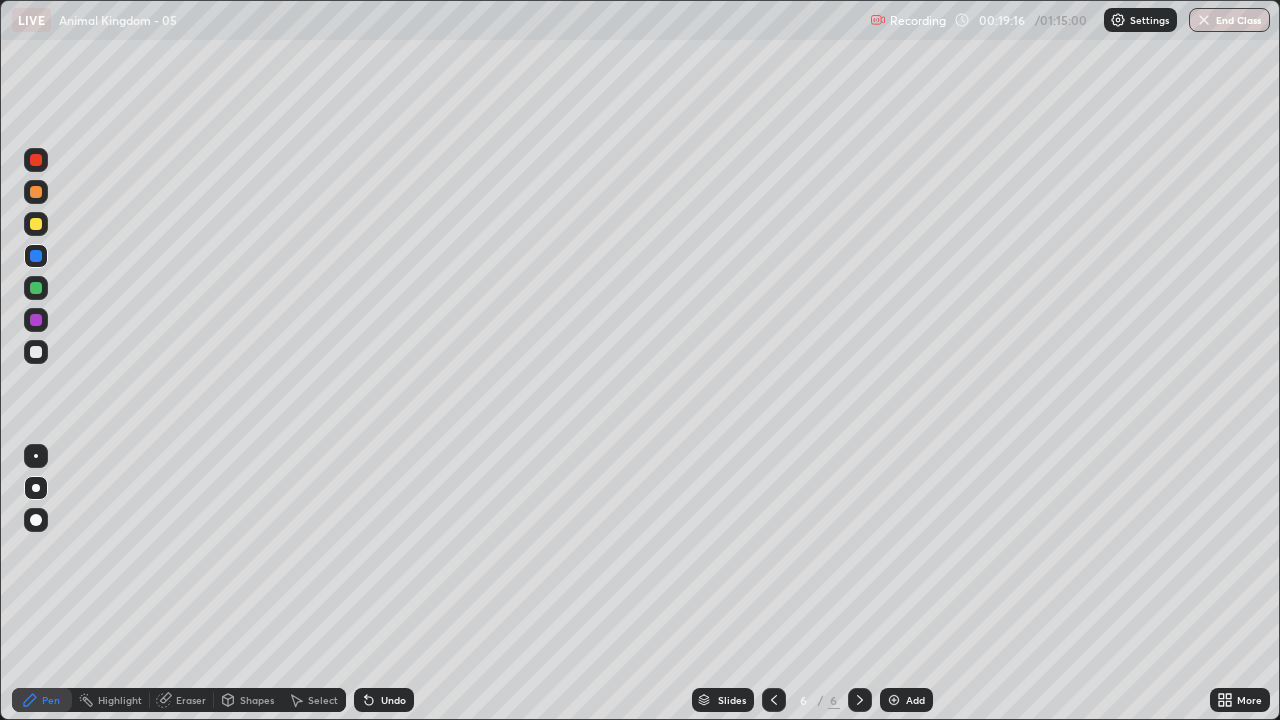 click at bounding box center (36, 288) 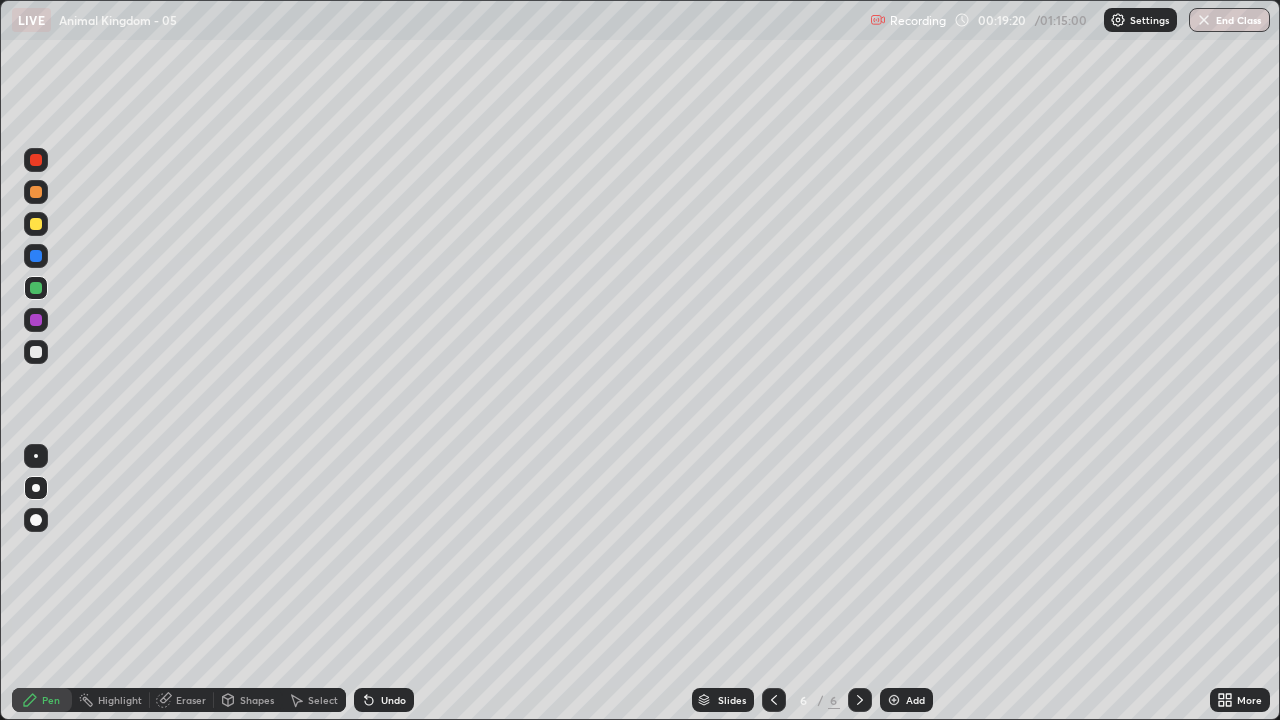 click at bounding box center (36, 256) 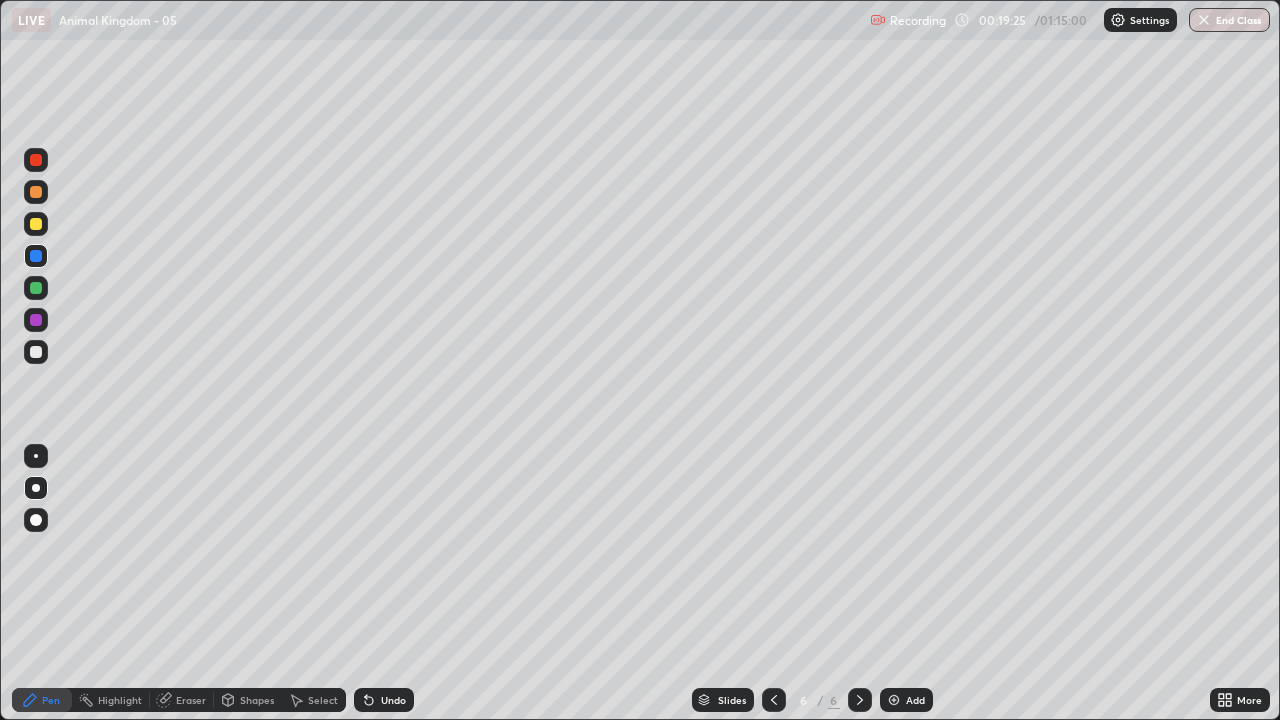 click at bounding box center (36, 288) 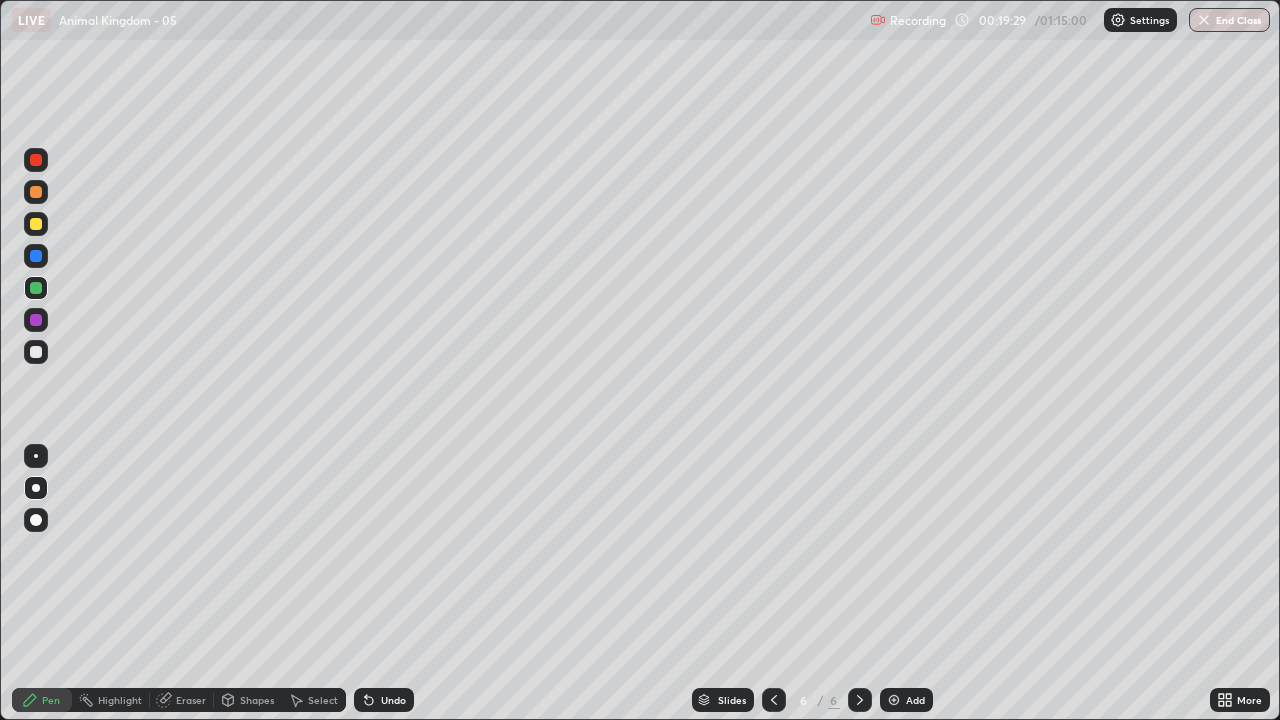 click at bounding box center [36, 256] 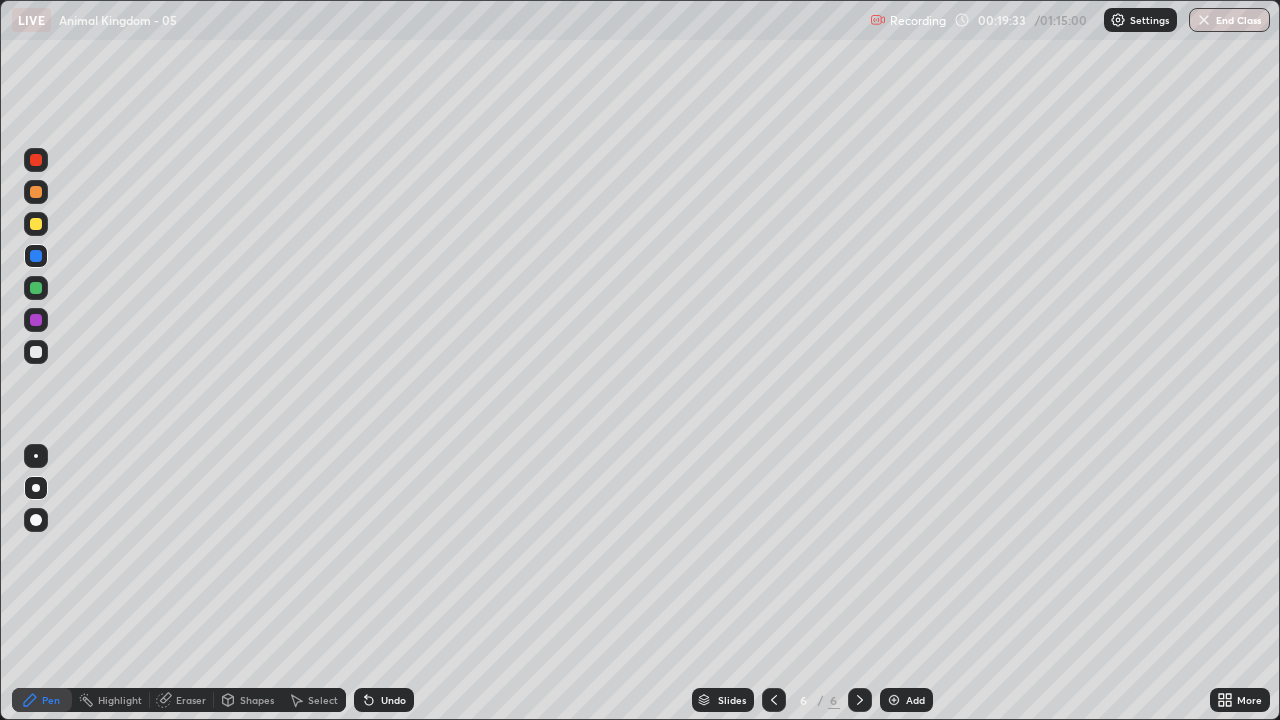 click at bounding box center [36, 288] 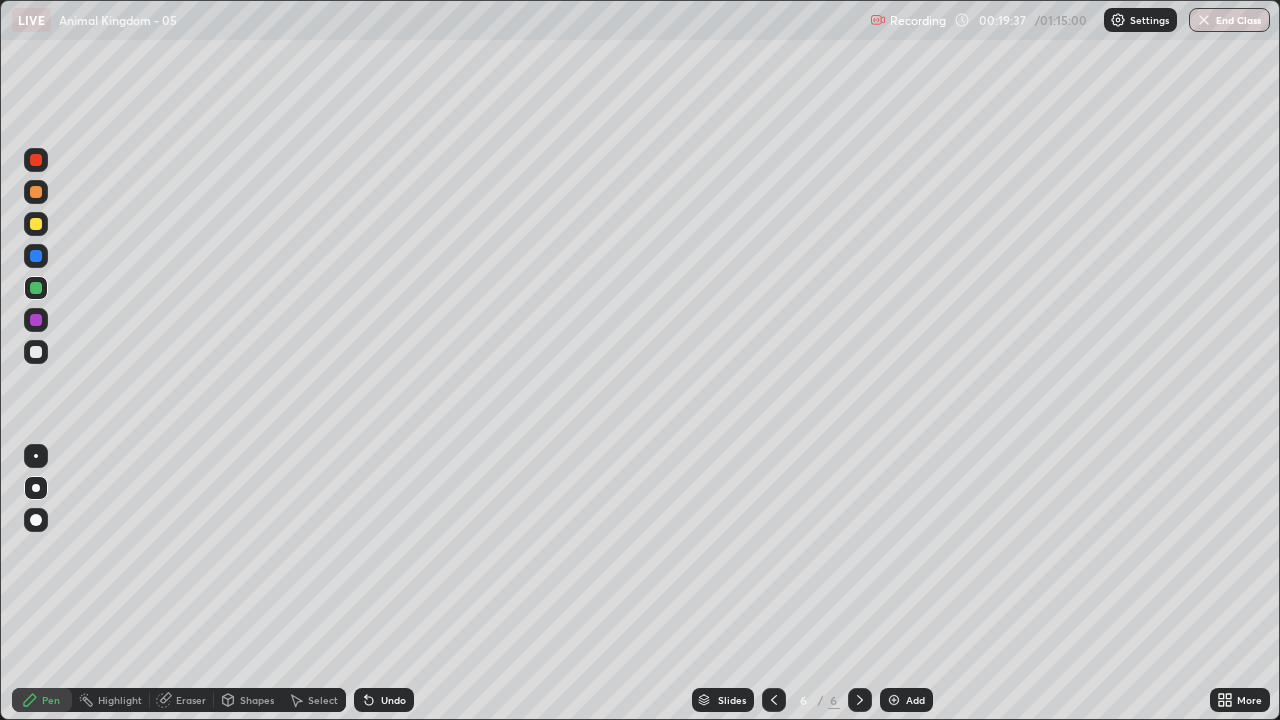 click at bounding box center (36, 256) 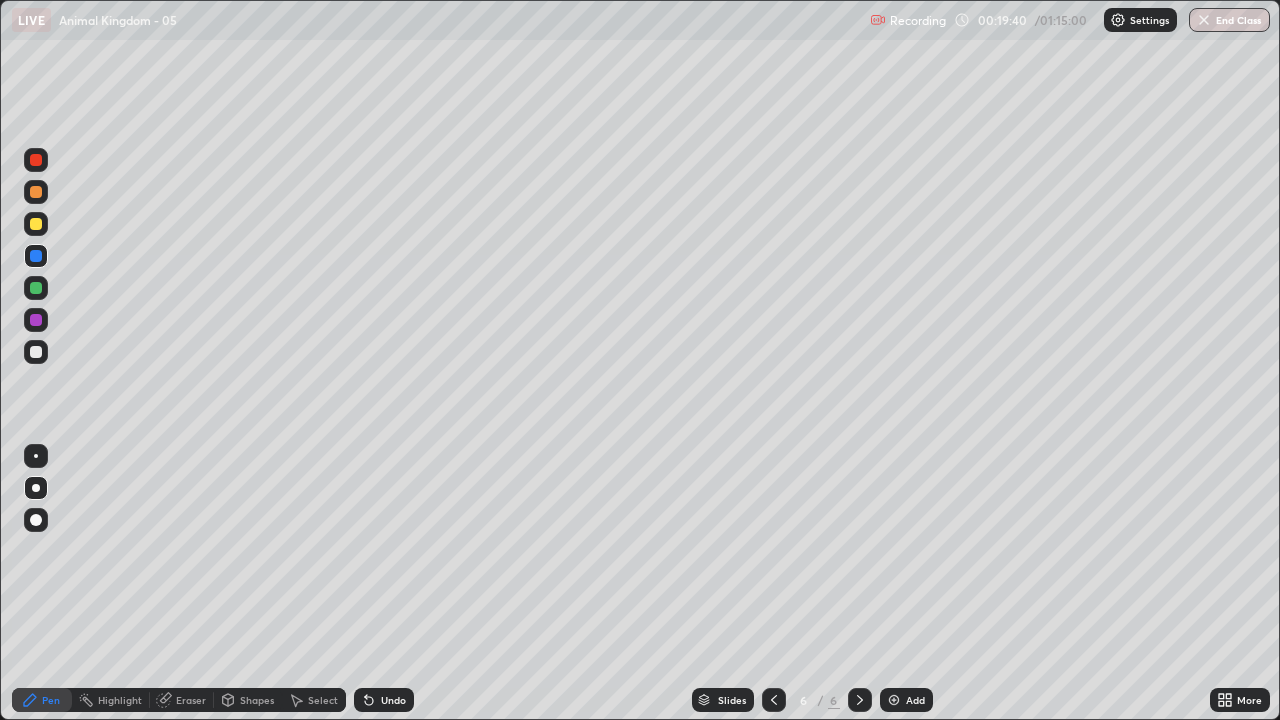 click at bounding box center [36, 288] 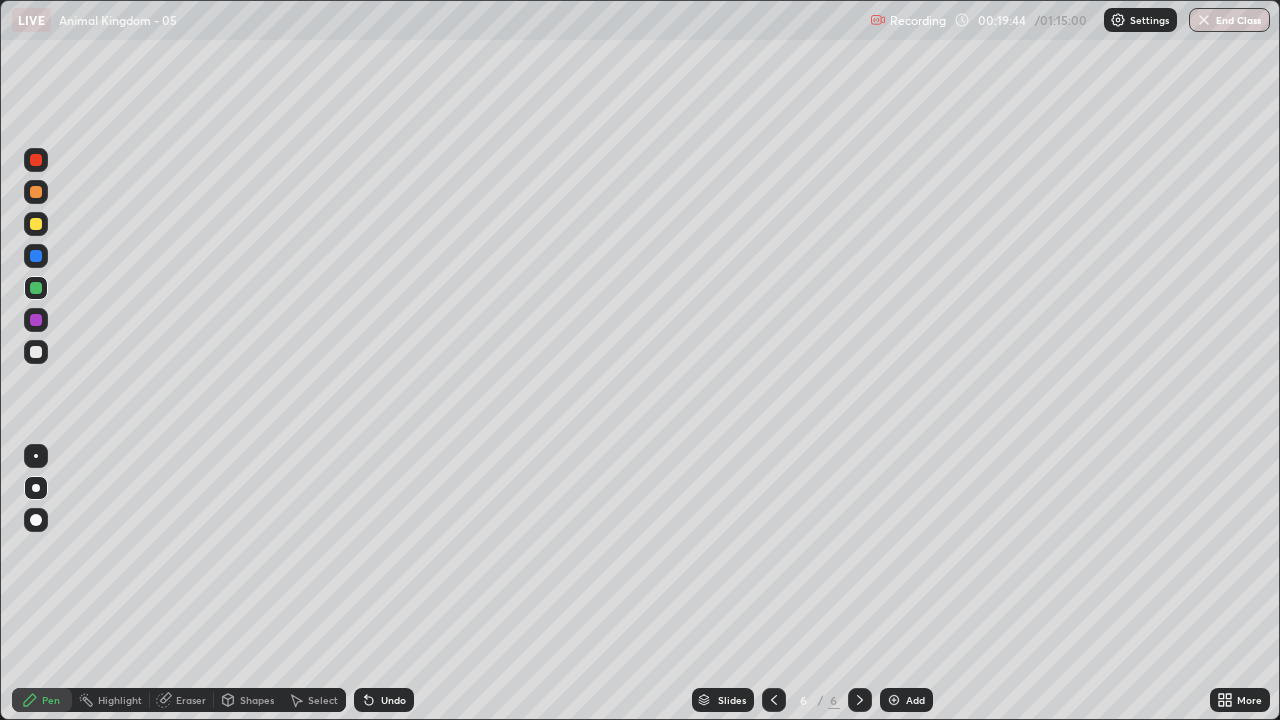 click at bounding box center (36, 256) 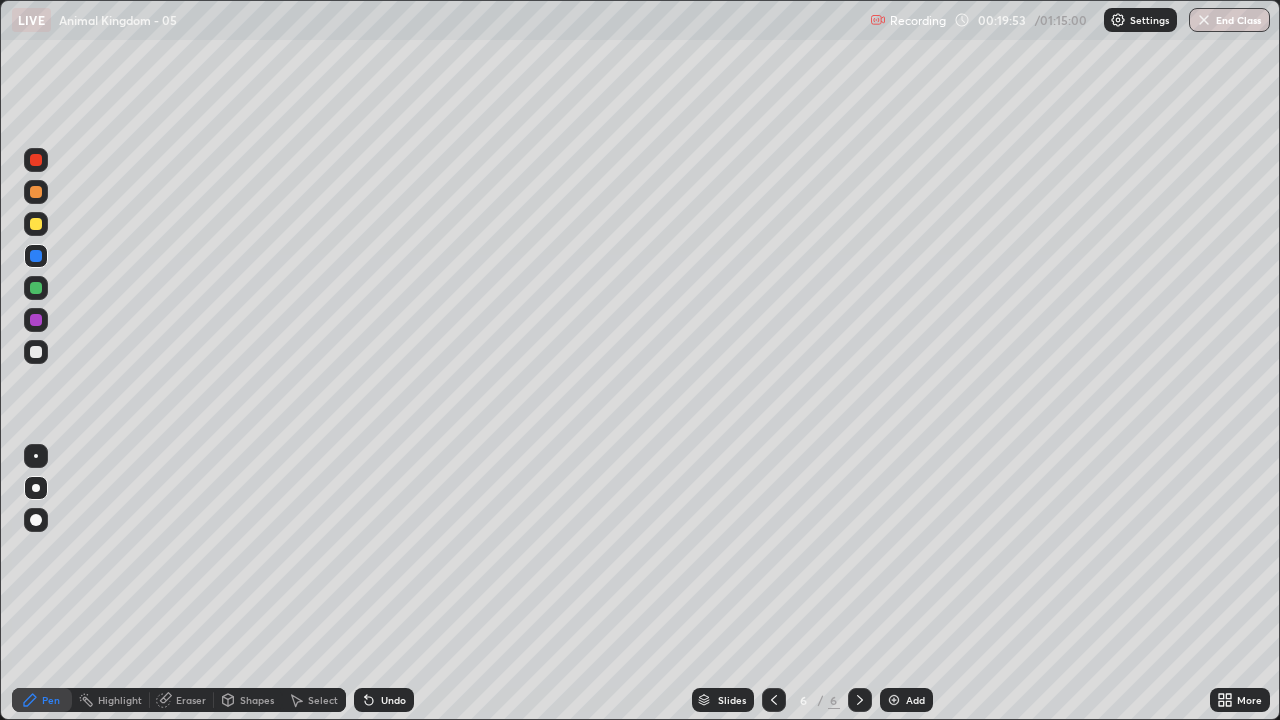 click at bounding box center [36, 352] 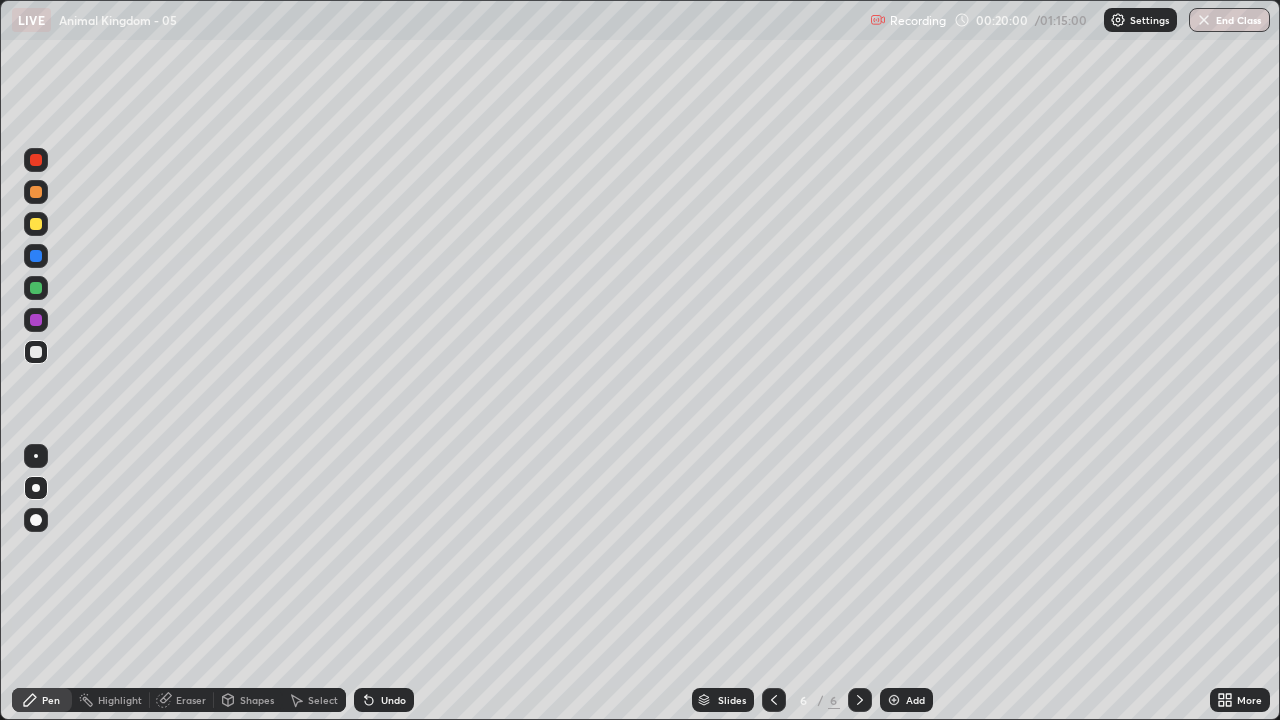 click at bounding box center [36, 352] 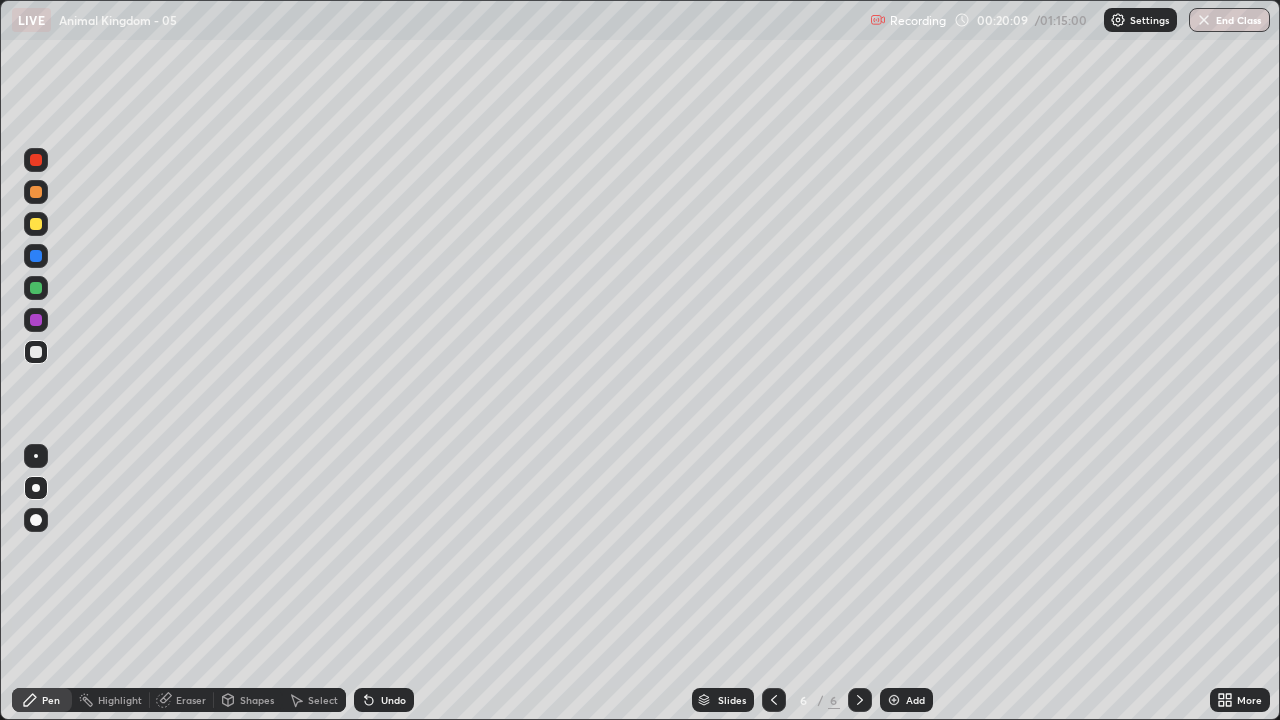 click at bounding box center (36, 352) 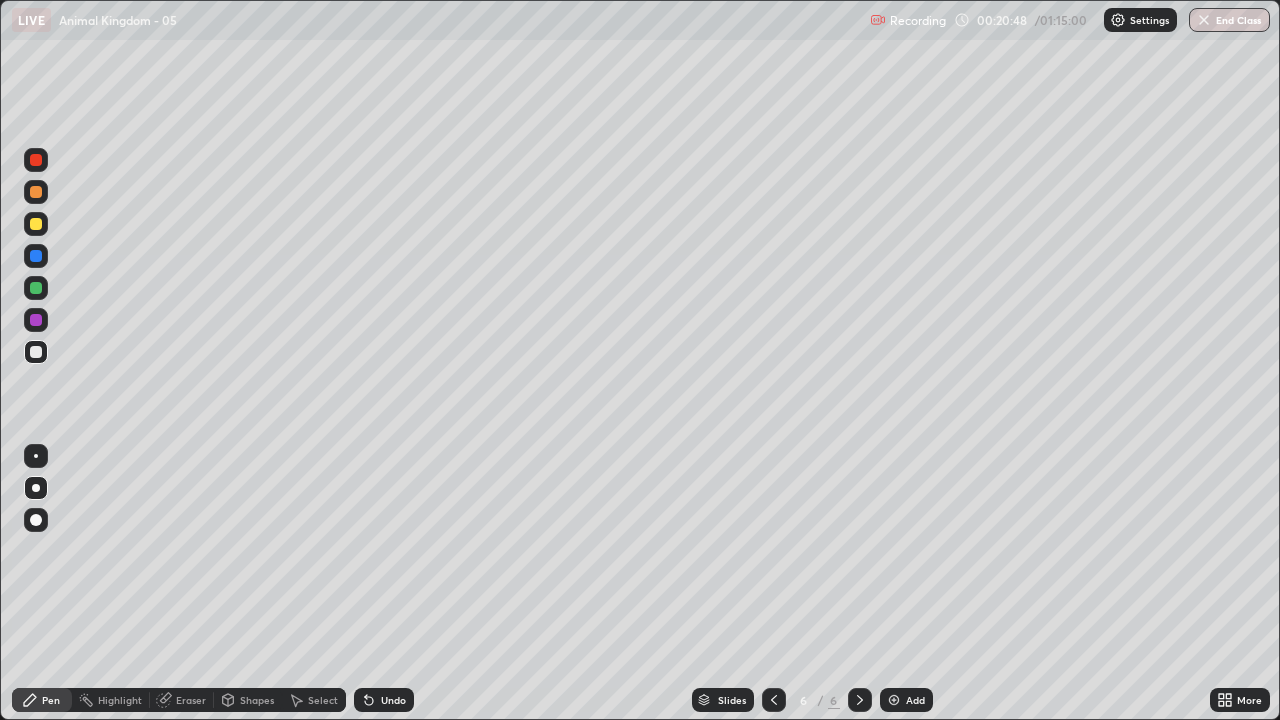 click at bounding box center [36, 160] 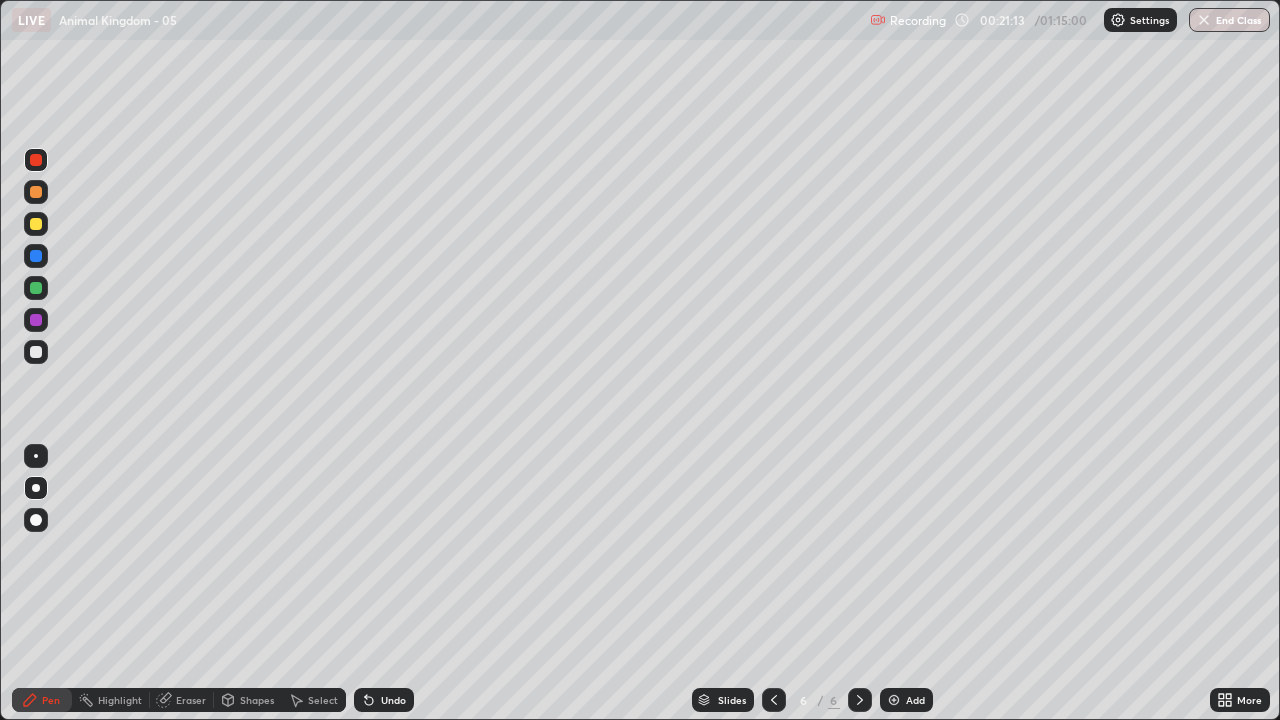 click at bounding box center (36, 352) 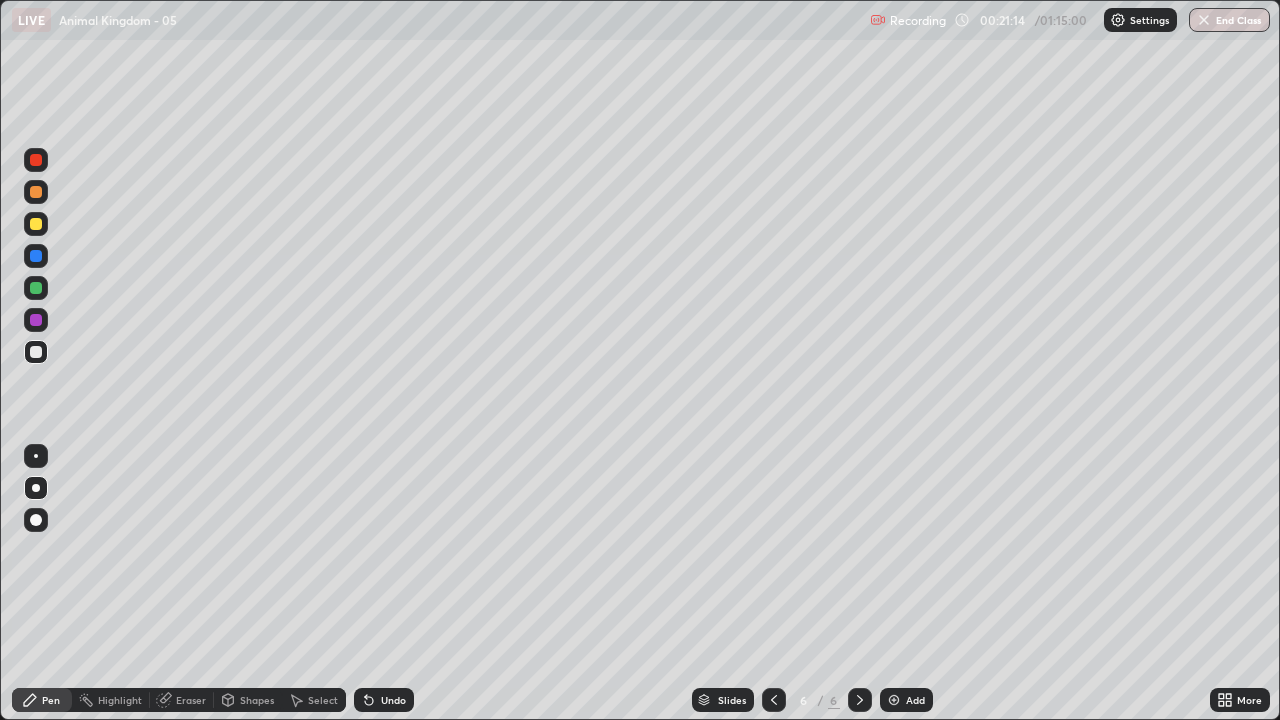 click at bounding box center (36, 320) 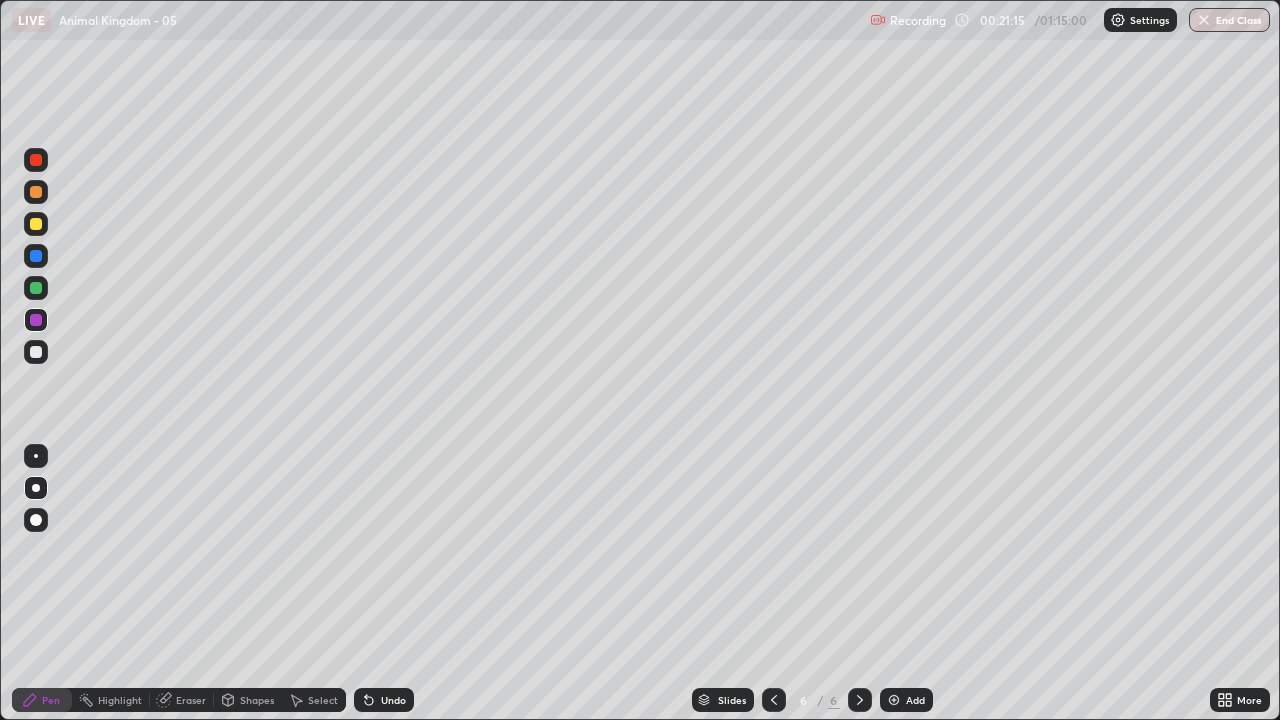 click at bounding box center (36, 352) 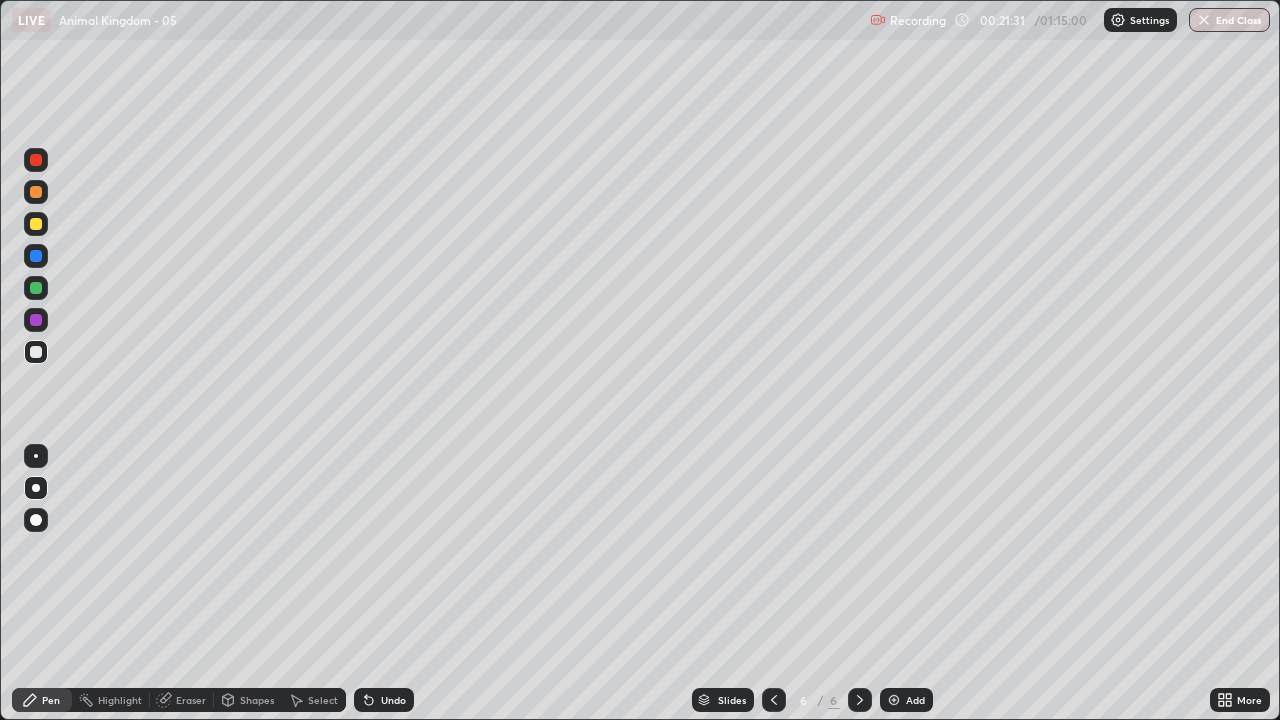 click at bounding box center (36, 192) 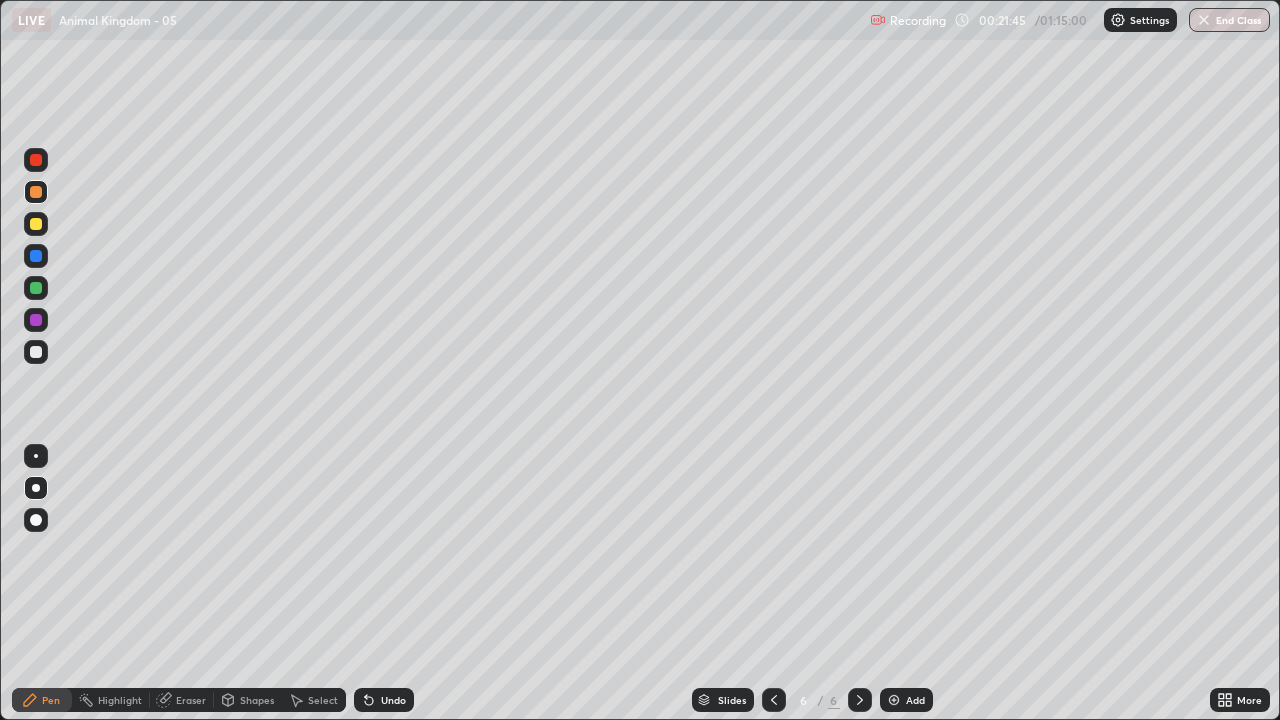 click at bounding box center (36, 352) 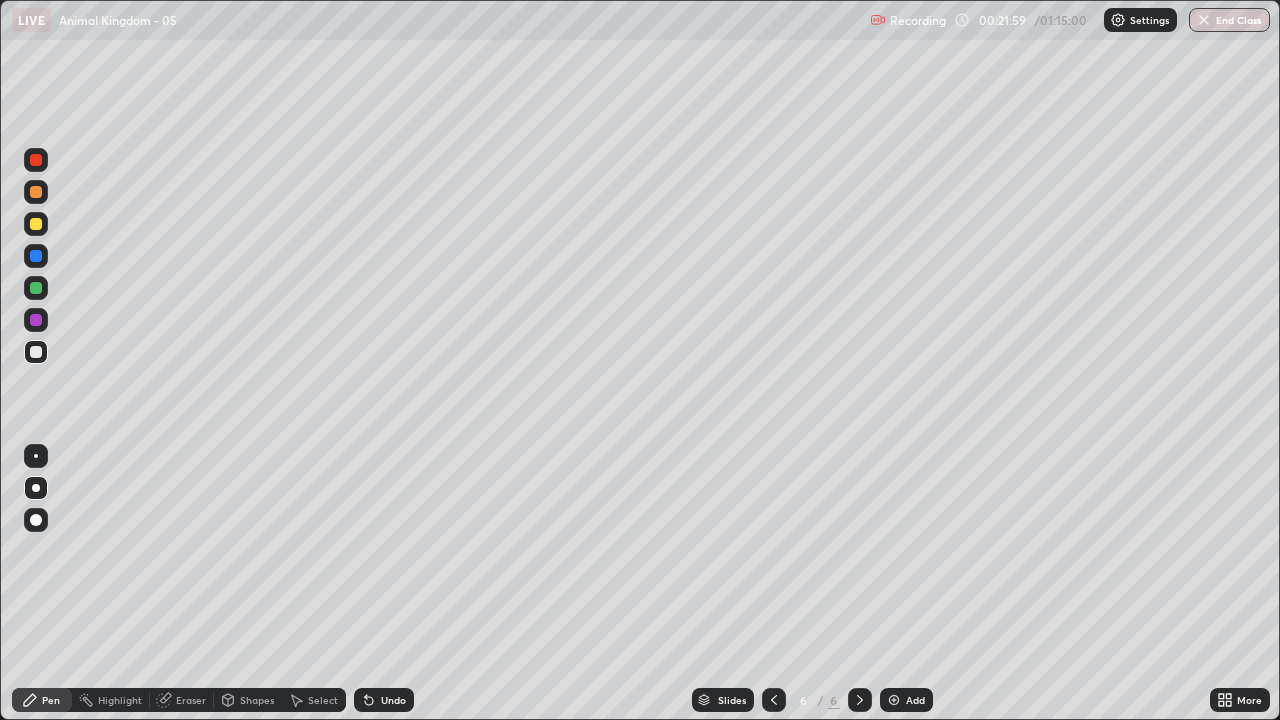 click at bounding box center (36, 352) 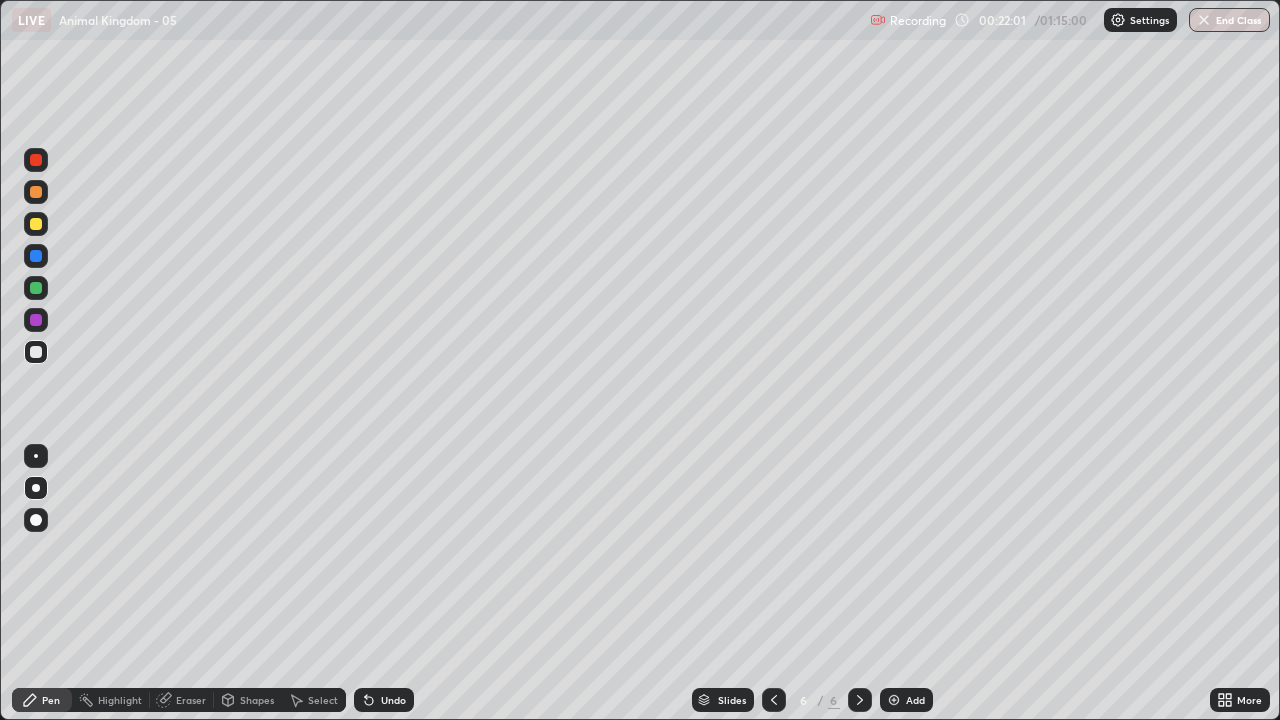click at bounding box center (36, 352) 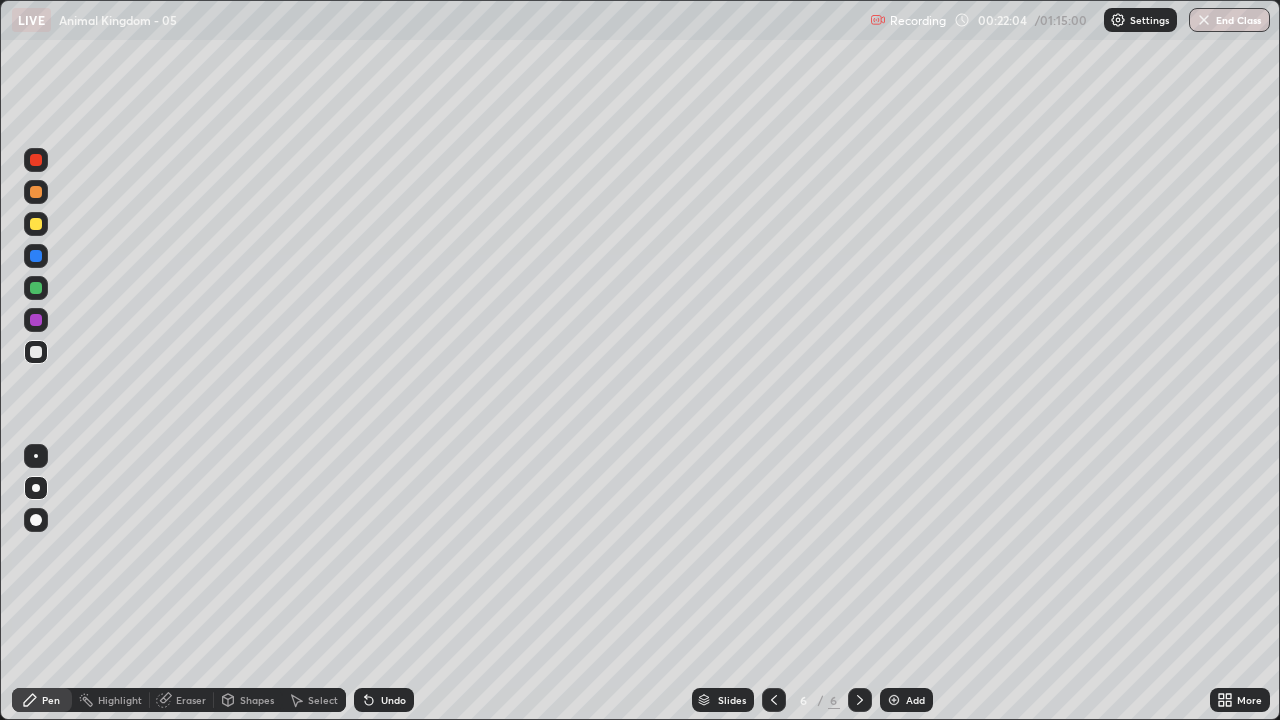 click at bounding box center [36, 352] 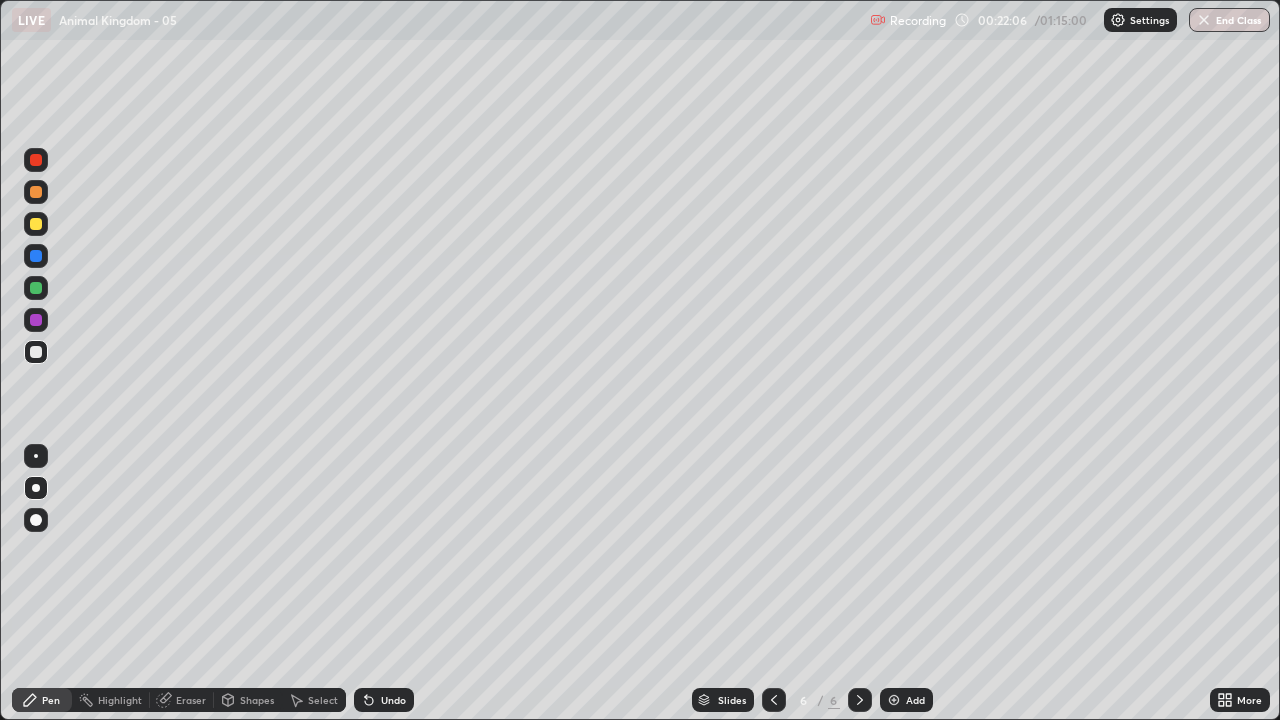 click at bounding box center [36, 256] 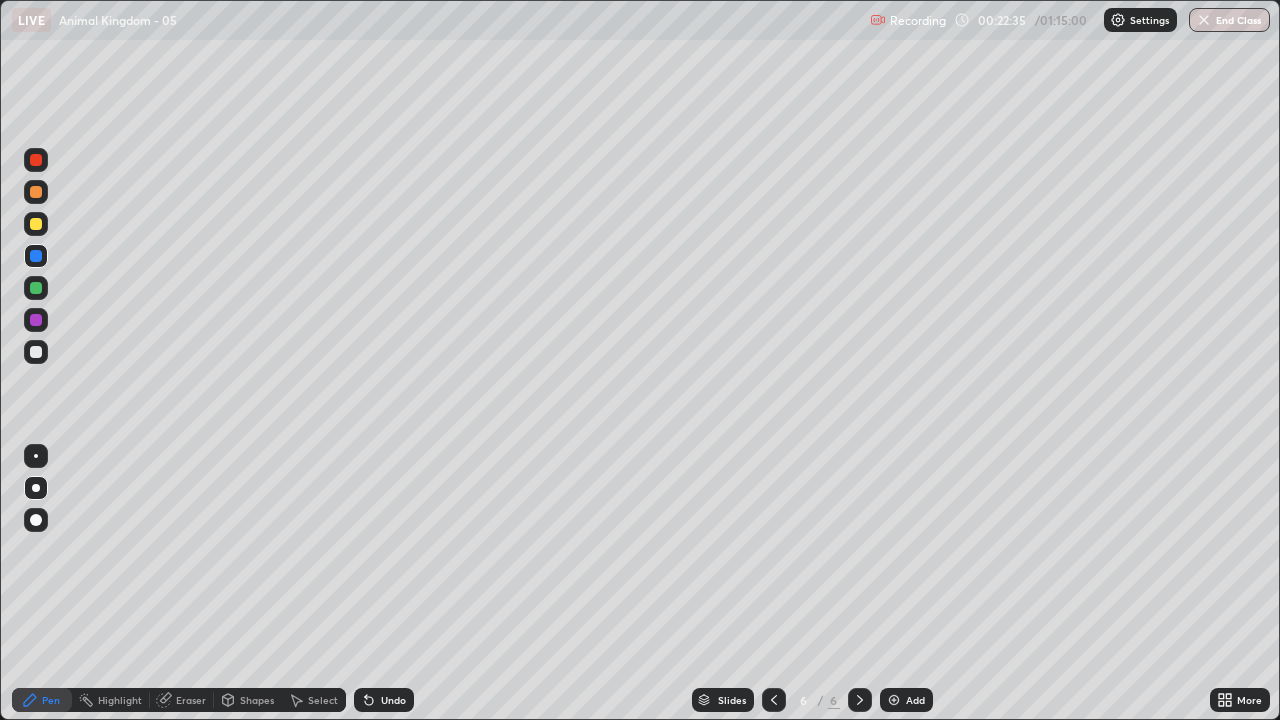 click at bounding box center (36, 288) 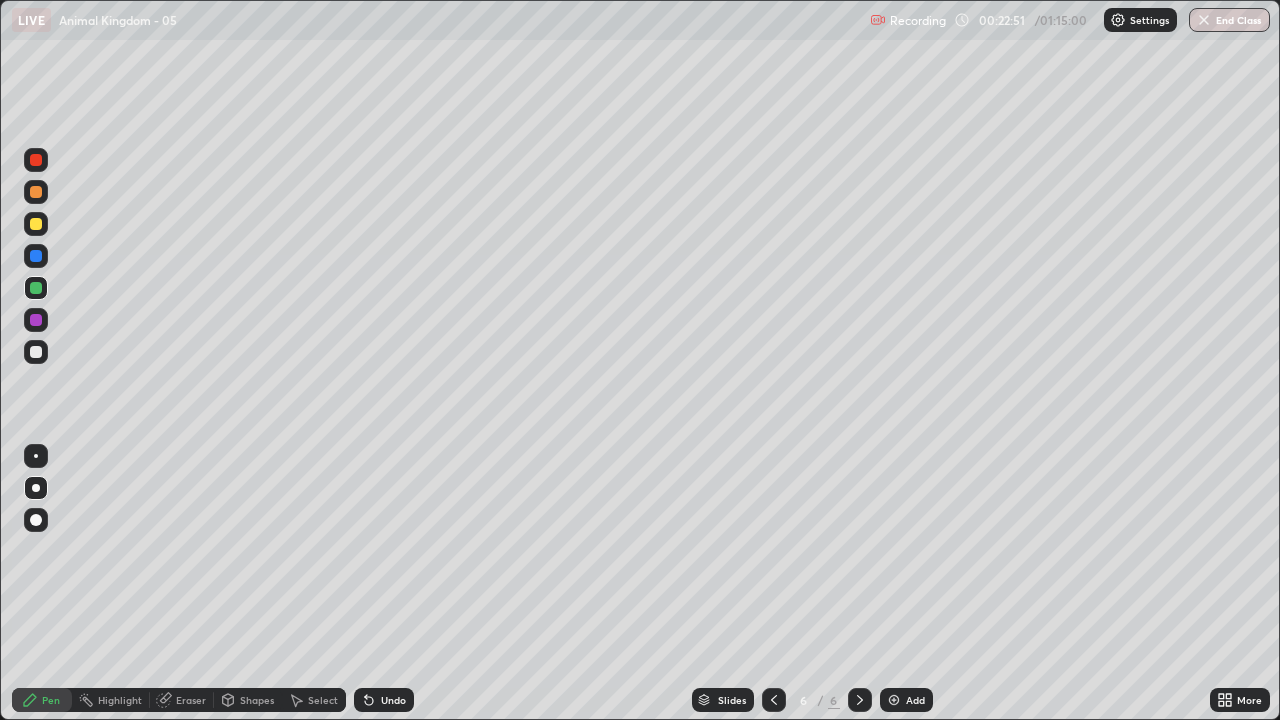 click at bounding box center [36, 352] 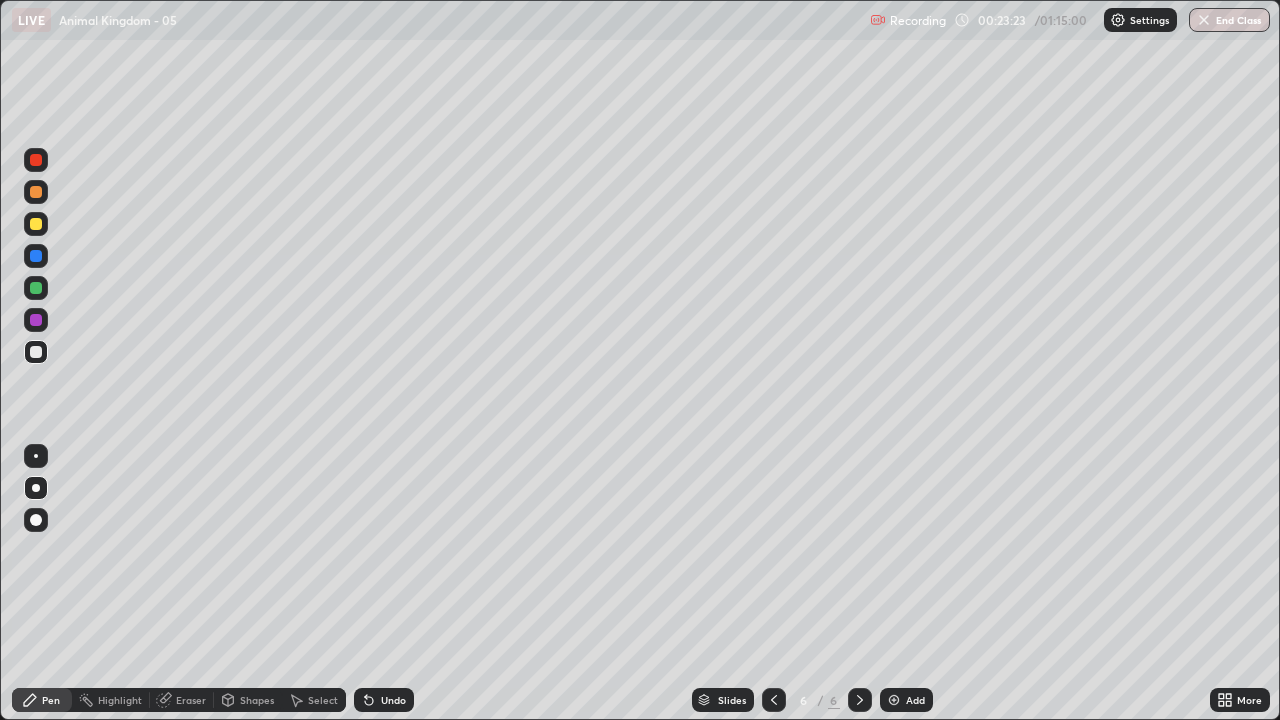 click at bounding box center [36, 352] 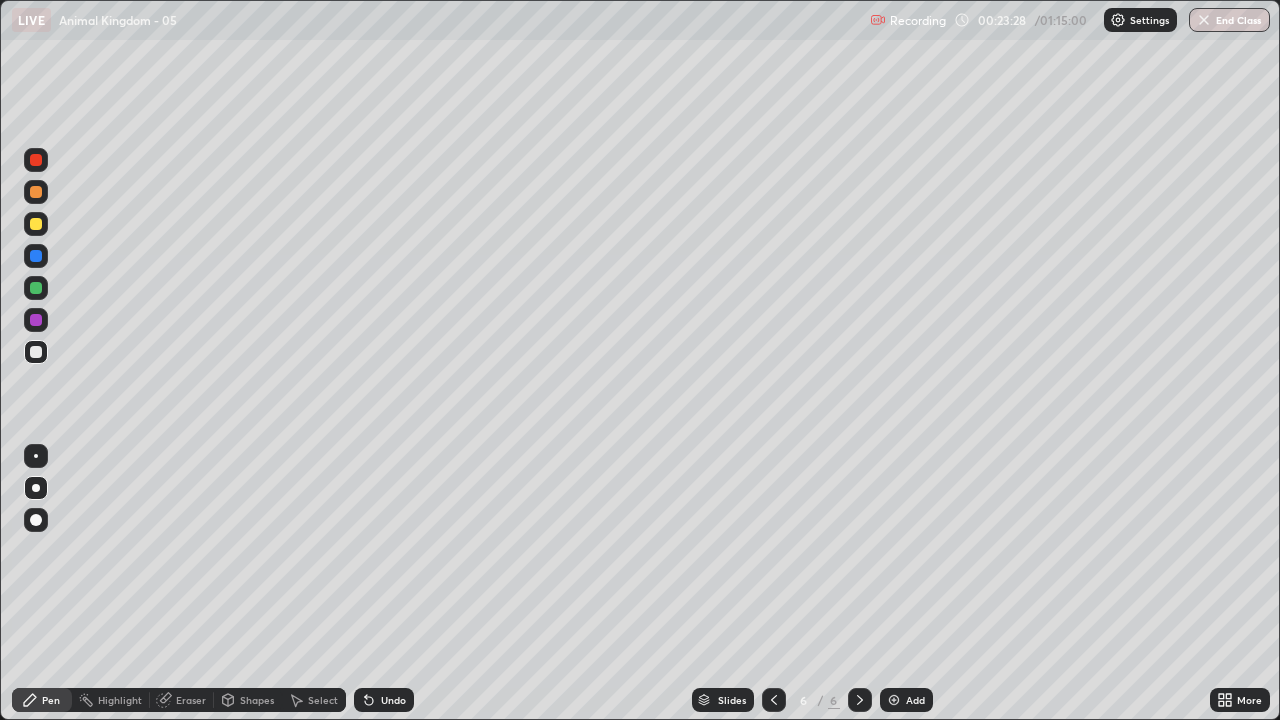click at bounding box center [36, 352] 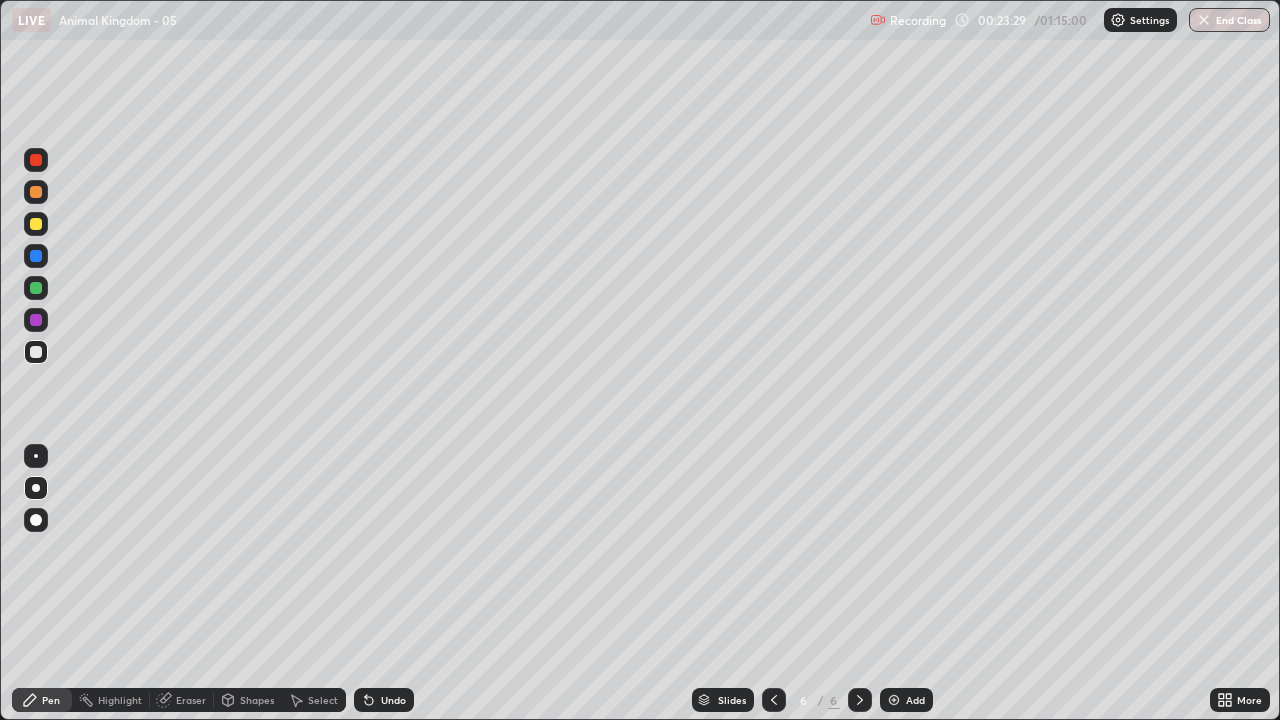 click at bounding box center (36, 160) 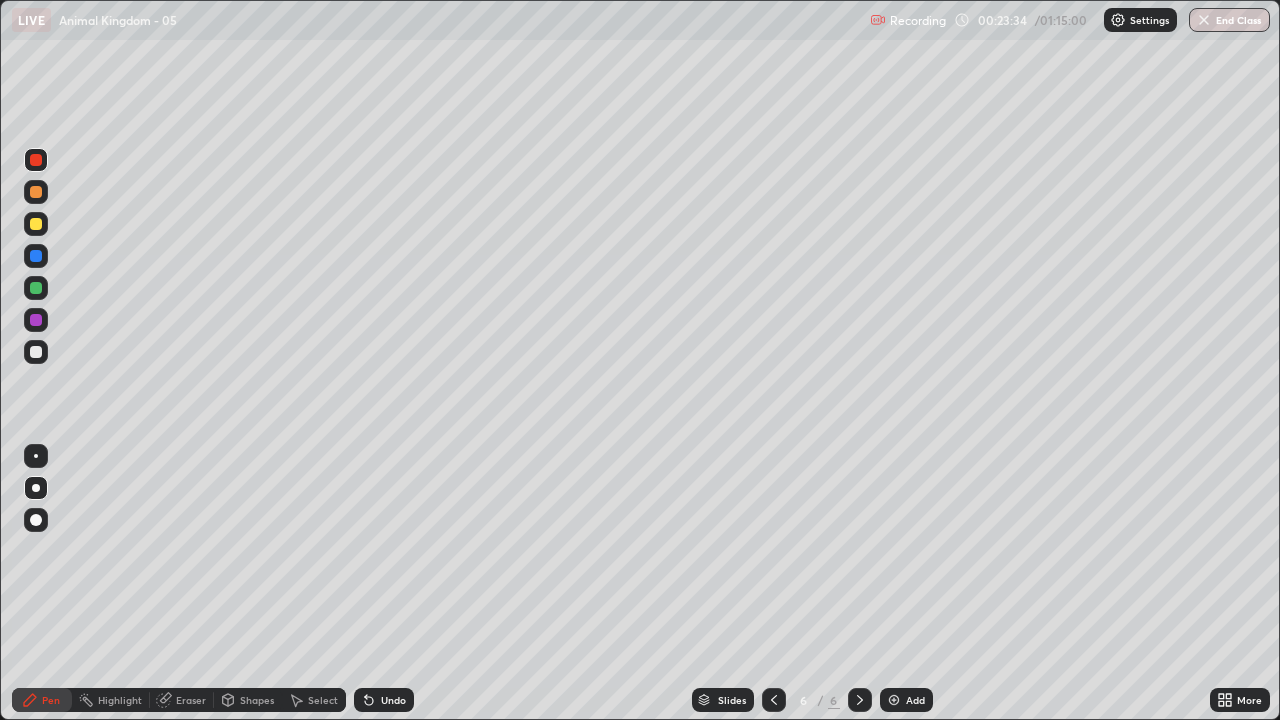 click on "Undo" at bounding box center (384, 700) 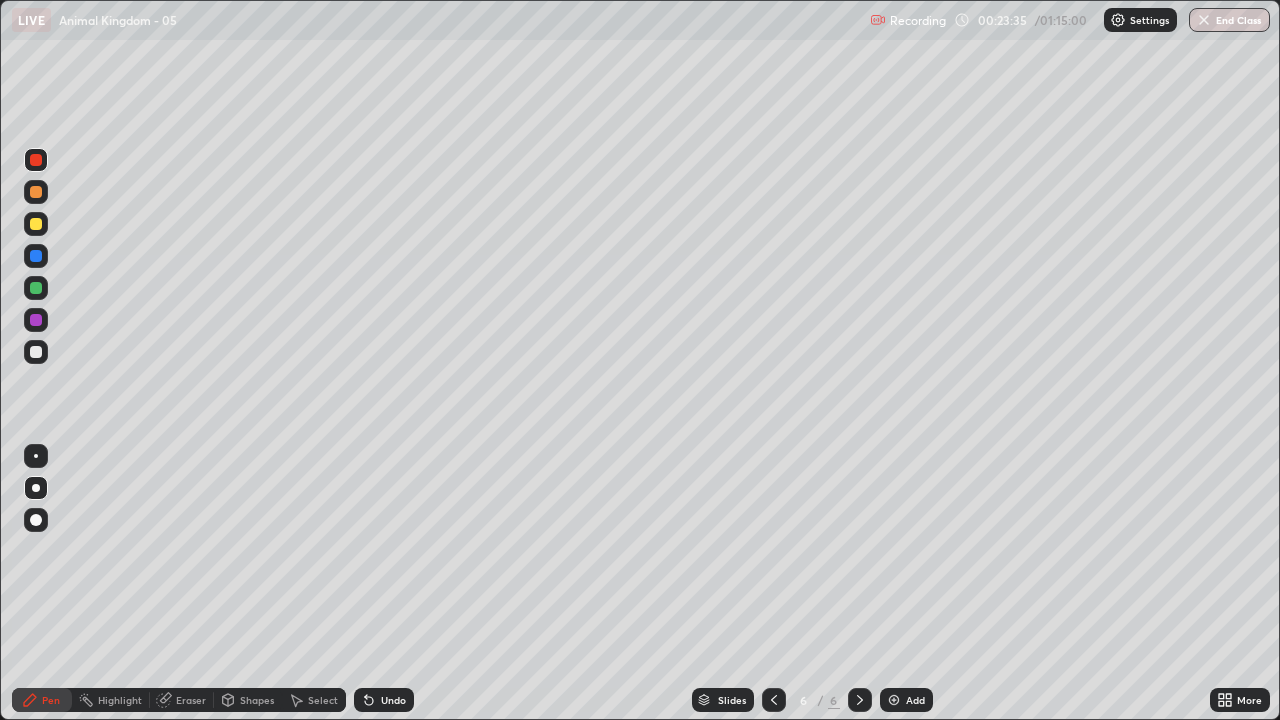 click at bounding box center [36, 224] 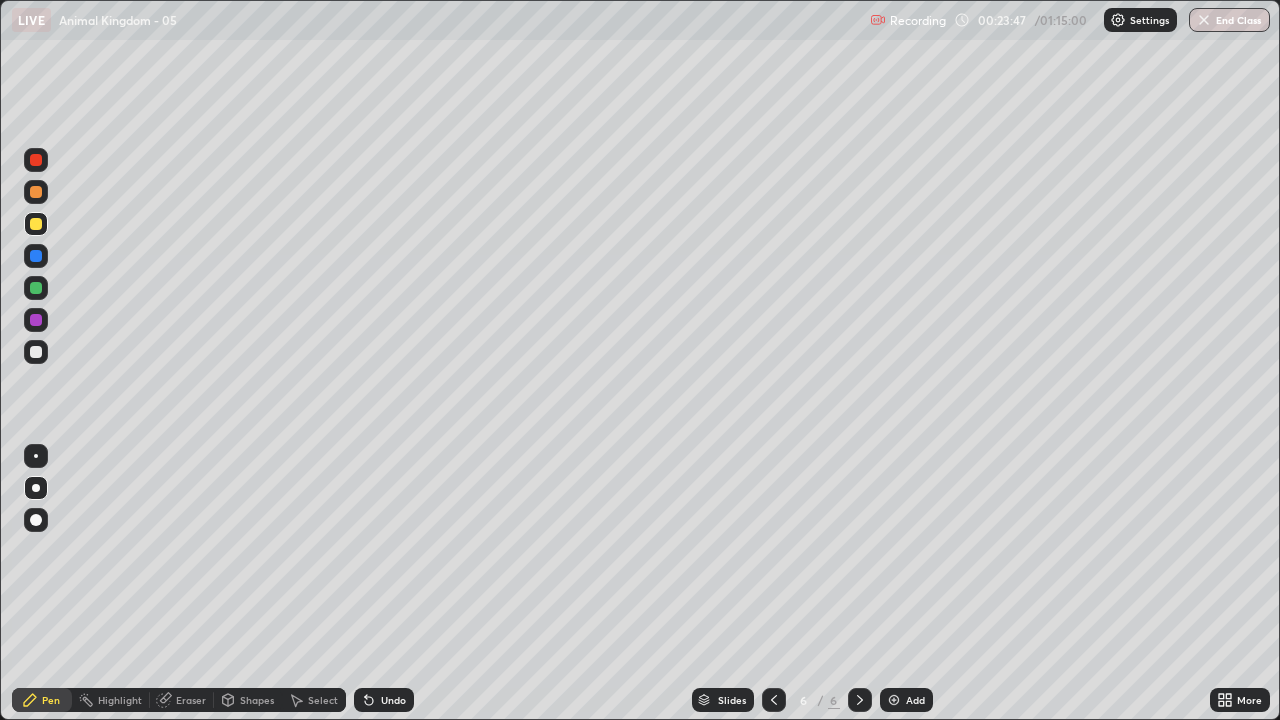 click at bounding box center (36, 352) 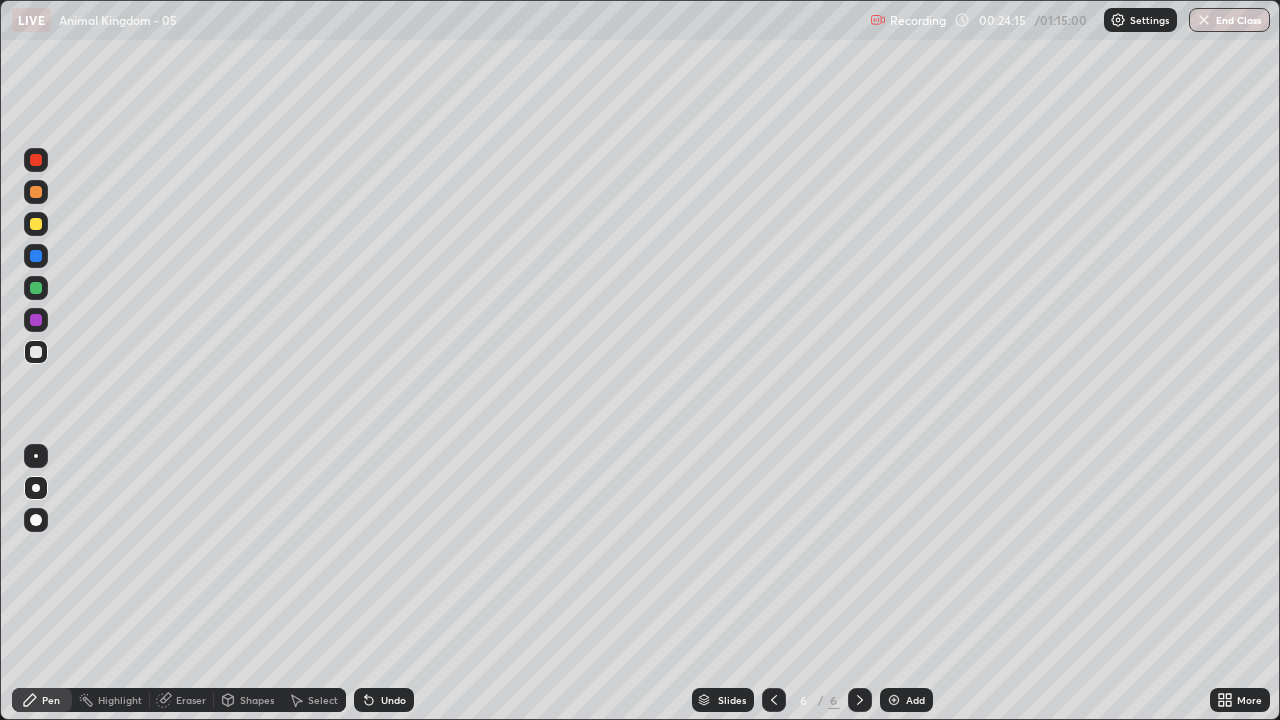 click on "Undo" at bounding box center (393, 700) 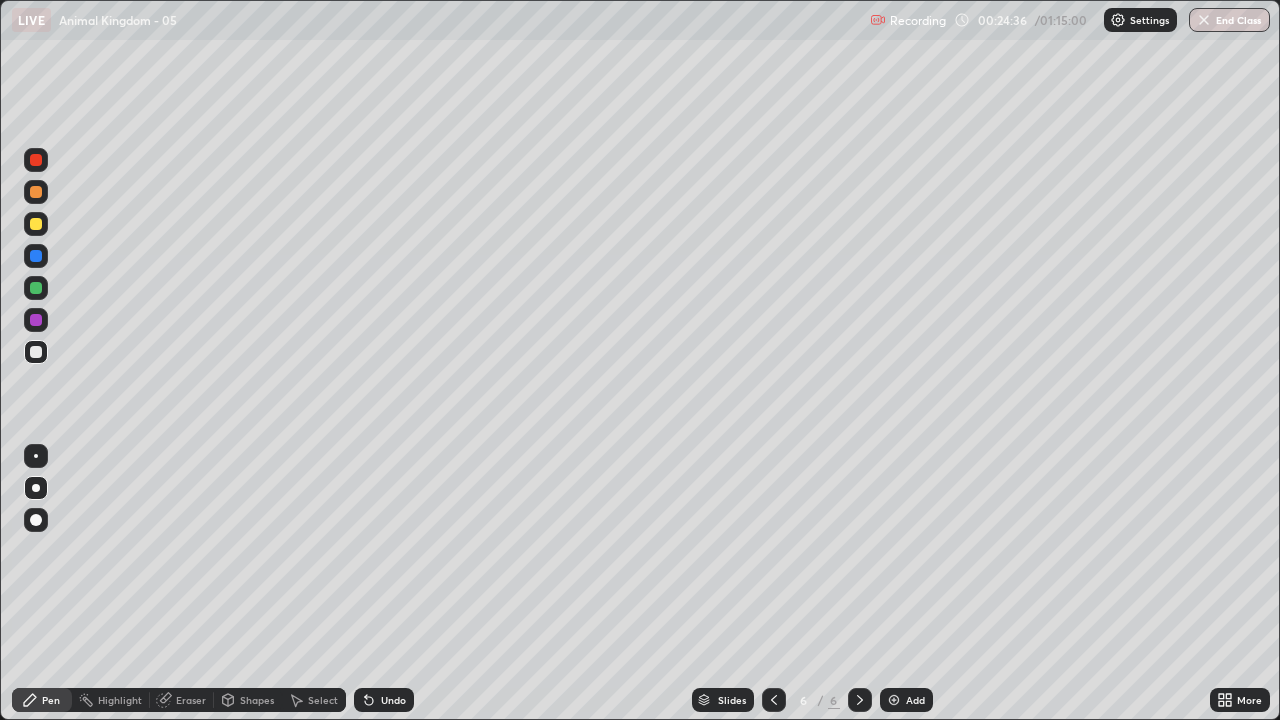 click at bounding box center (36, 160) 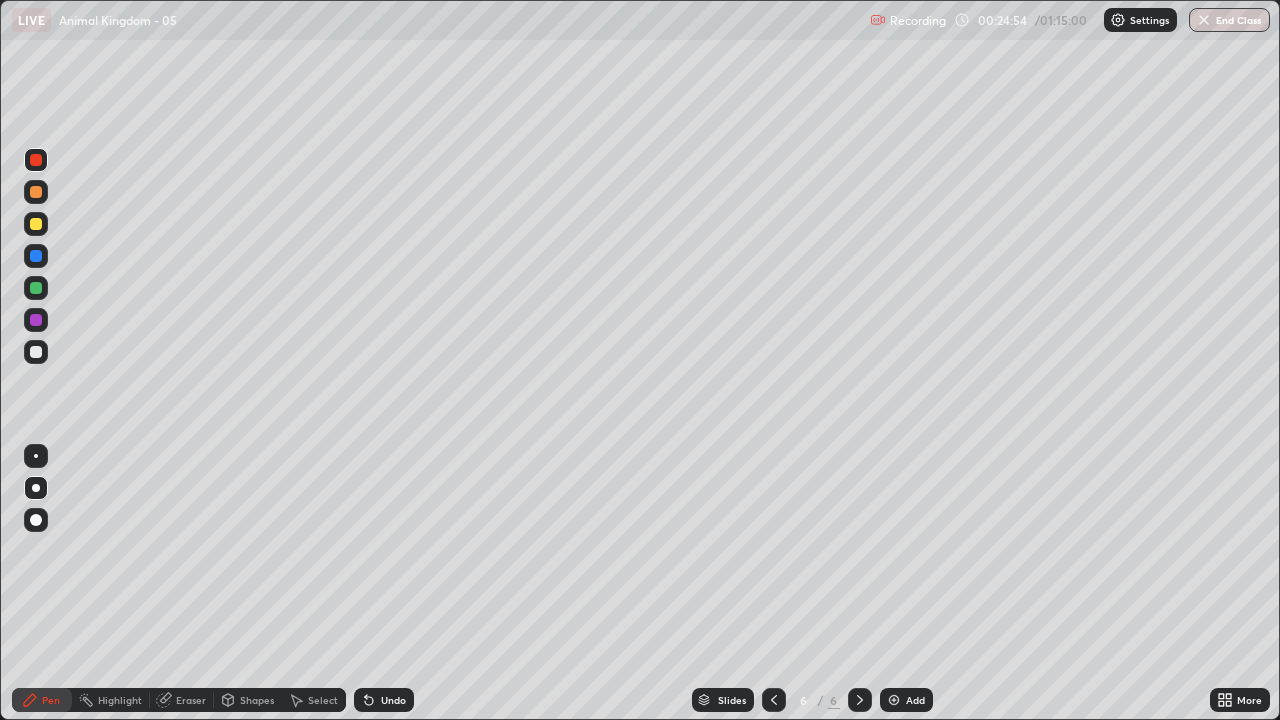click at bounding box center [36, 352] 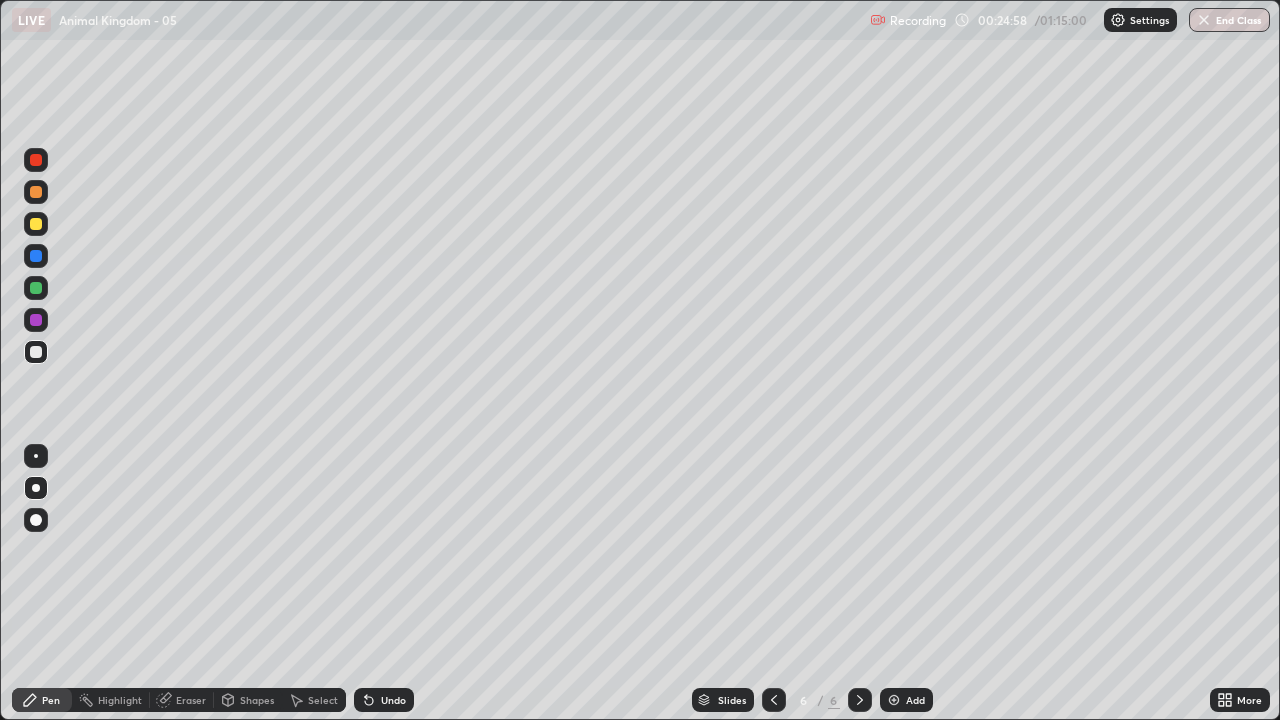click at bounding box center (36, 352) 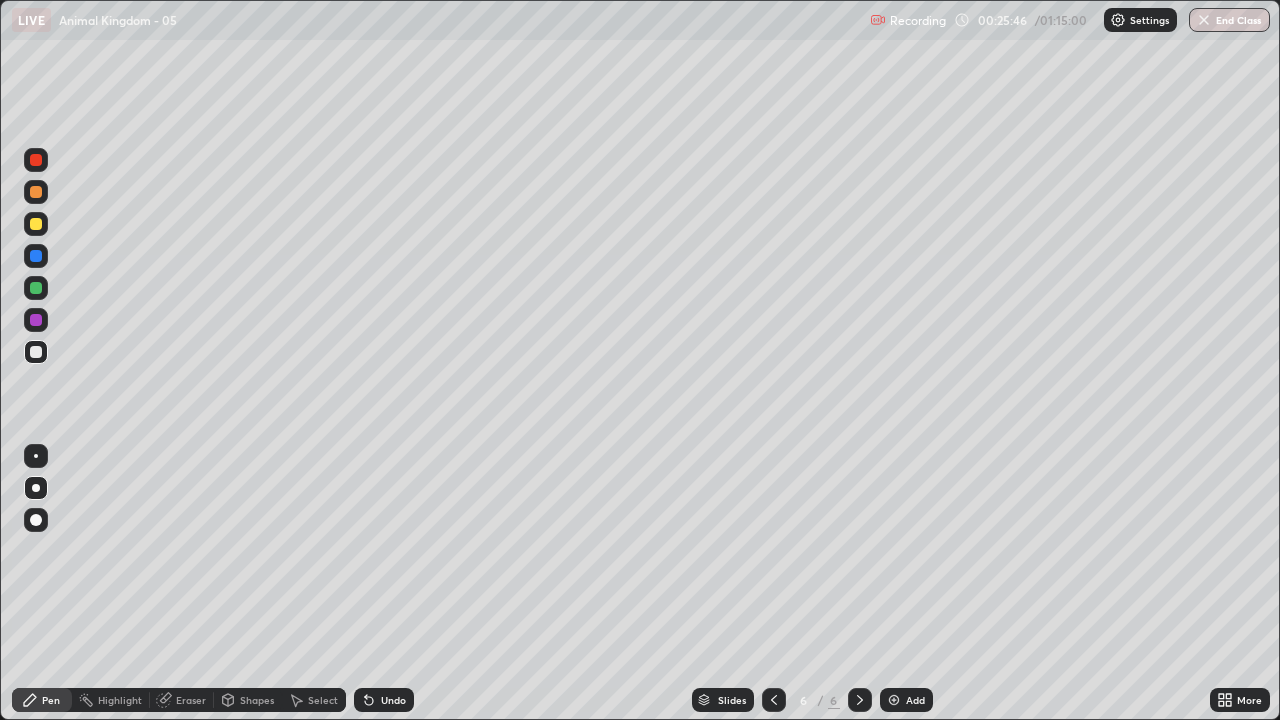 click at bounding box center (36, 352) 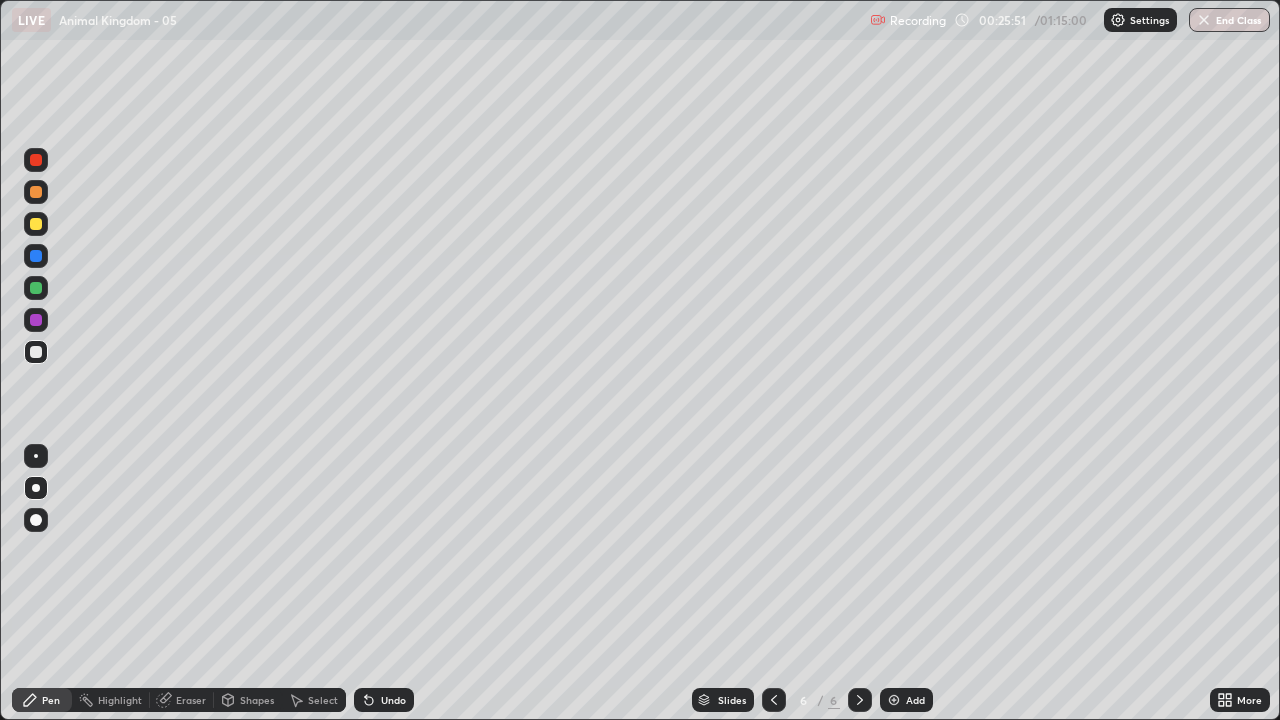 click at bounding box center (36, 192) 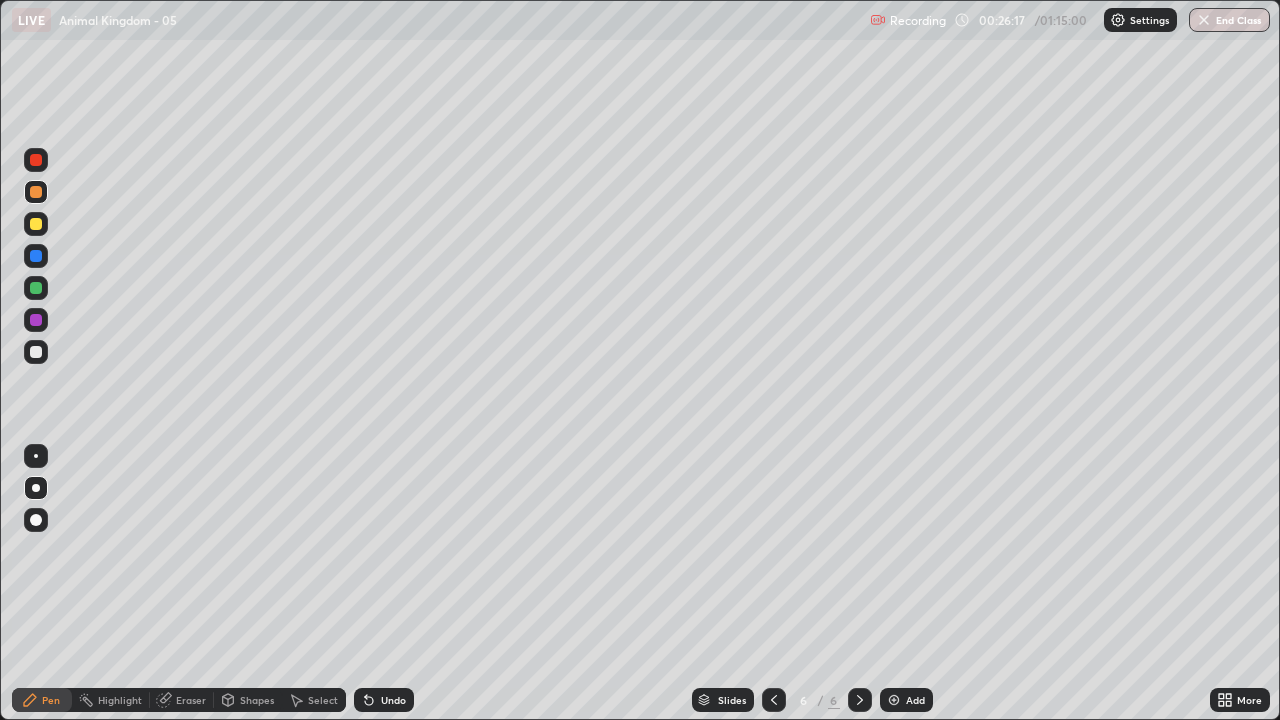 click at bounding box center [36, 352] 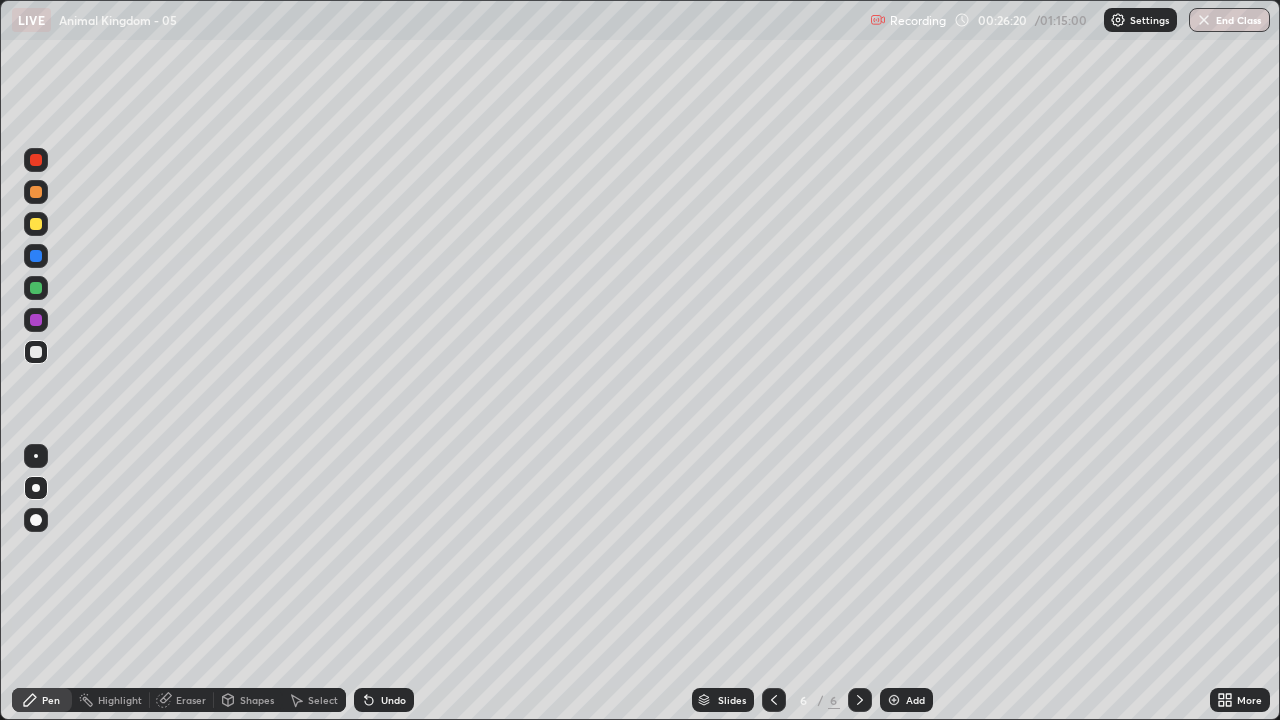 click at bounding box center (36, 352) 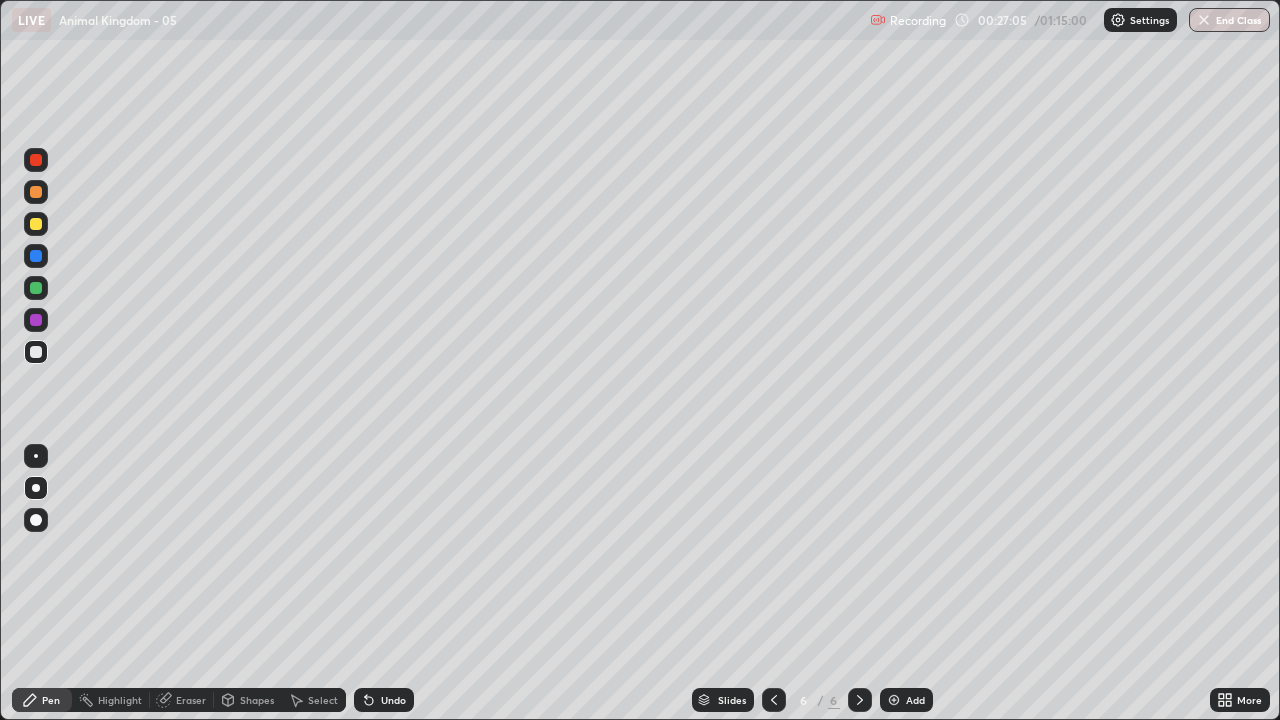 click at bounding box center [36, 192] 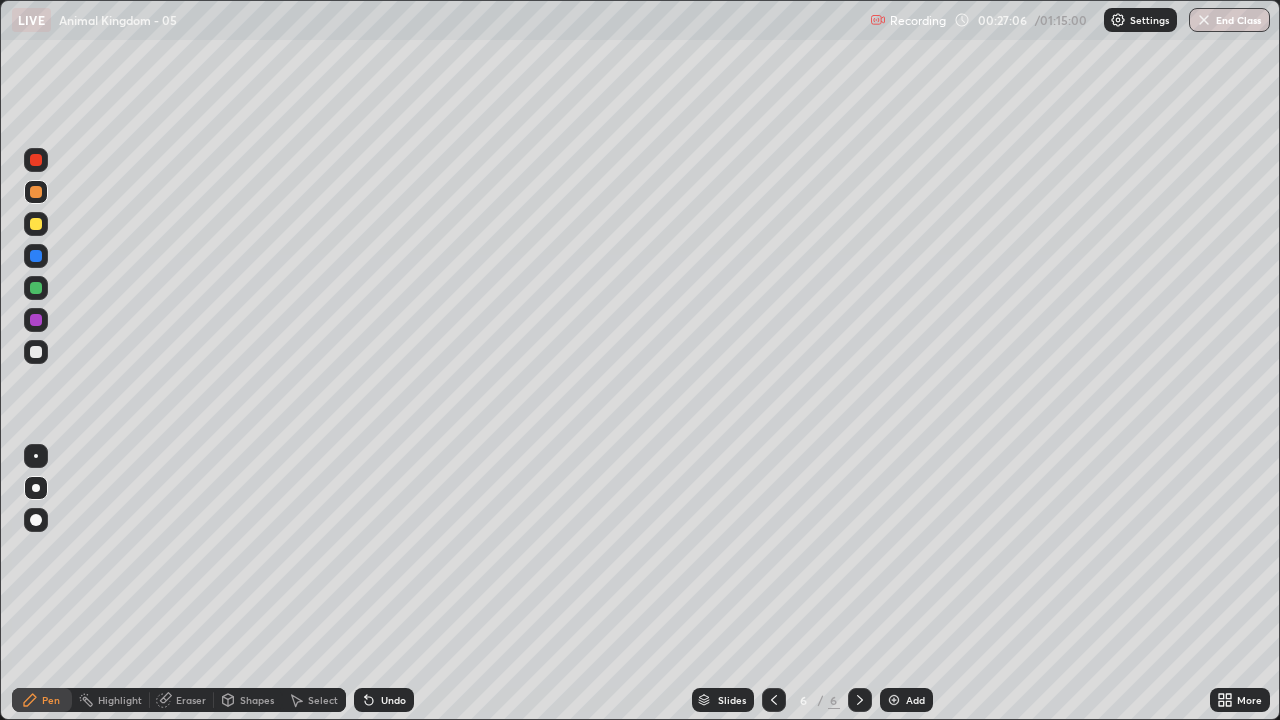 click at bounding box center (36, 320) 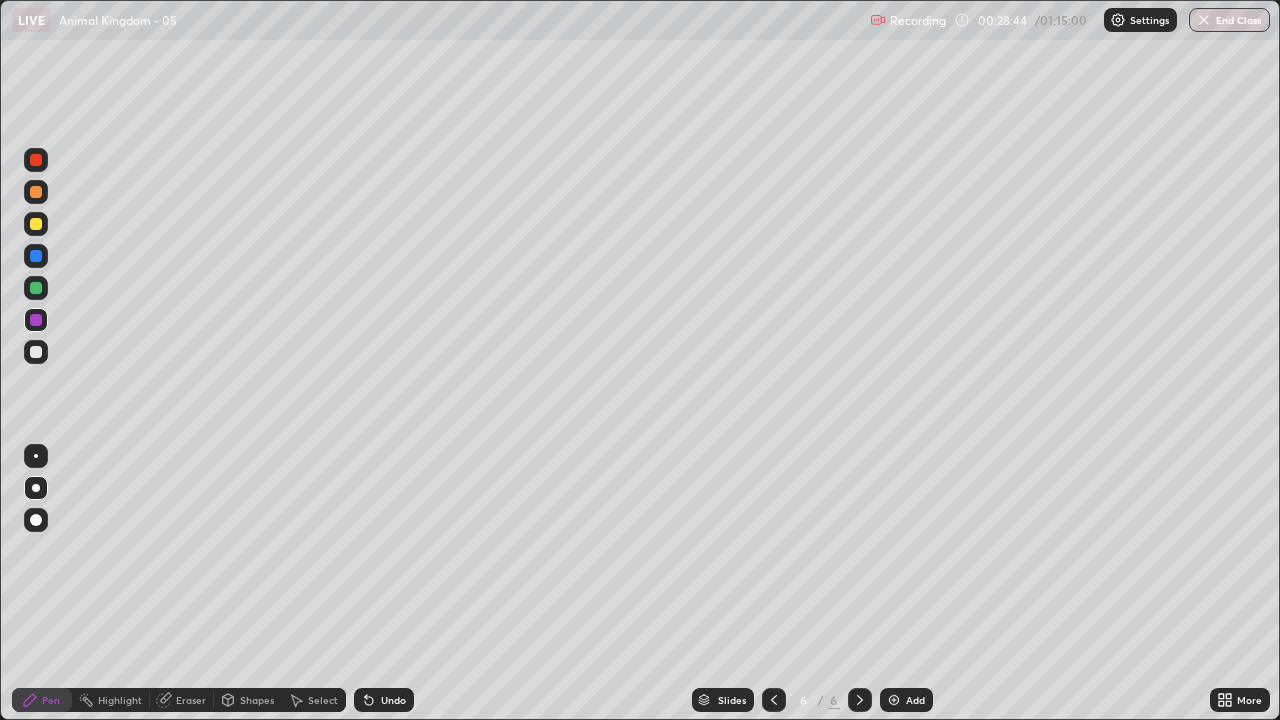 click at bounding box center [894, 700] 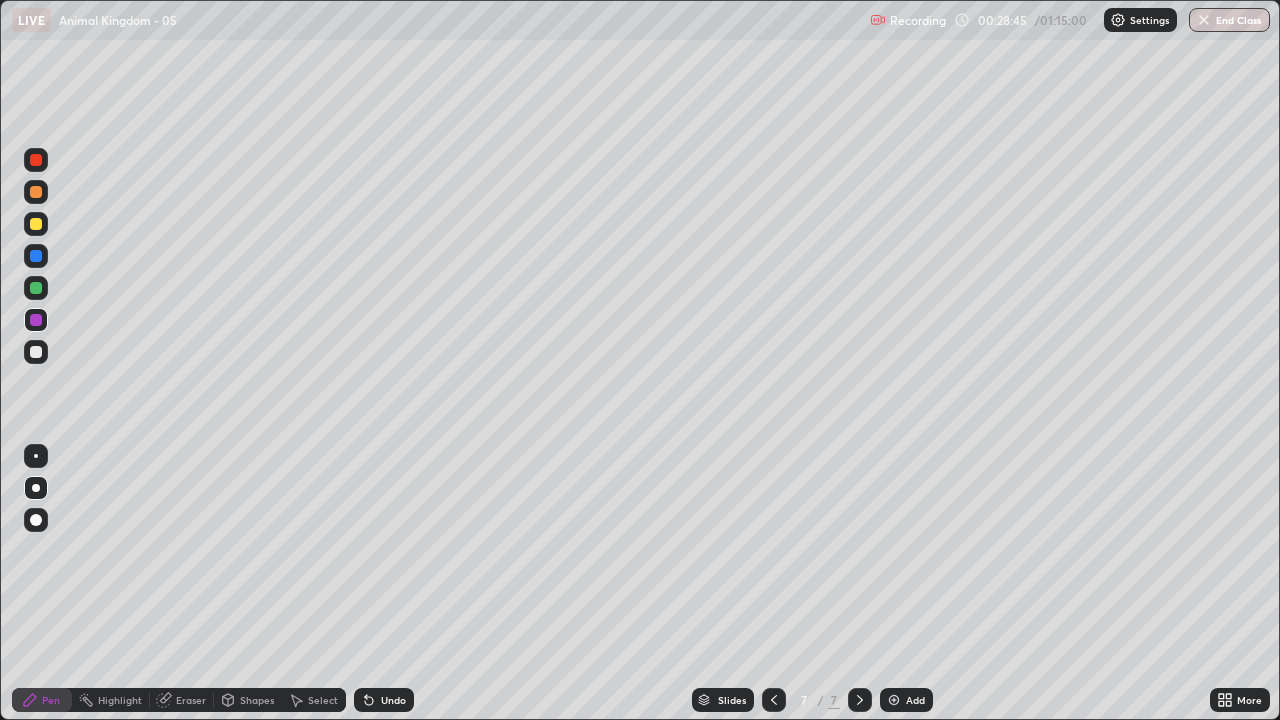 click at bounding box center (36, 352) 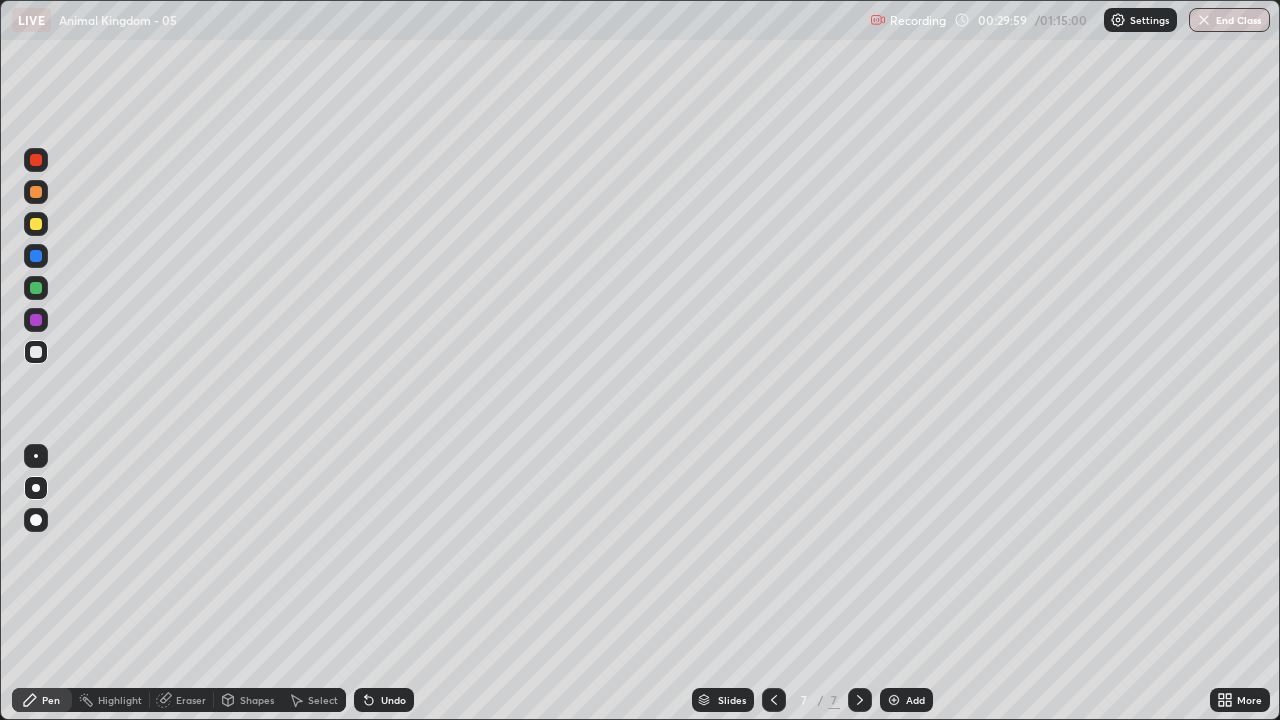 click on "Select" at bounding box center [323, 700] 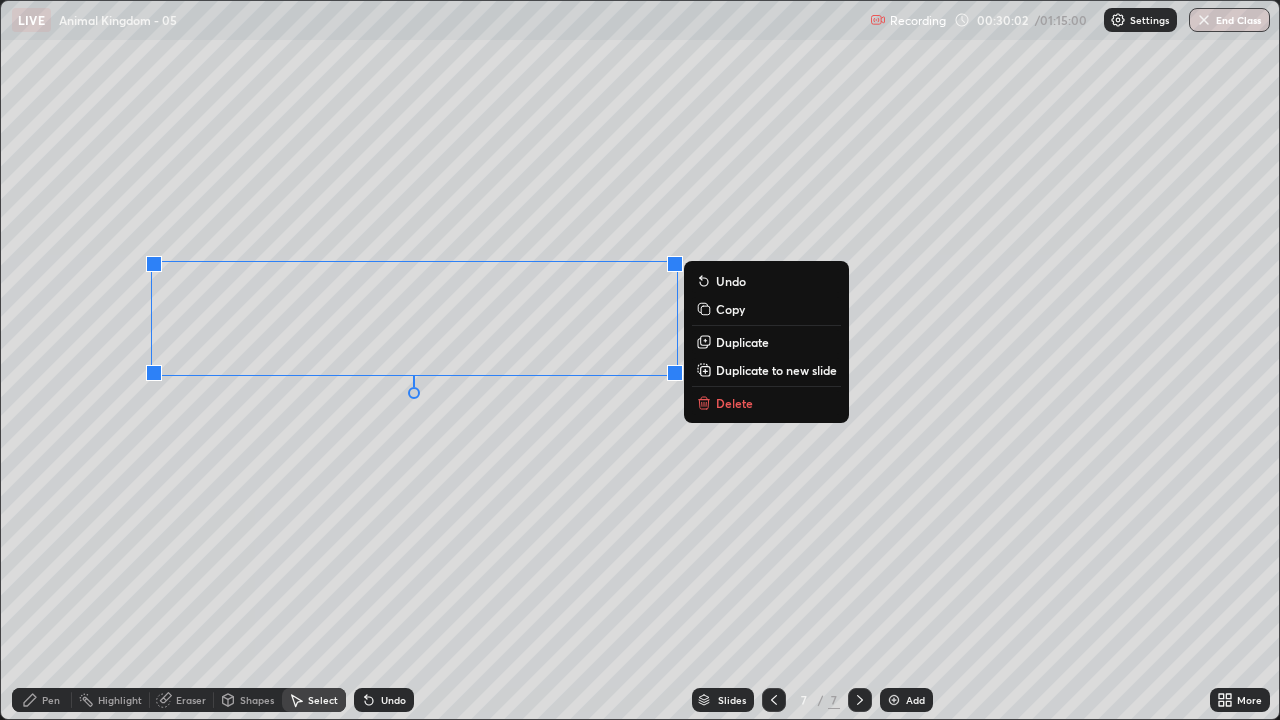 click on "Delete" at bounding box center [766, 403] 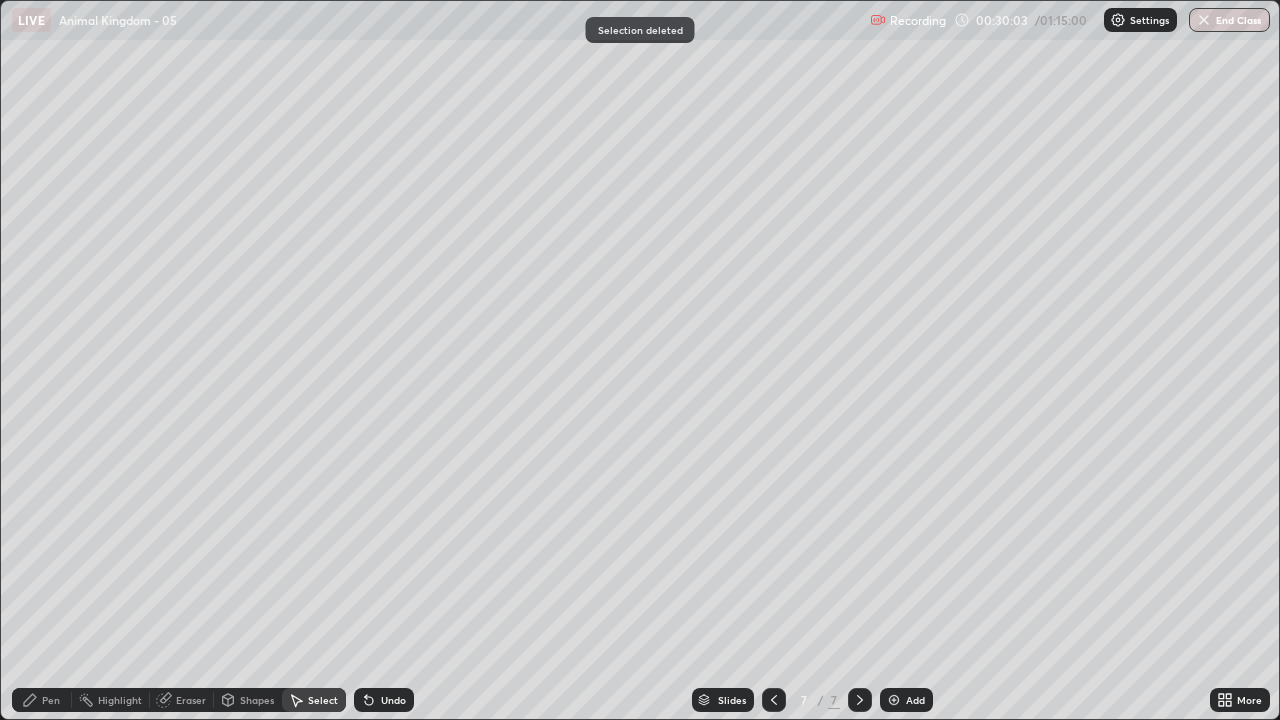 click on "Pen" at bounding box center [51, 700] 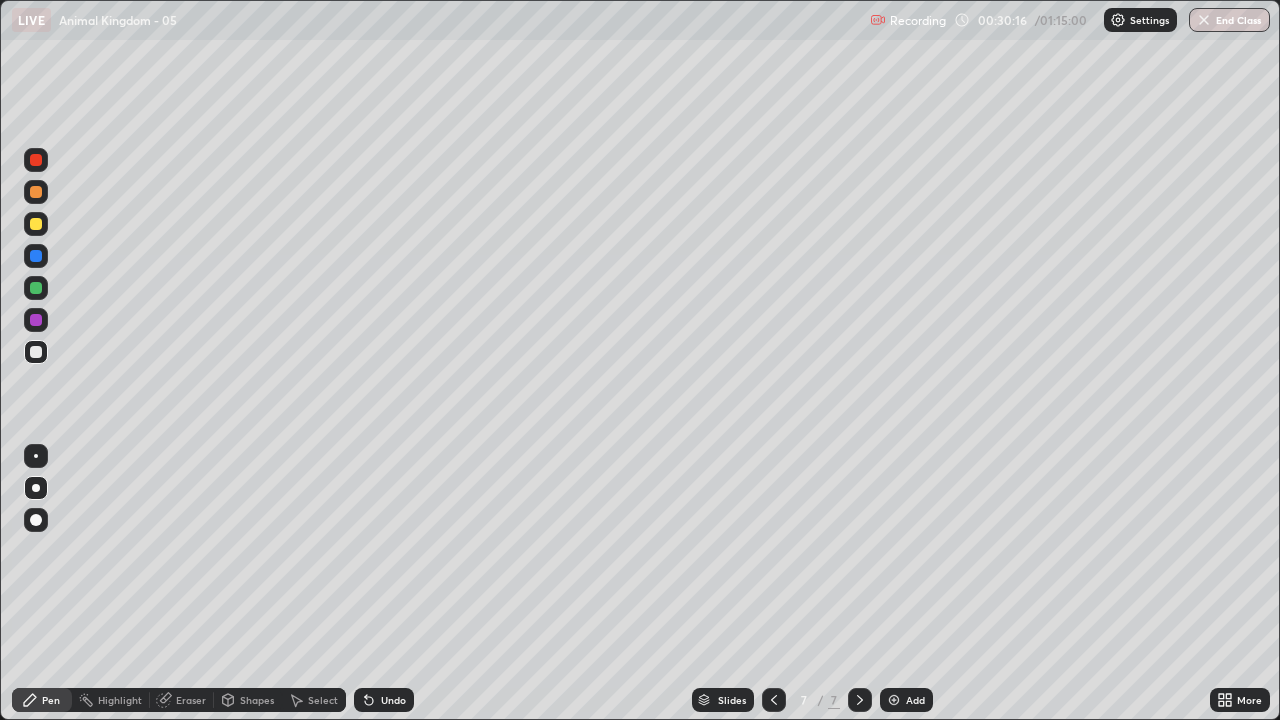 click at bounding box center [36, 352] 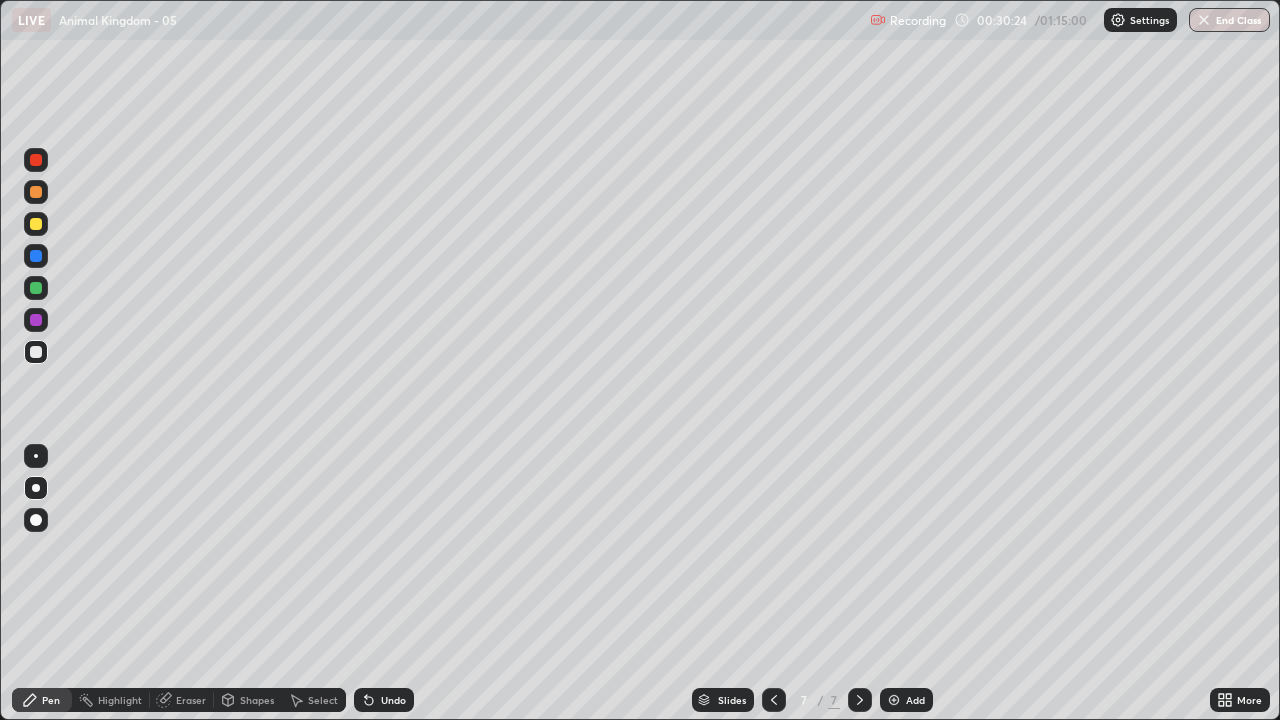 click at bounding box center [36, 352] 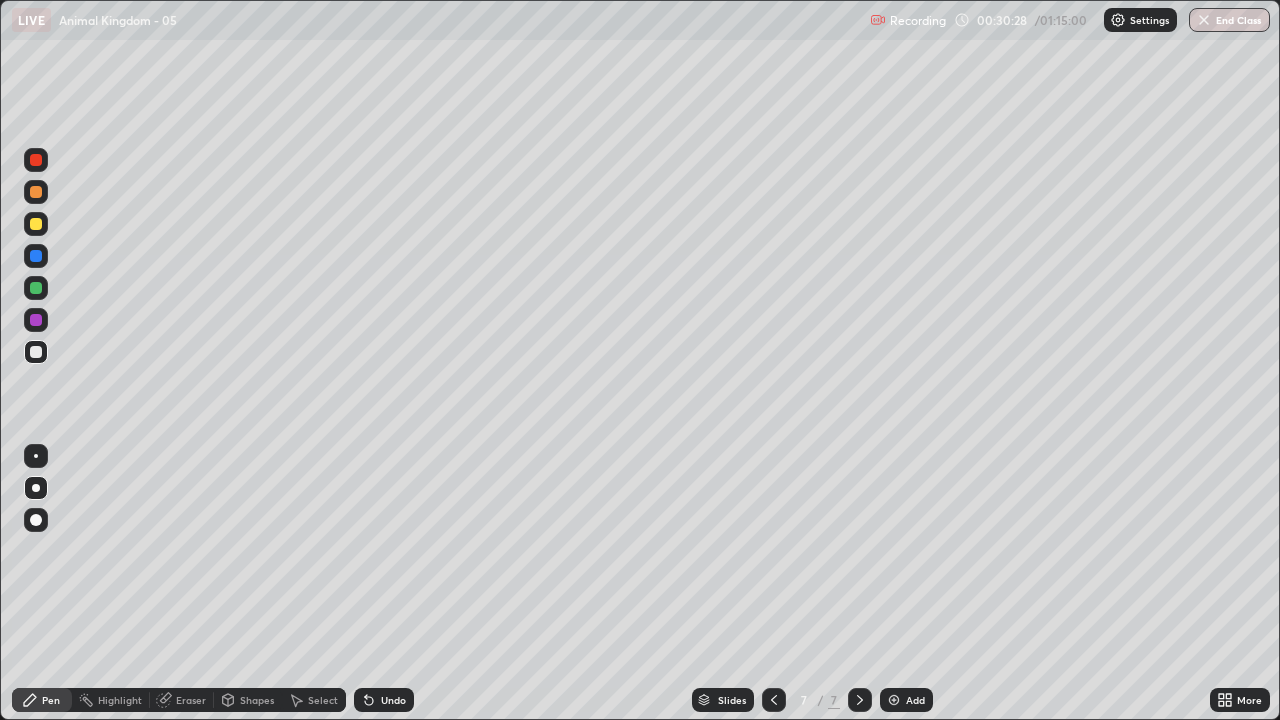 click at bounding box center [36, 352] 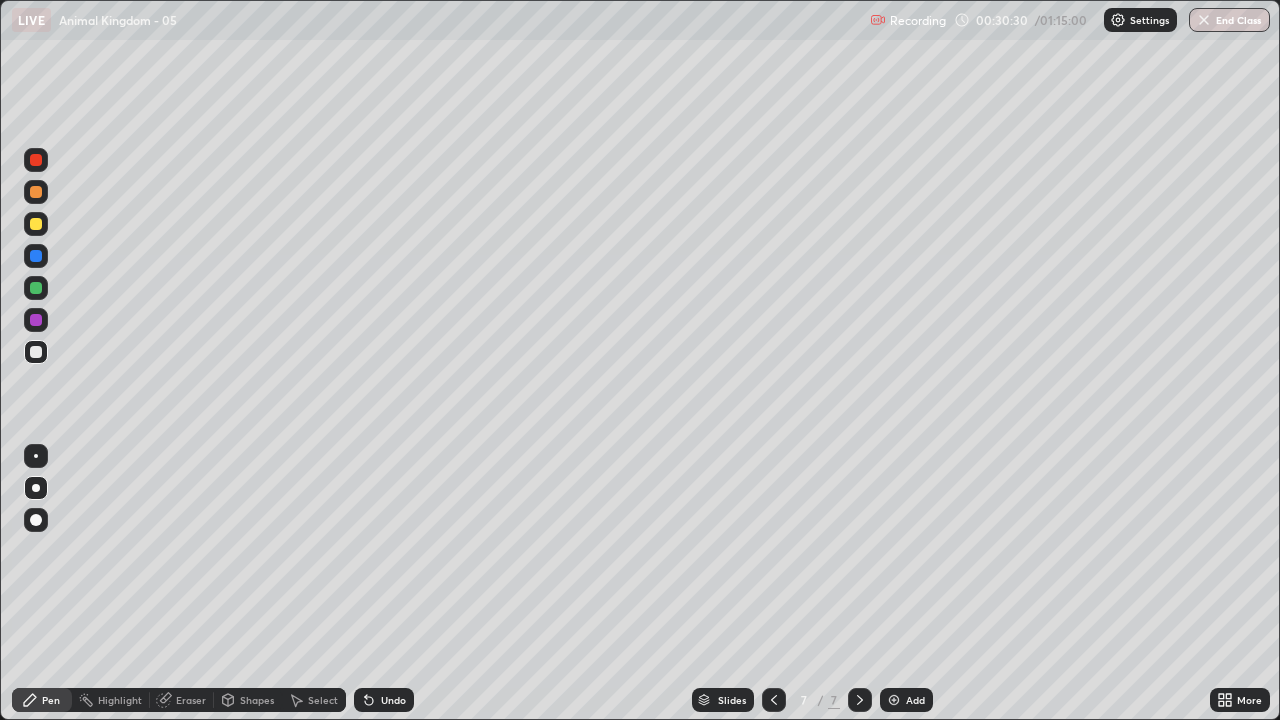 click 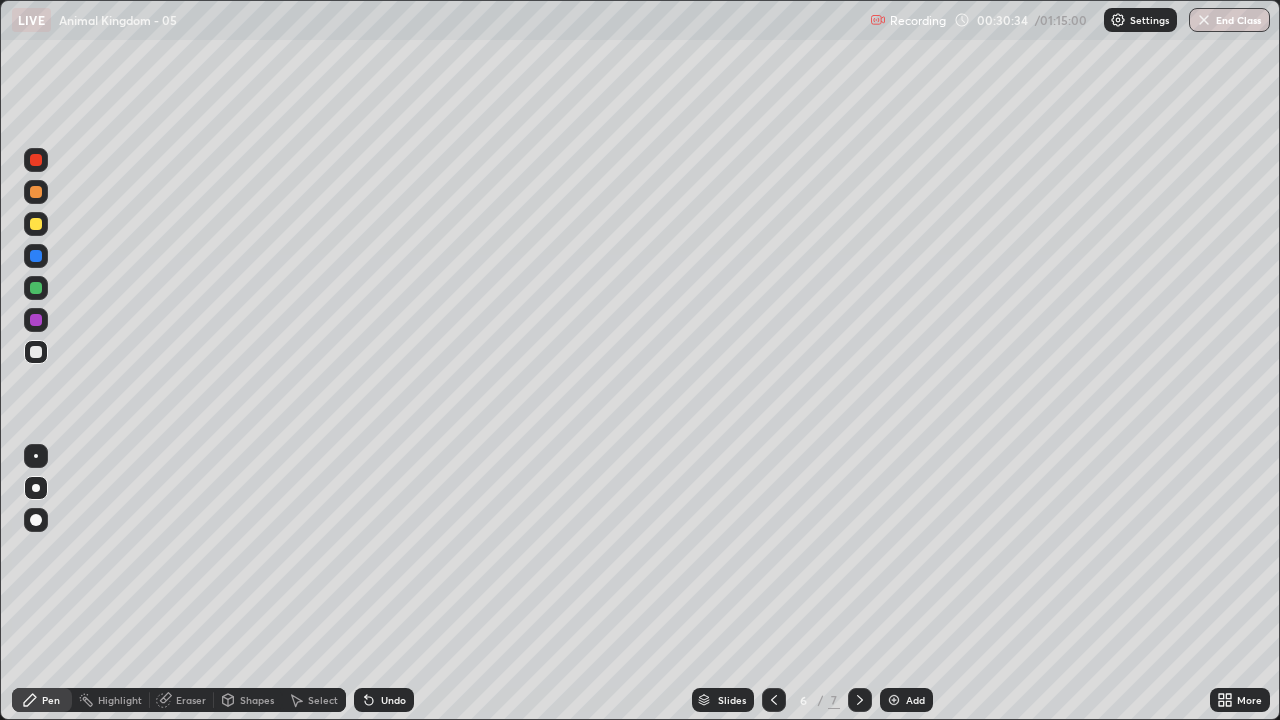 click 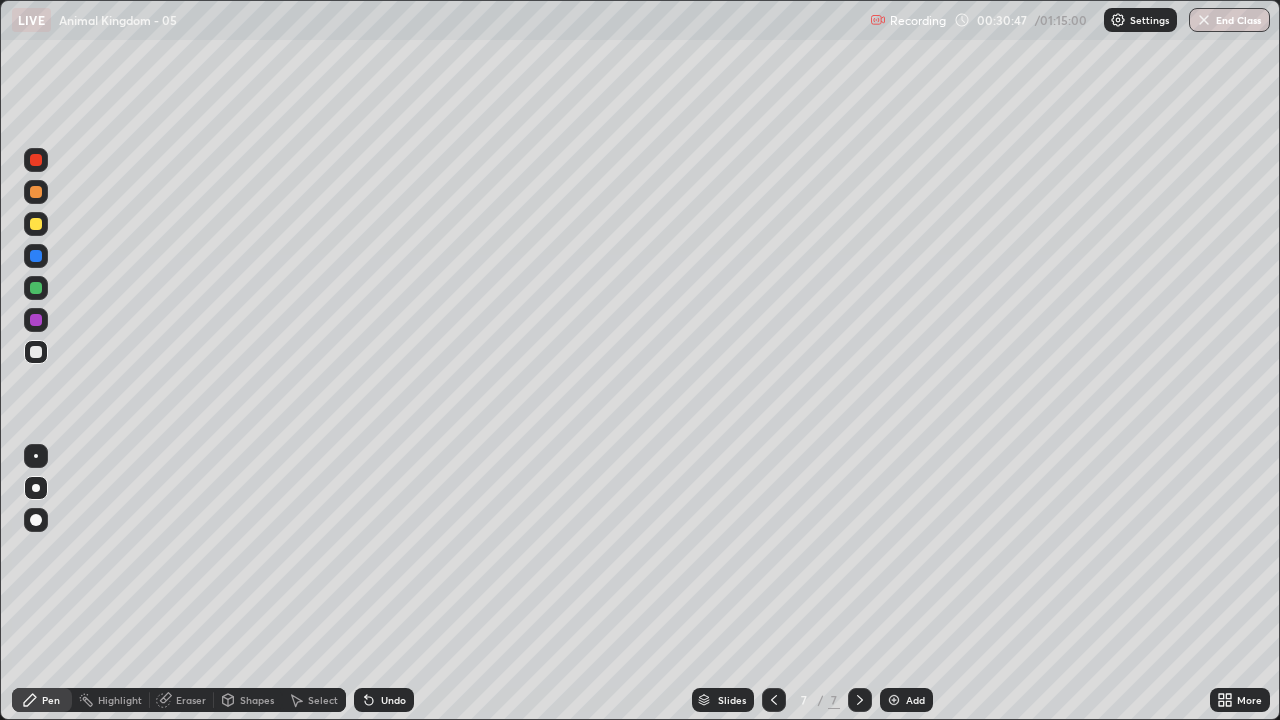 click 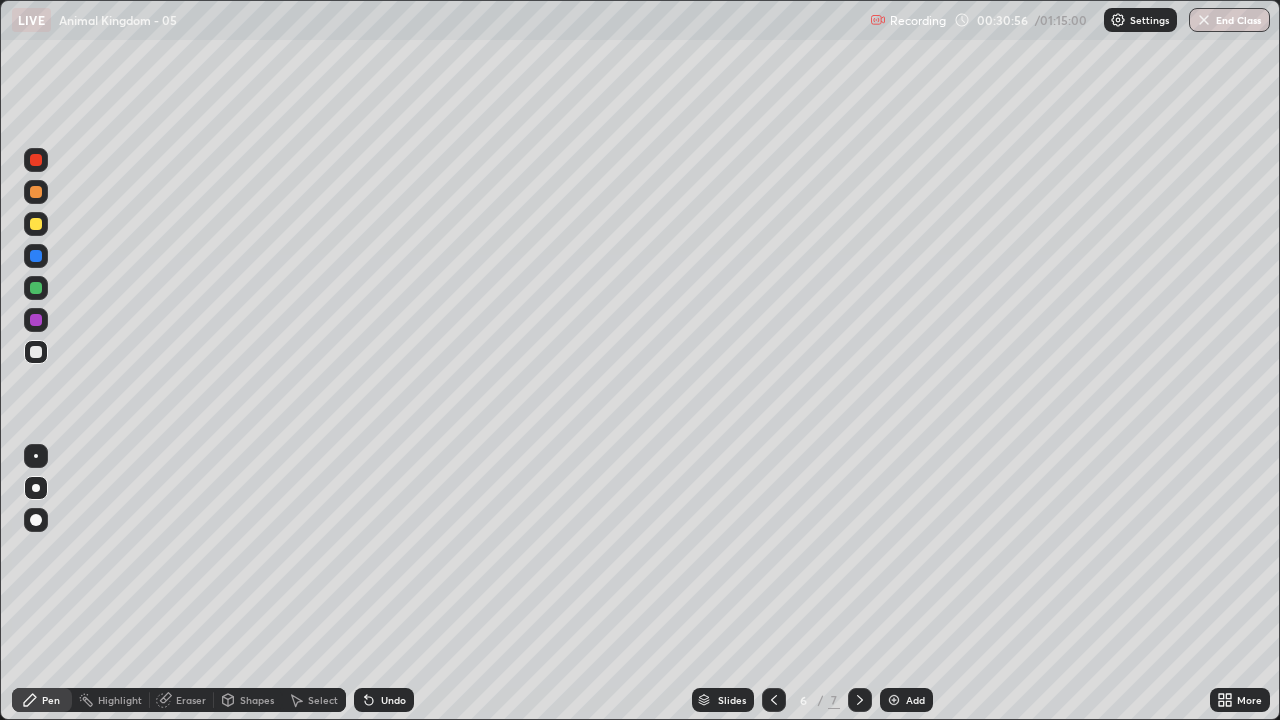 click at bounding box center (36, 320) 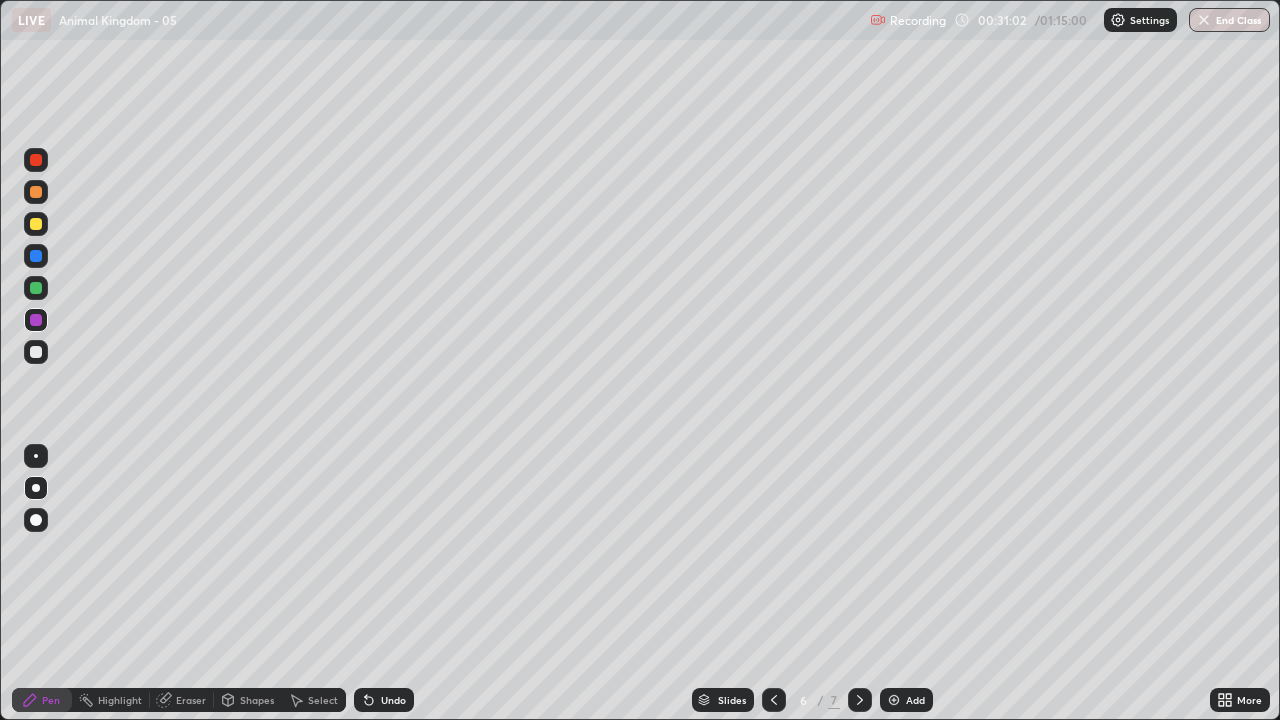 click on "Pen Highlight Eraser Shapes Select Undo Slides 6 / 7 Add More" at bounding box center (640, 700) 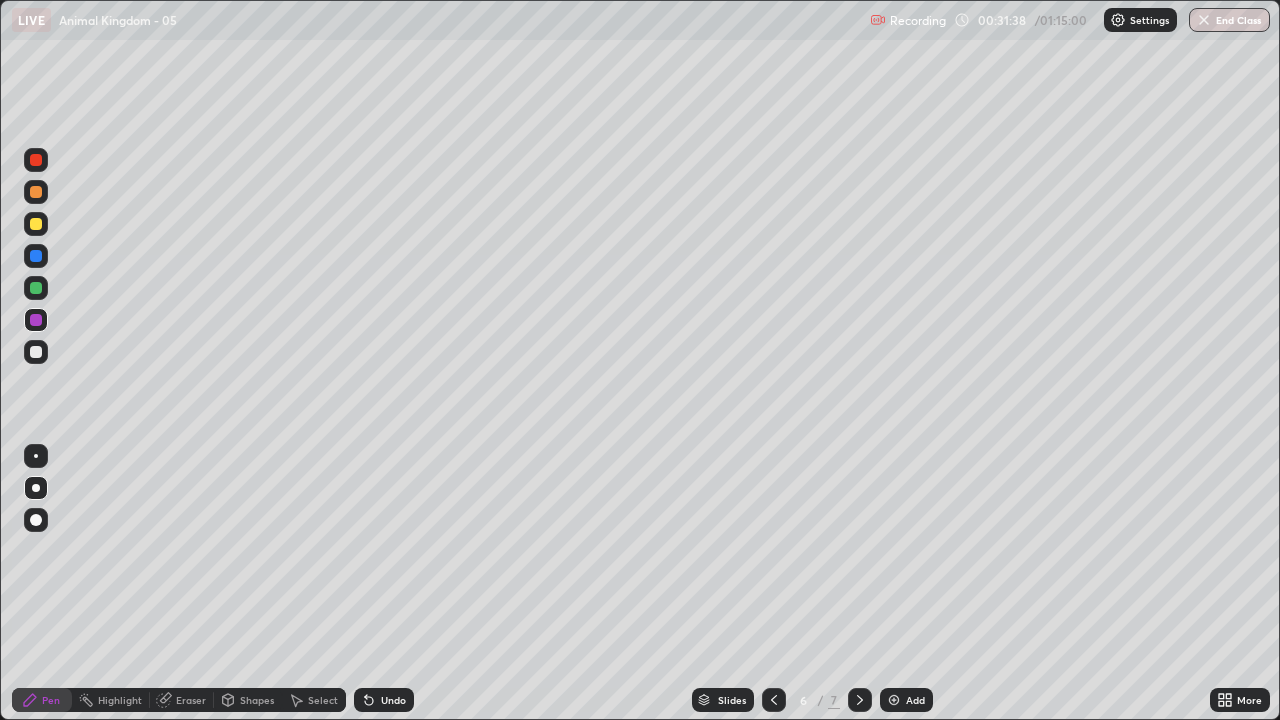 click 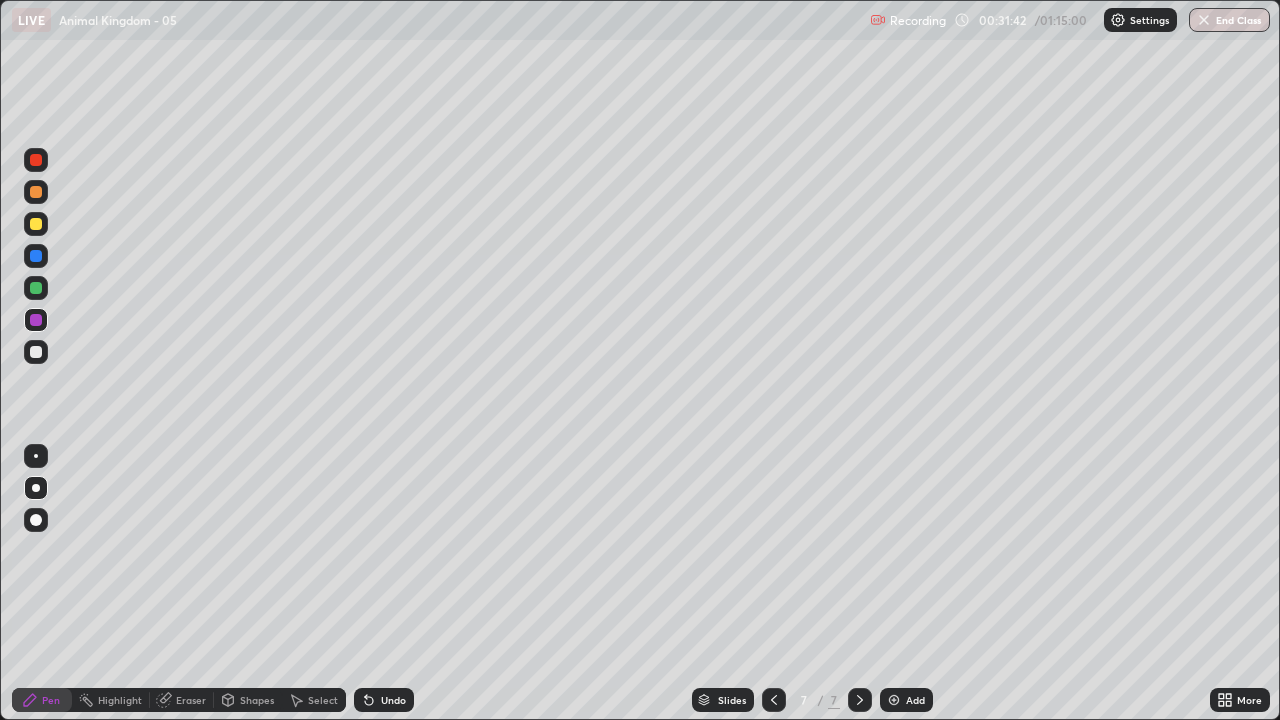 click on "Undo" at bounding box center [393, 700] 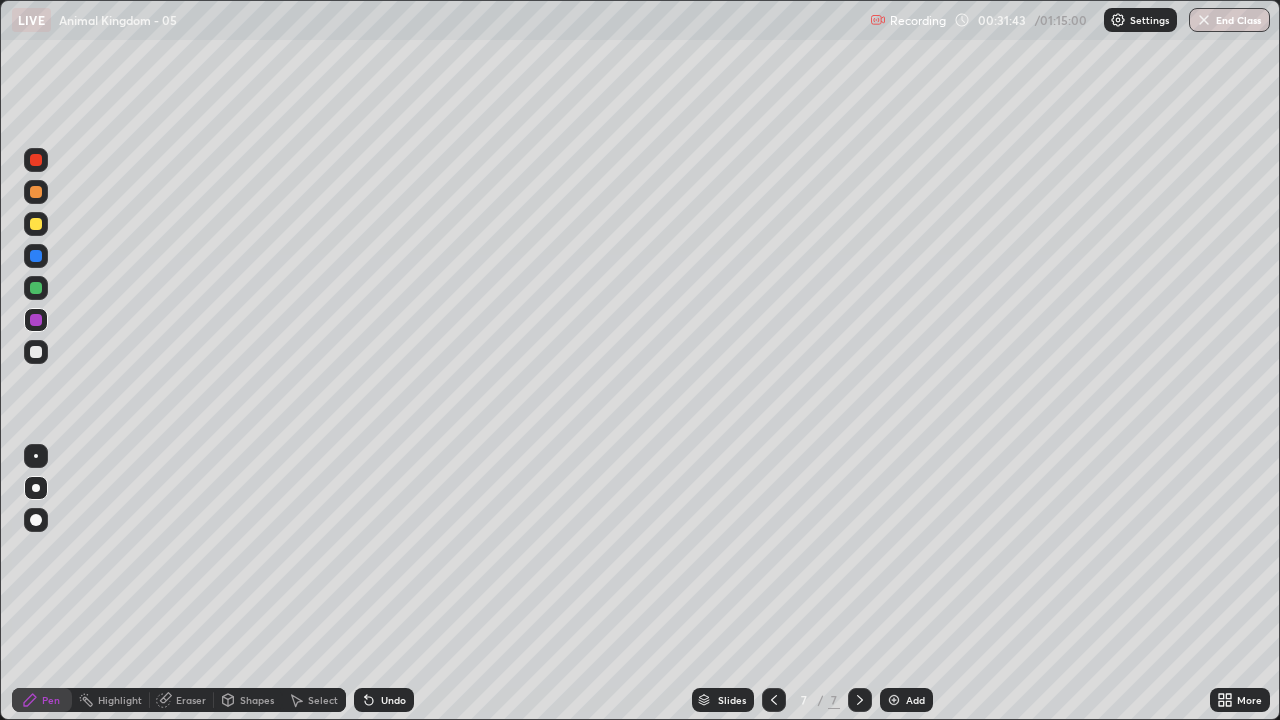 click on "Undo" at bounding box center (393, 700) 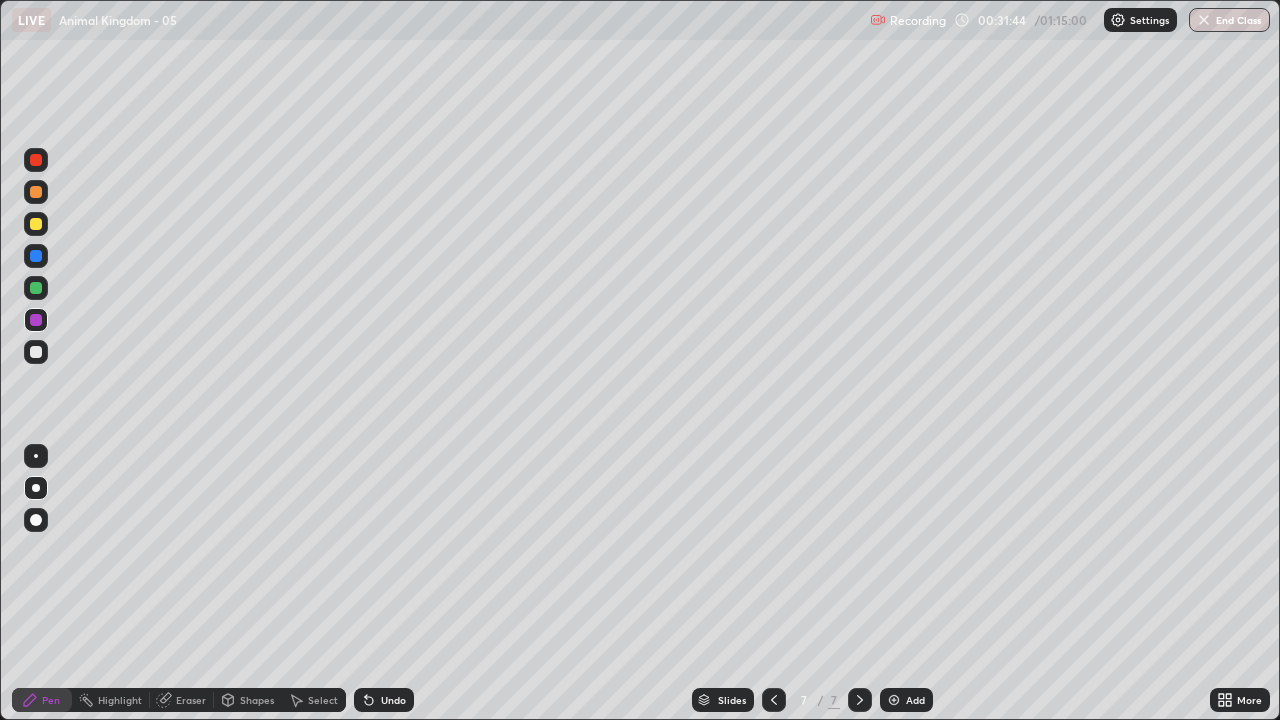 click on "Undo" at bounding box center (393, 700) 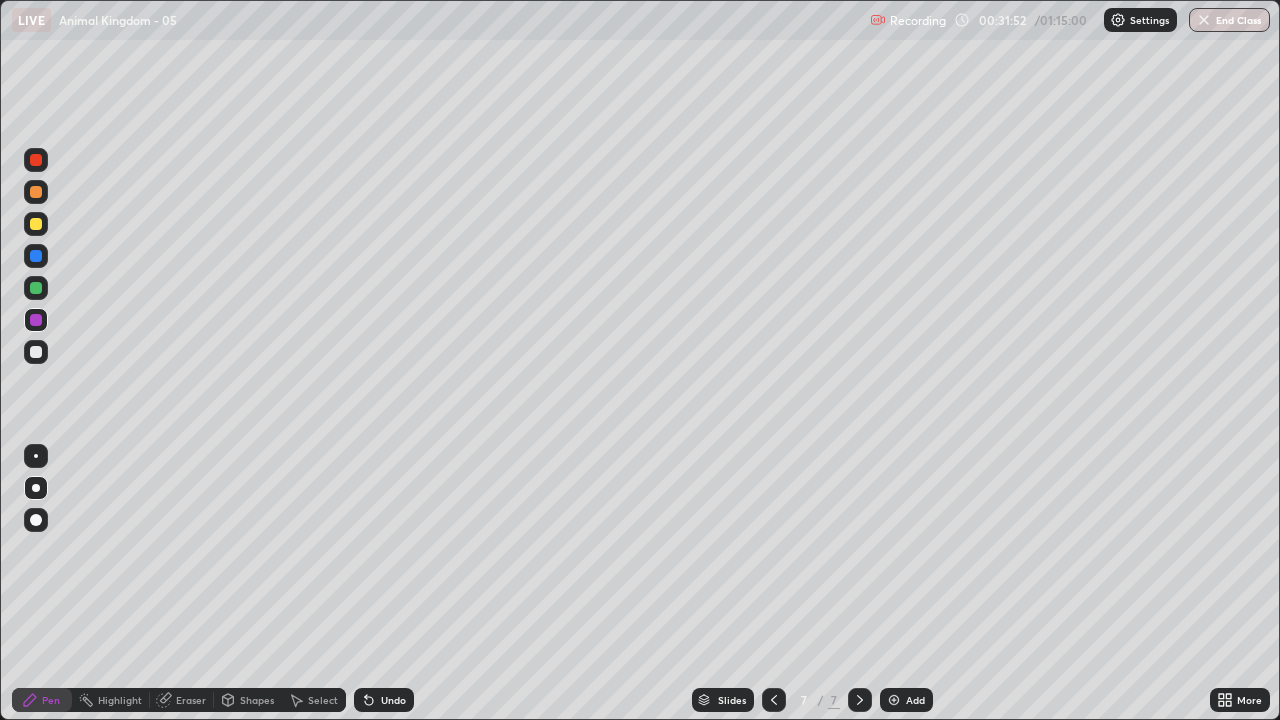 click at bounding box center [36, 352] 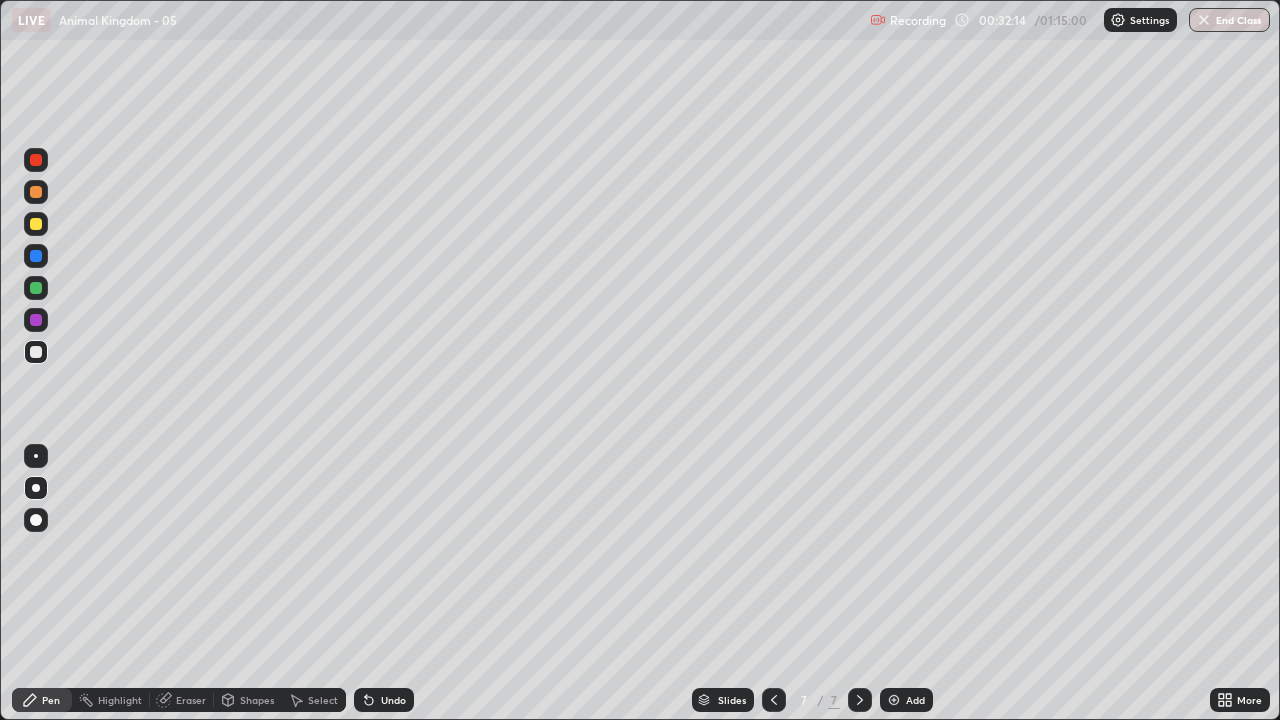 click at bounding box center [36, 352] 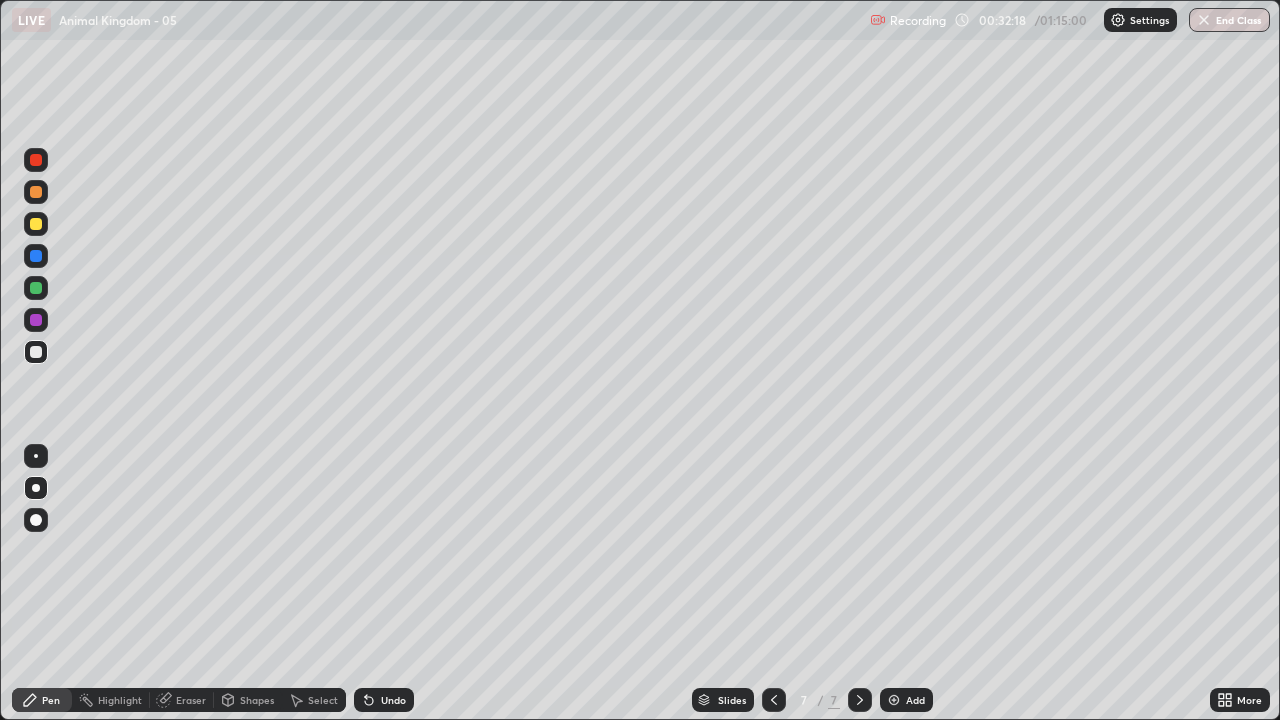 click 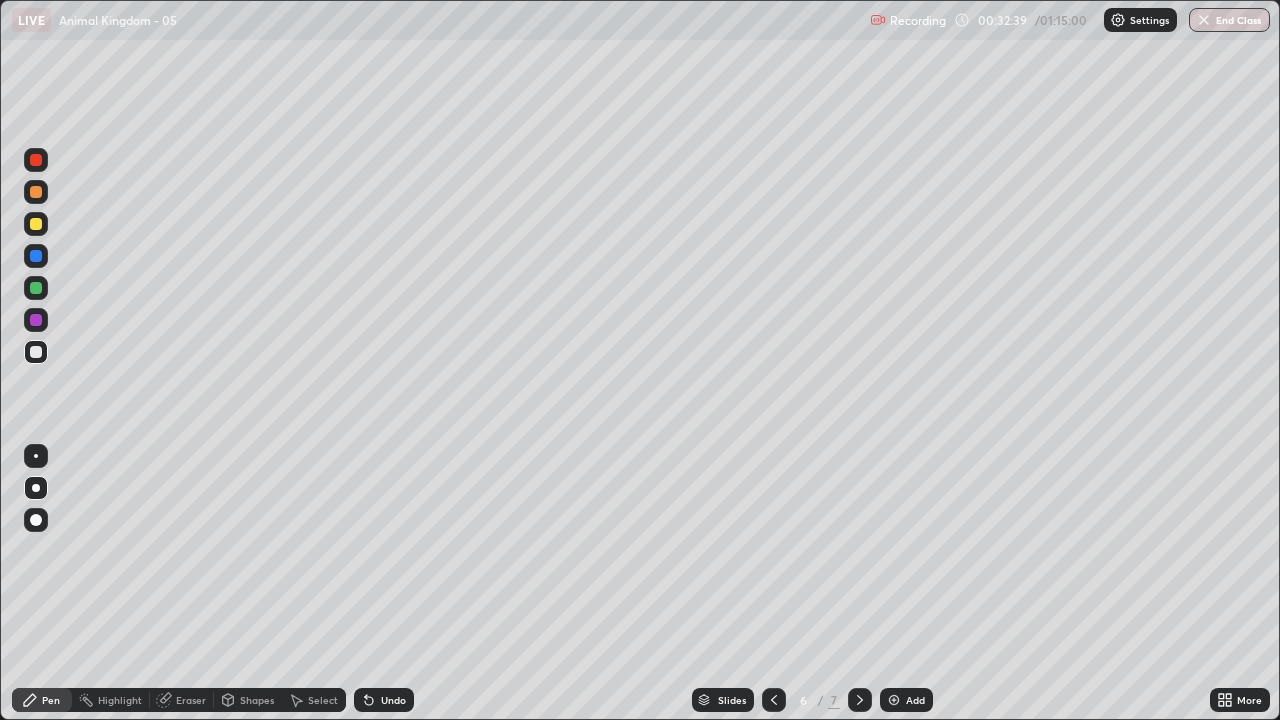 click at bounding box center (860, 700) 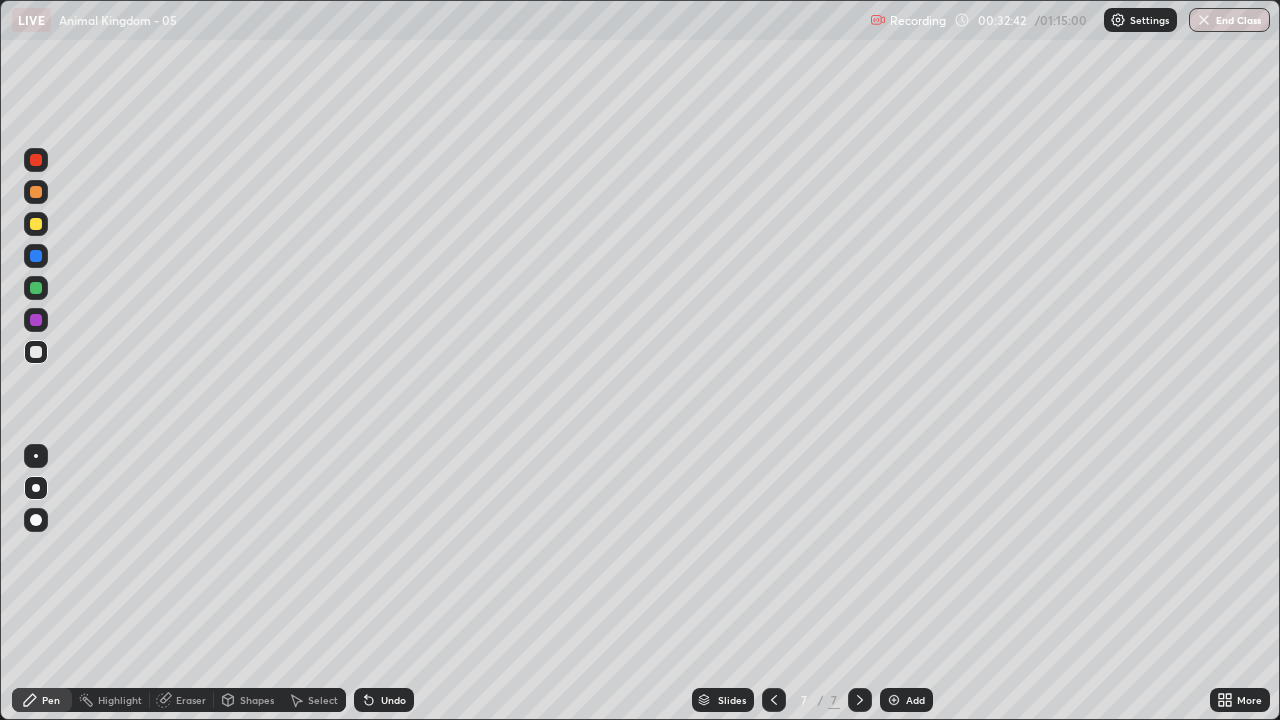 click at bounding box center [36, 352] 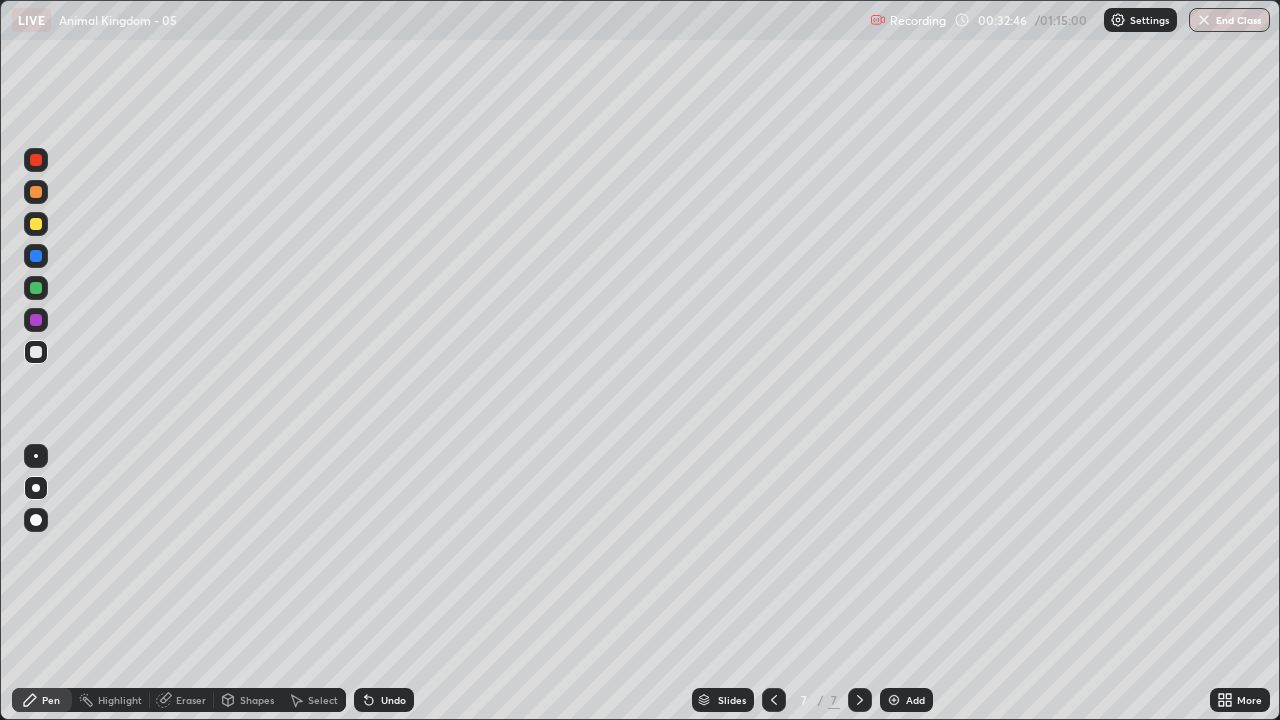 click at bounding box center [36, 352] 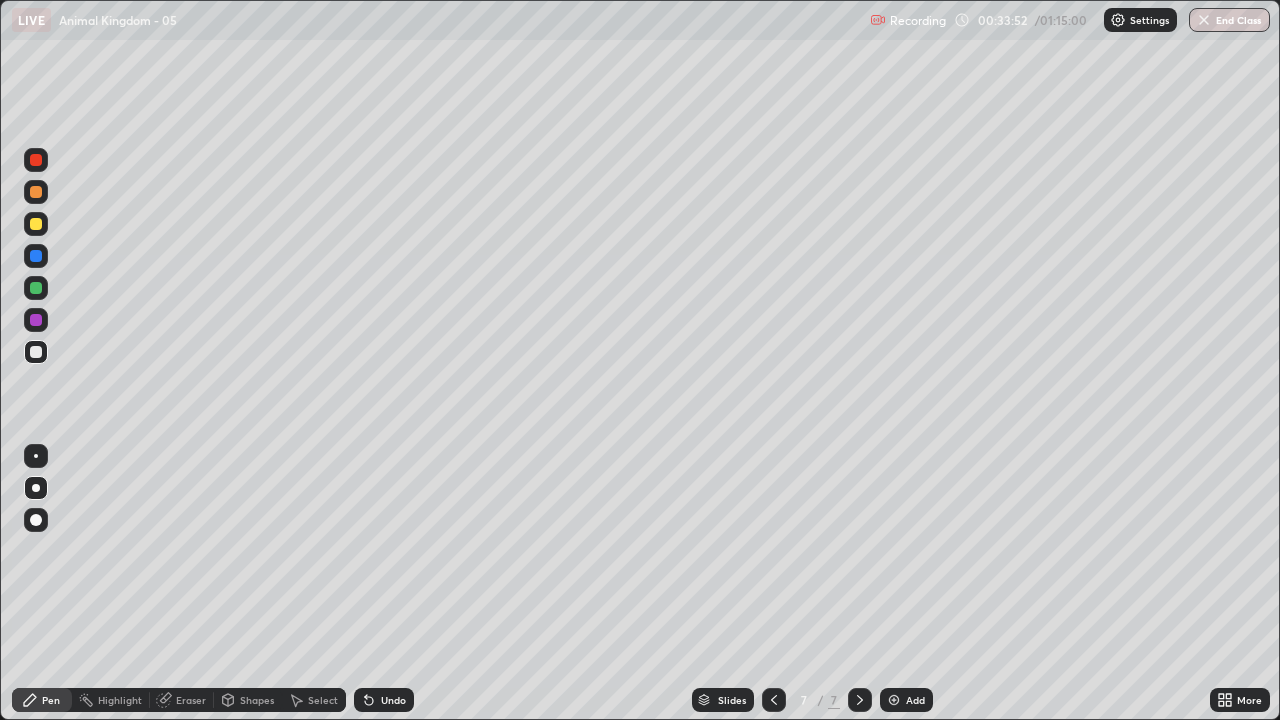 click at bounding box center [774, 700] 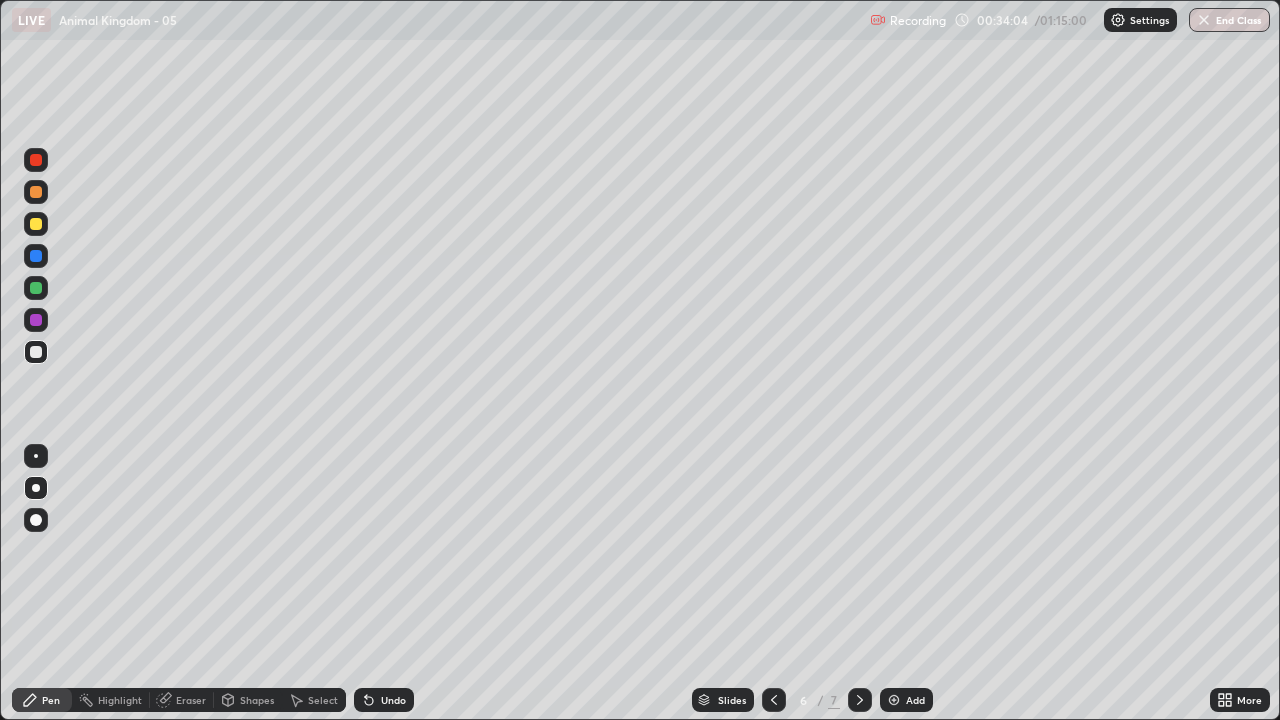 click 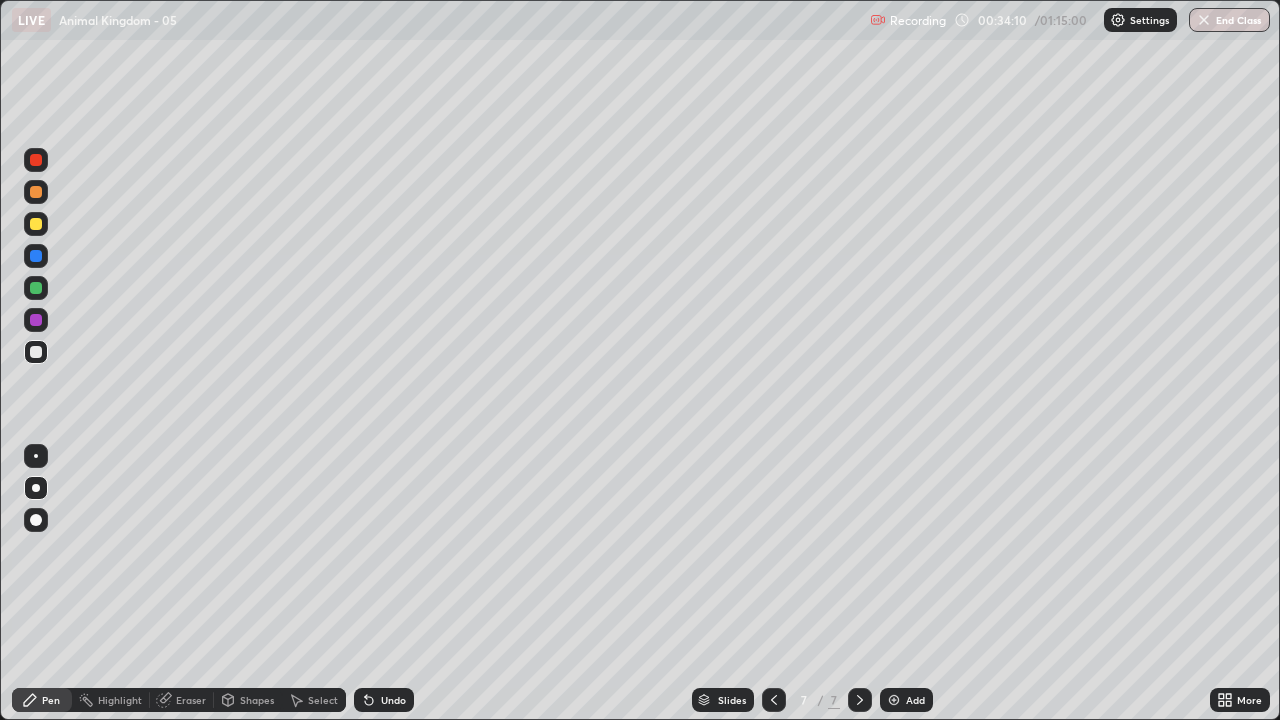 click at bounding box center (36, 256) 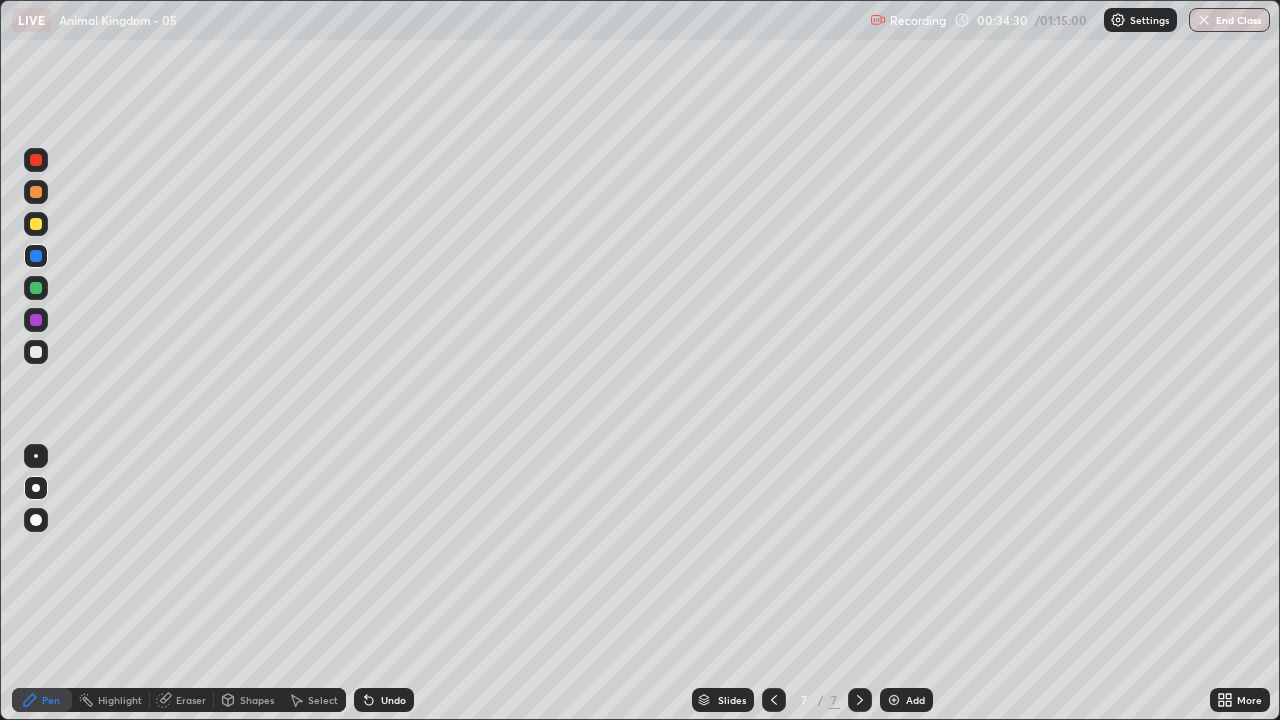 click at bounding box center [36, 352] 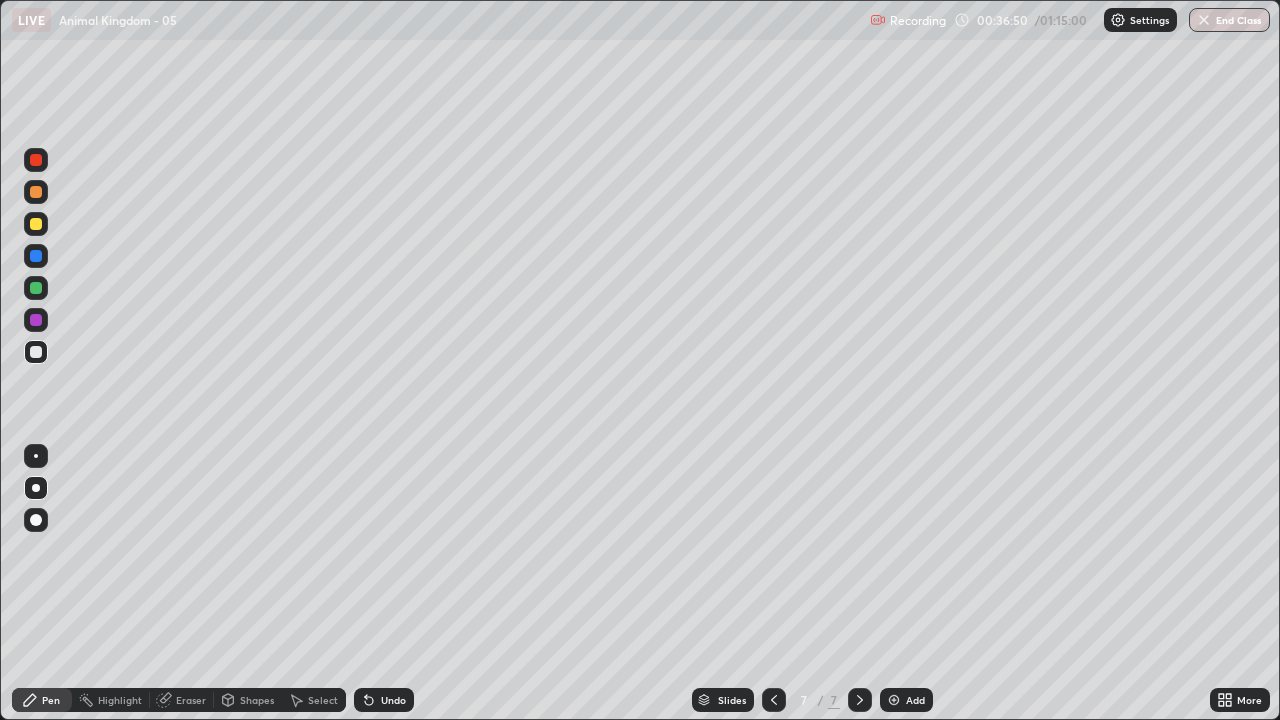 click 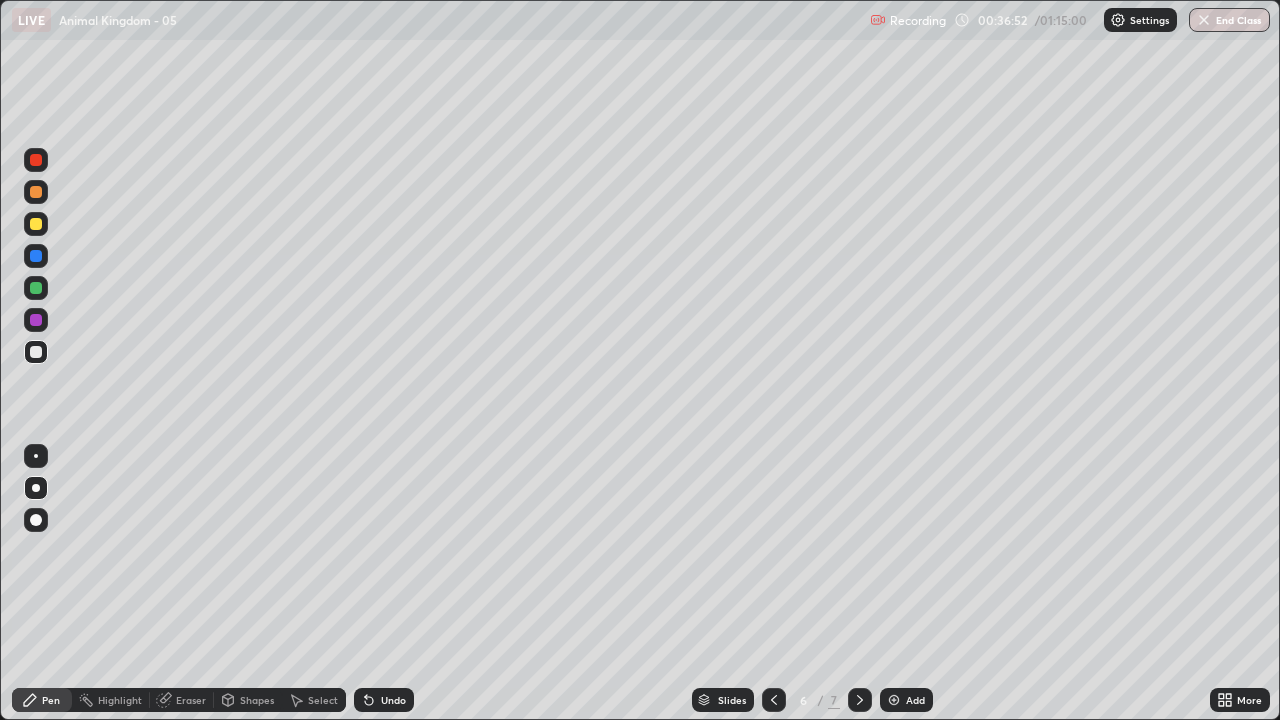 click at bounding box center [36, 320] 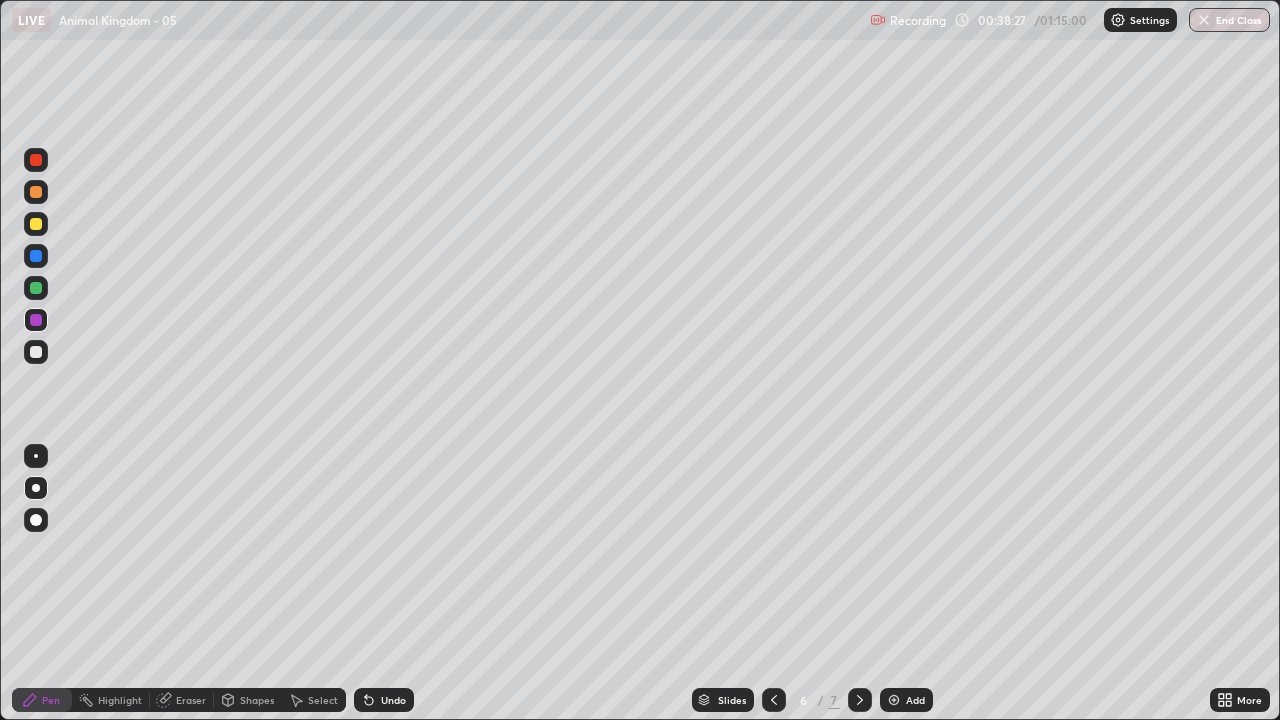 click 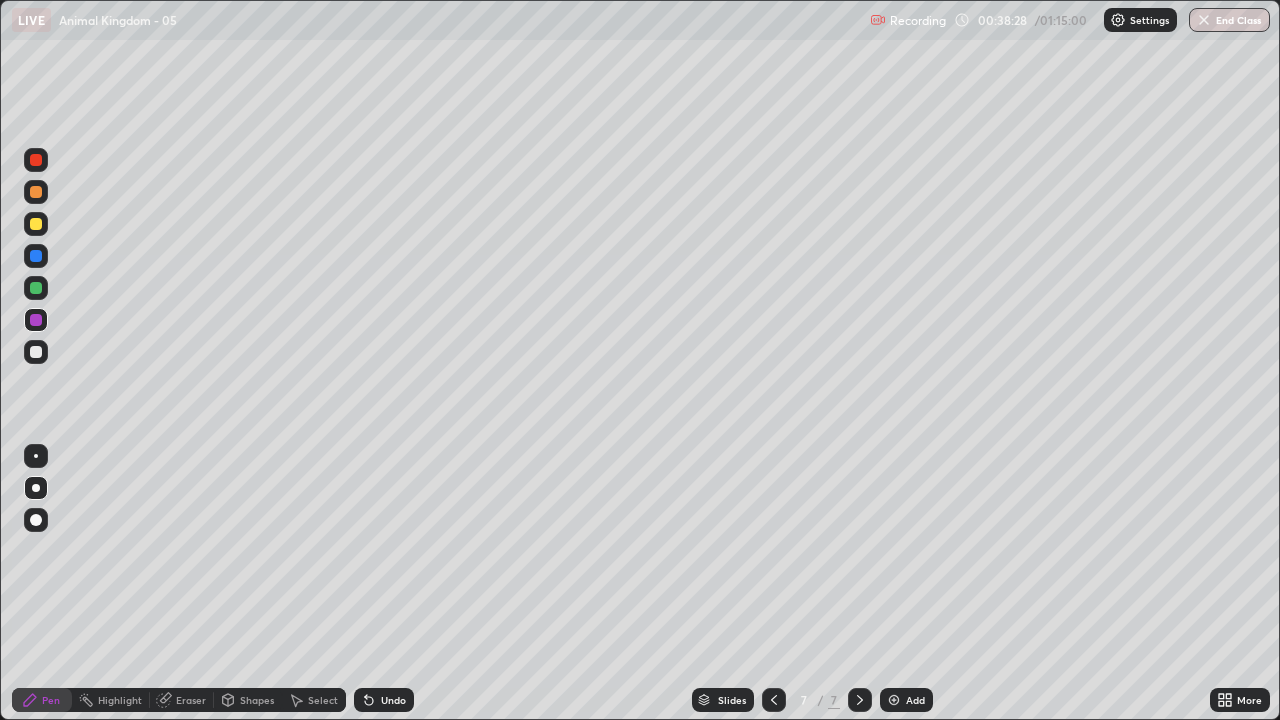 click at bounding box center [894, 700] 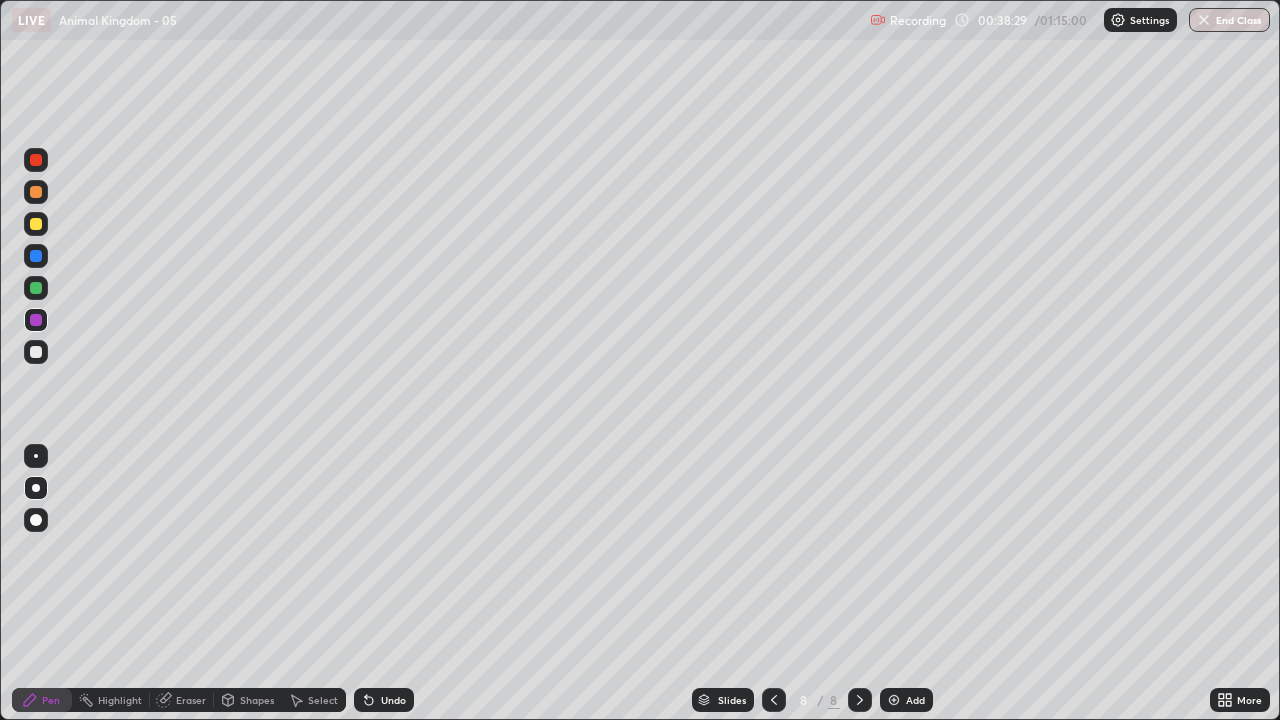click at bounding box center [36, 352] 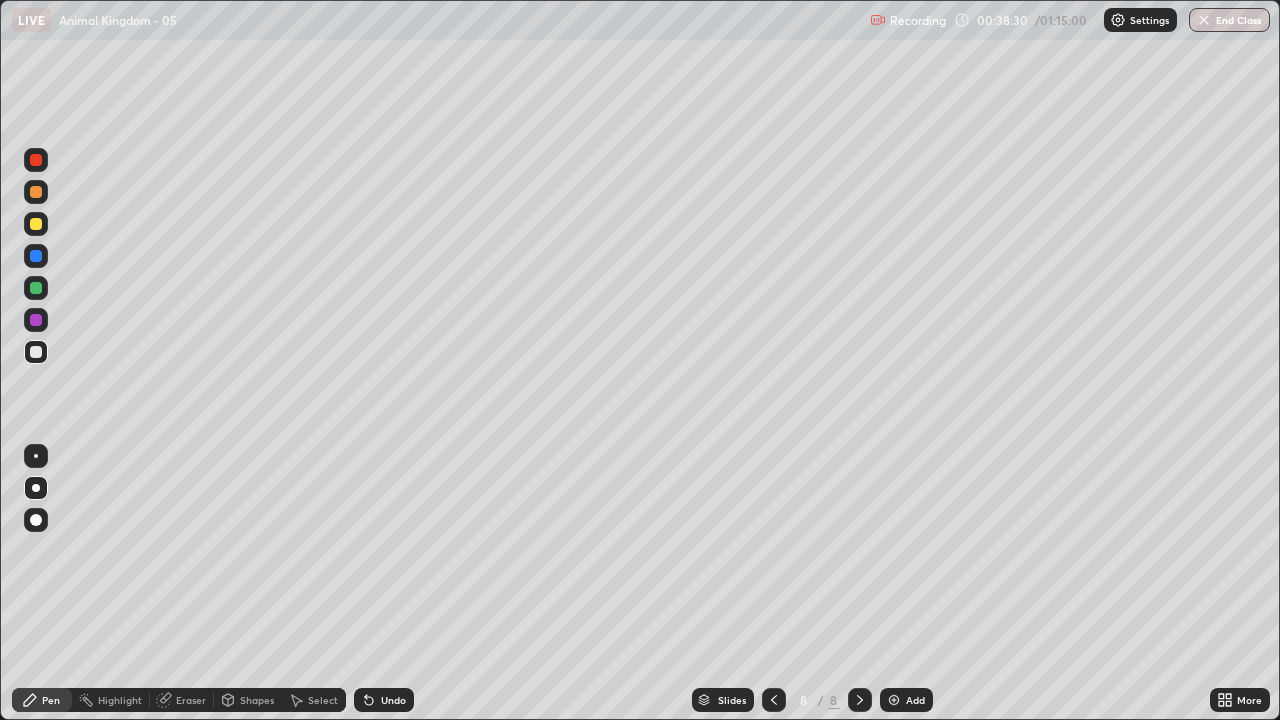 click at bounding box center [36, 192] 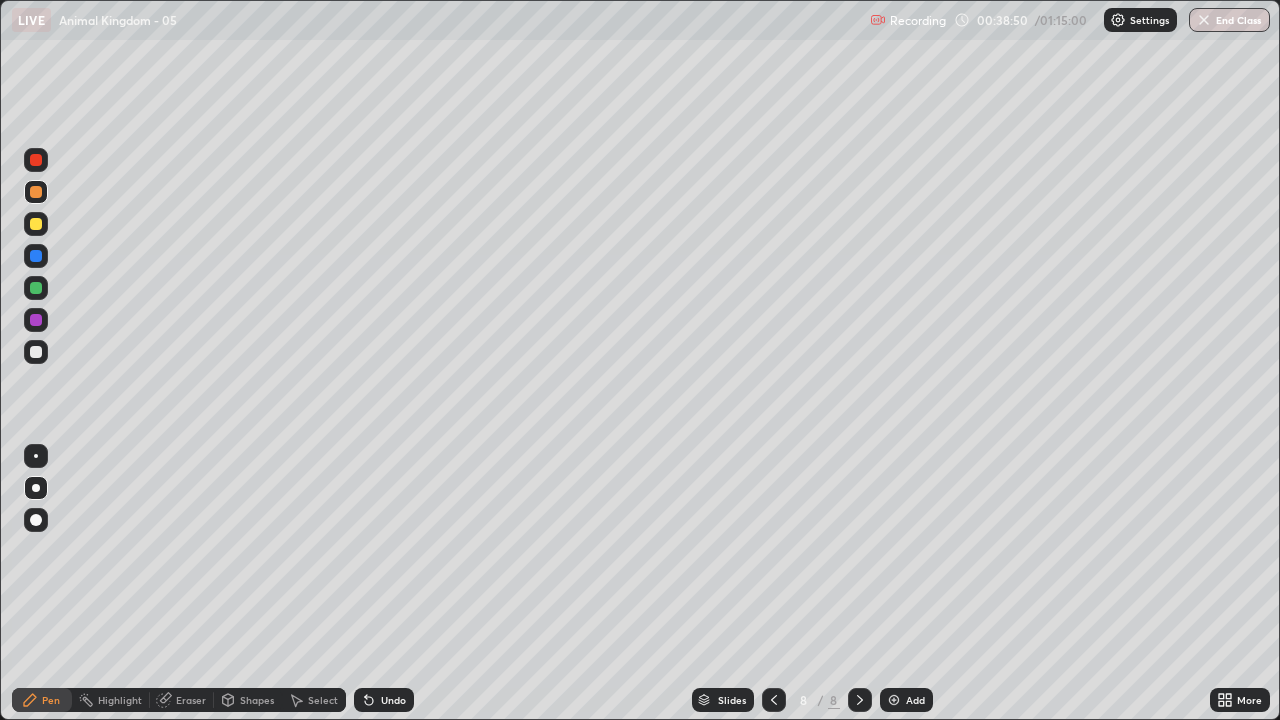 click at bounding box center [36, 352] 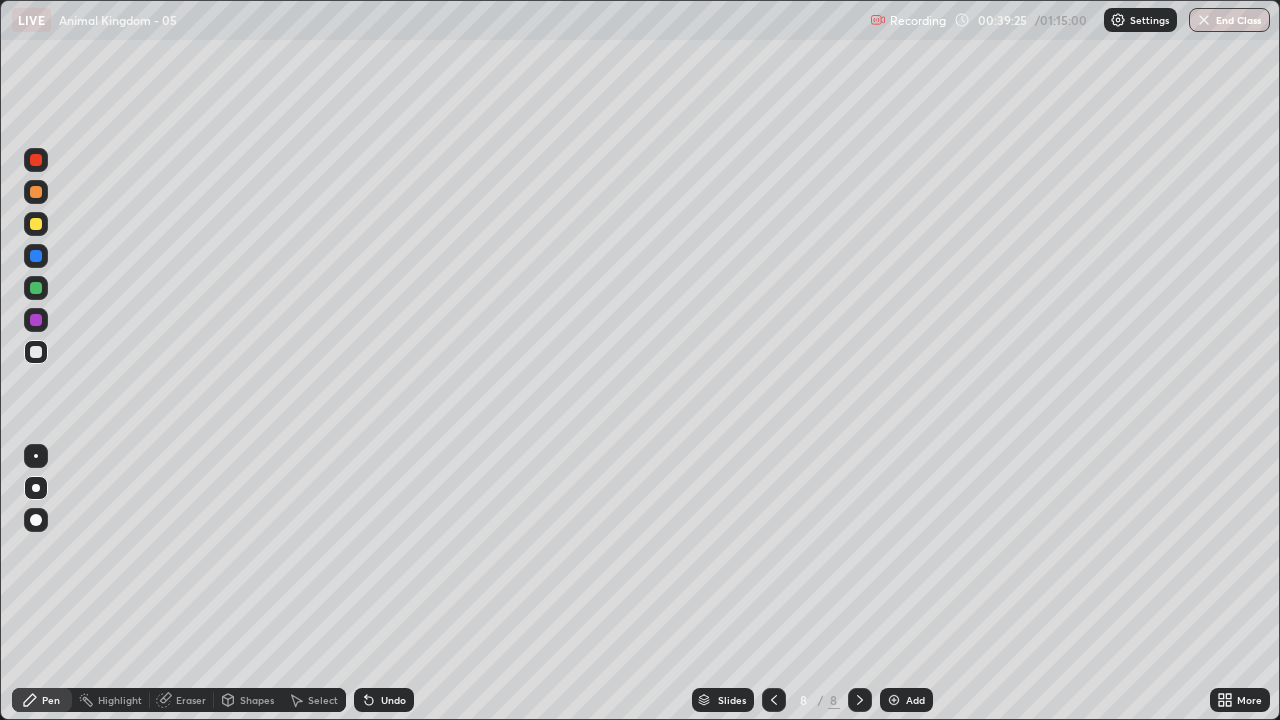 click at bounding box center (36, 352) 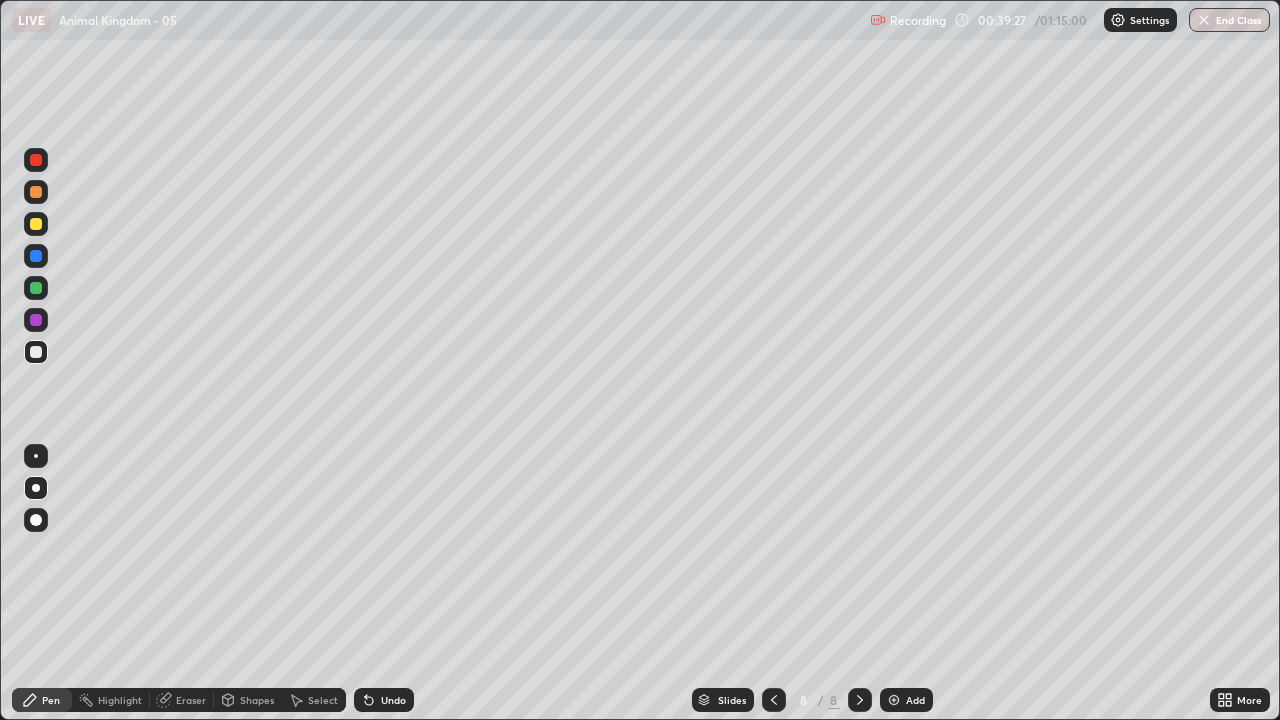 click at bounding box center [36, 224] 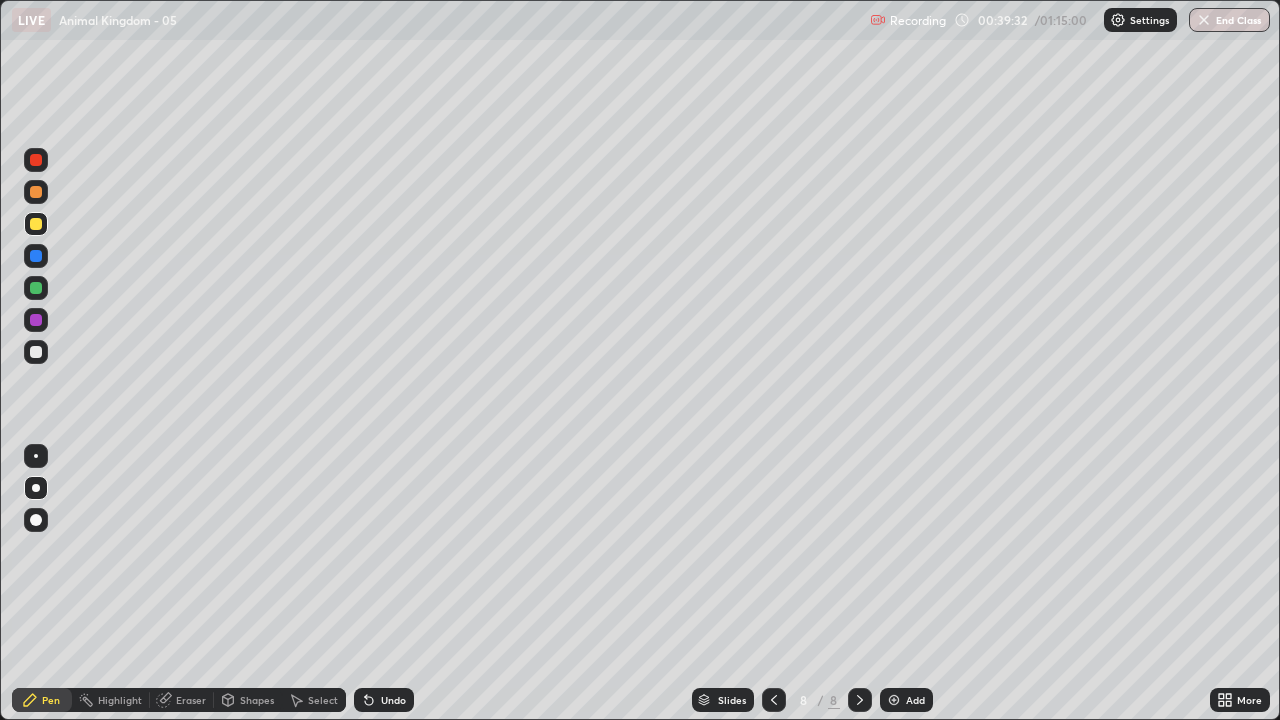 click at bounding box center (36, 352) 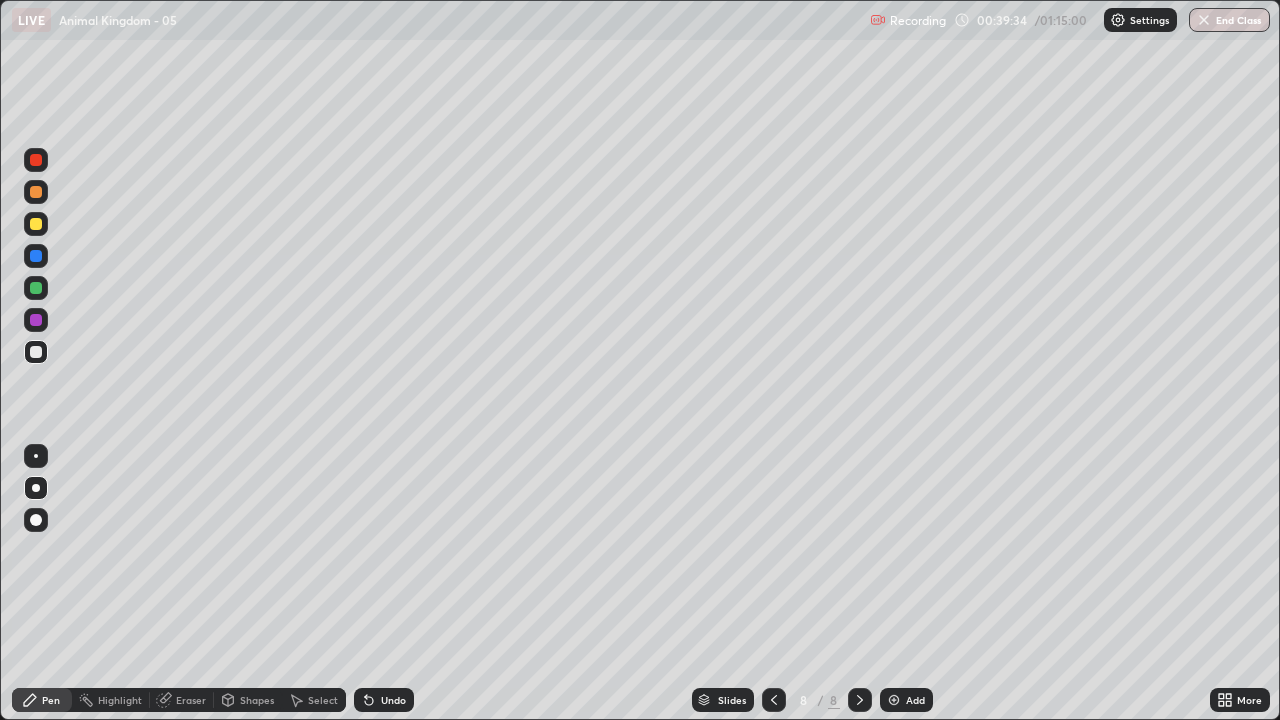 click at bounding box center (36, 352) 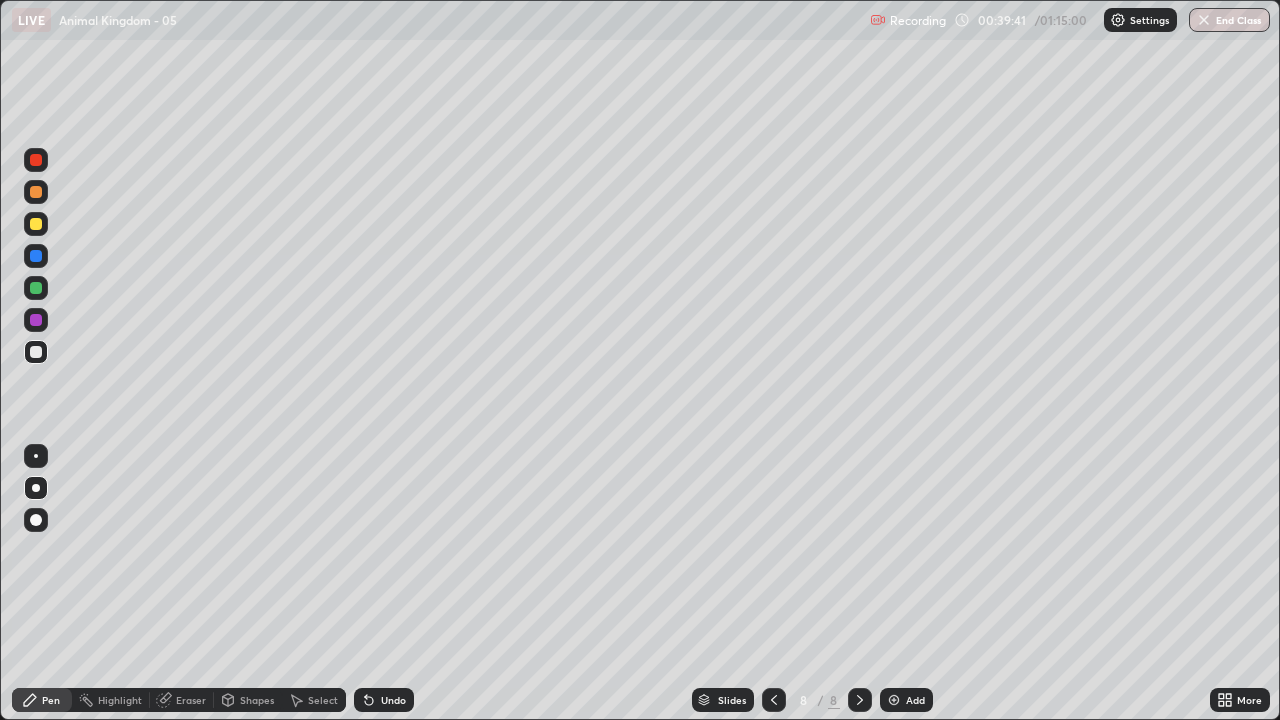 click at bounding box center (36, 352) 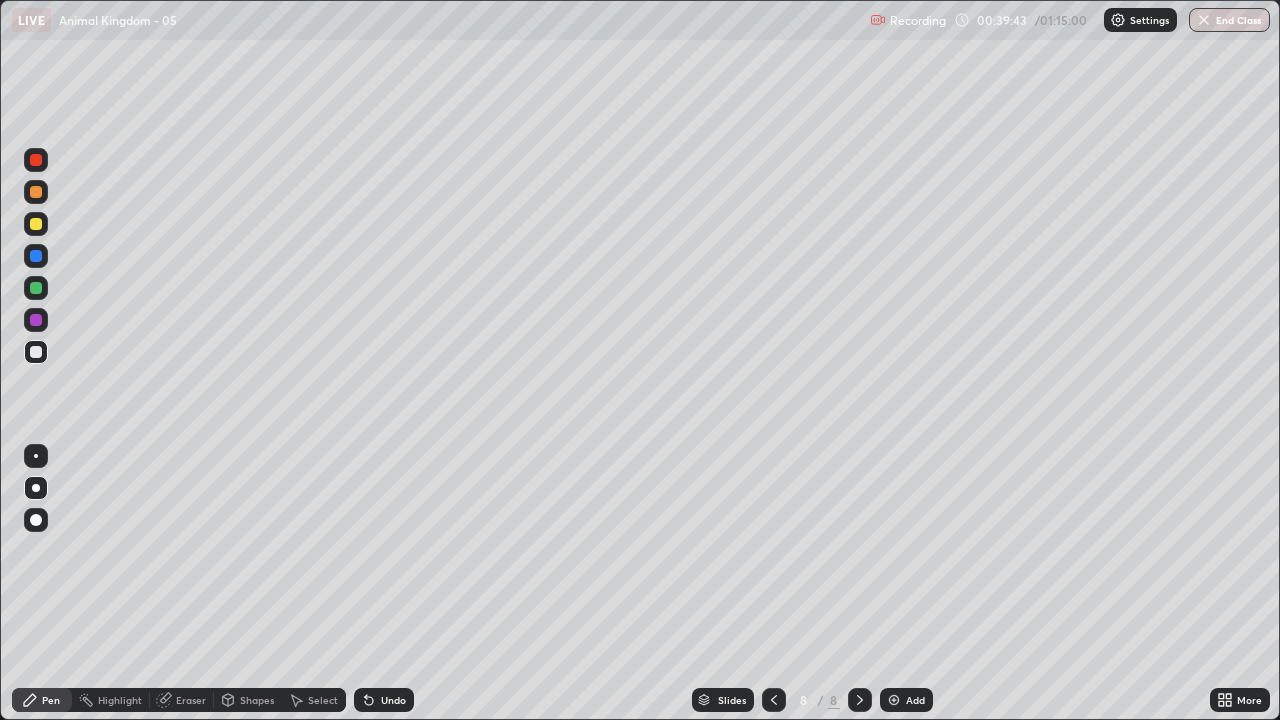 click at bounding box center (36, 352) 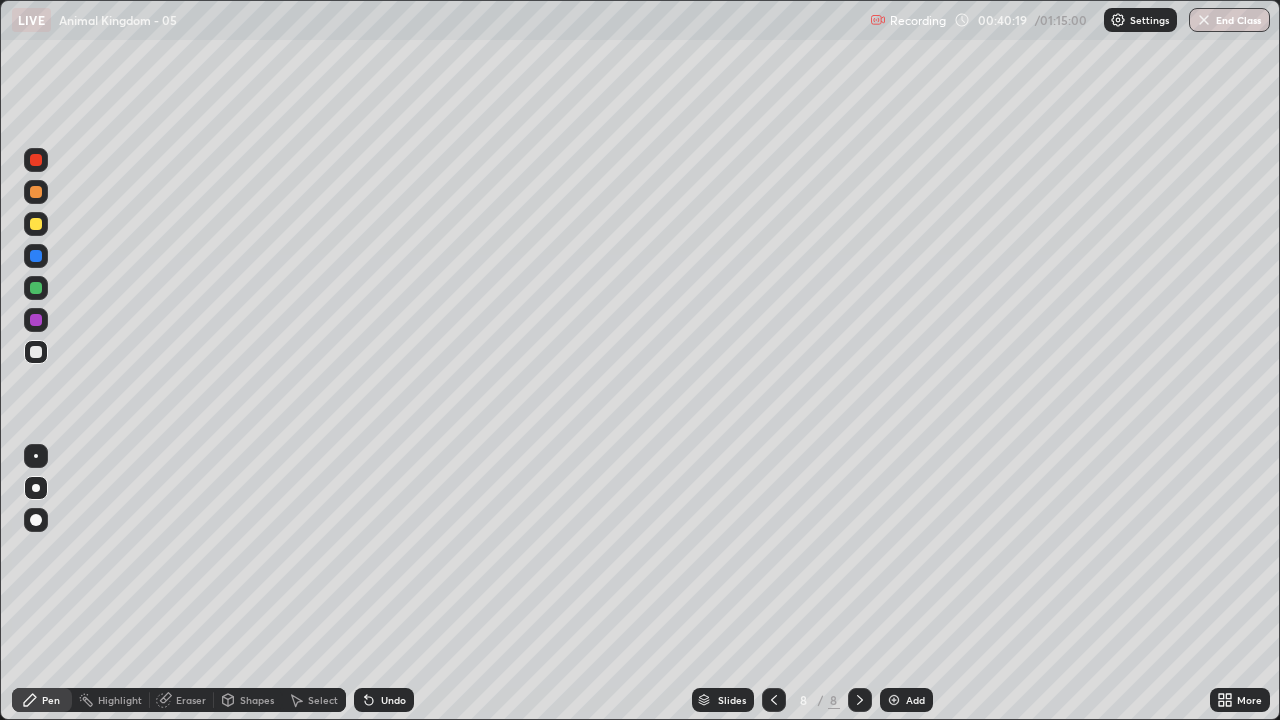 click at bounding box center (36, 256) 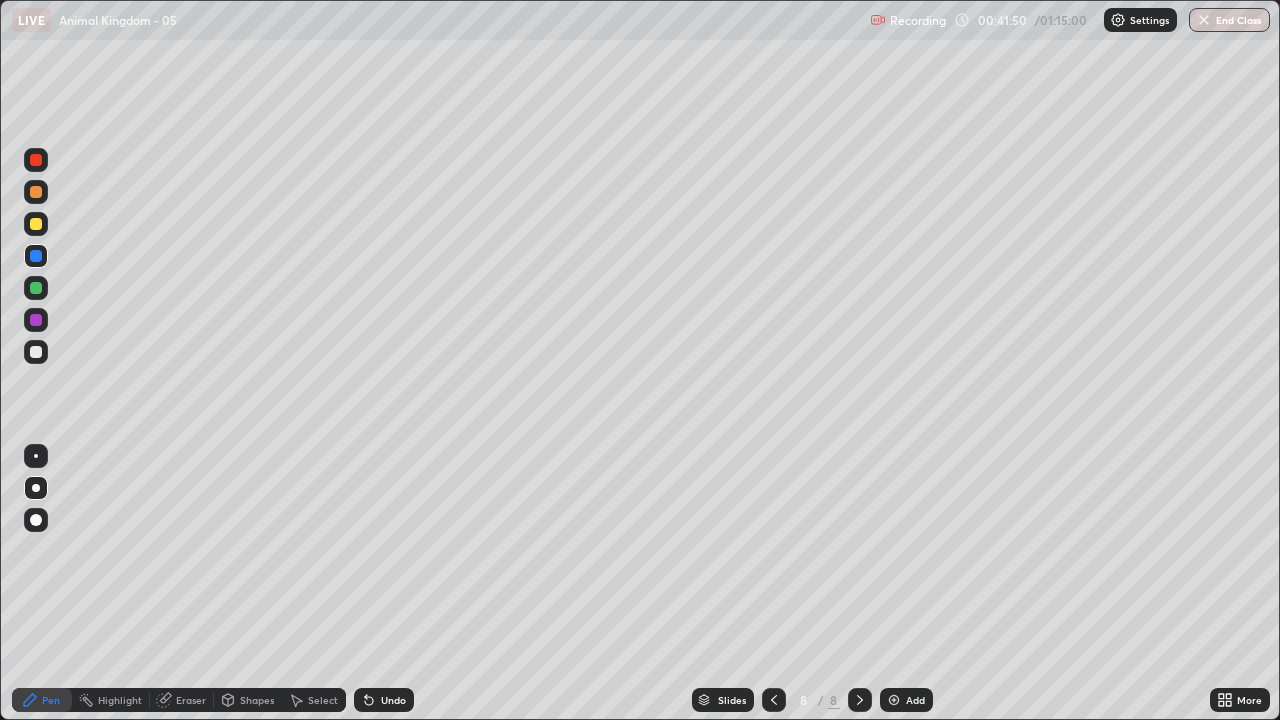 click on "Add" at bounding box center (906, 700) 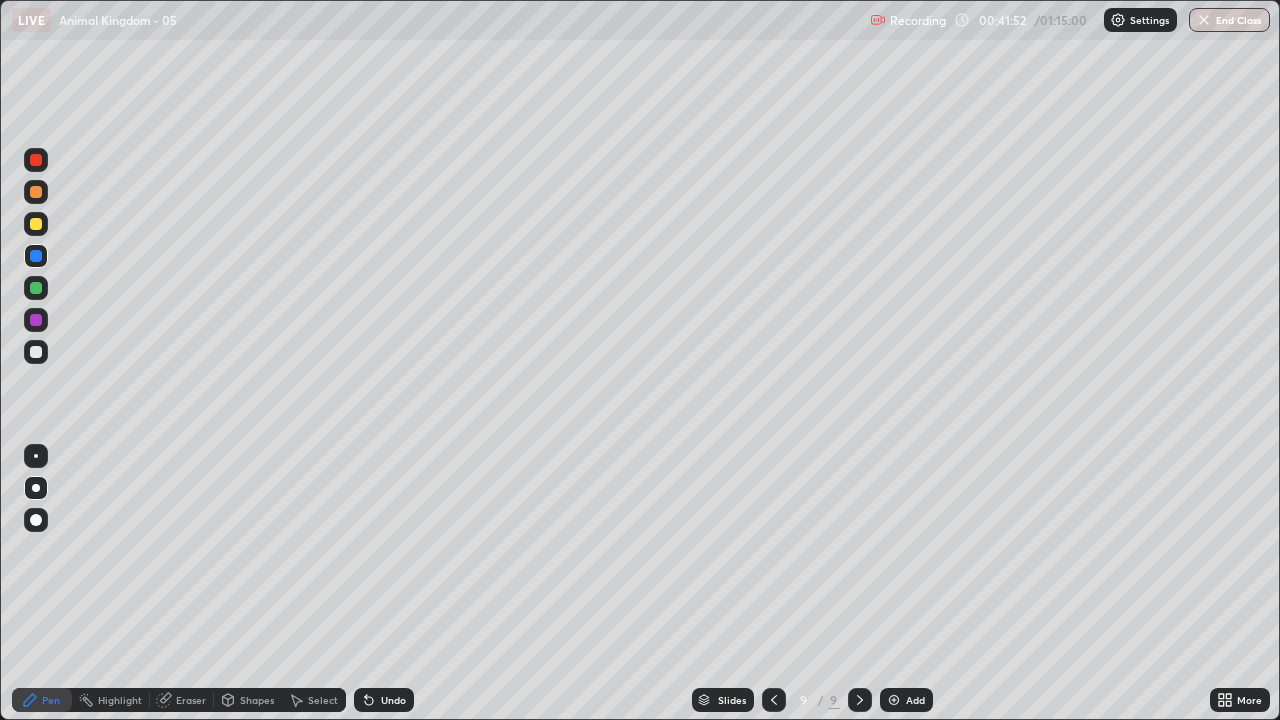 click at bounding box center (36, 224) 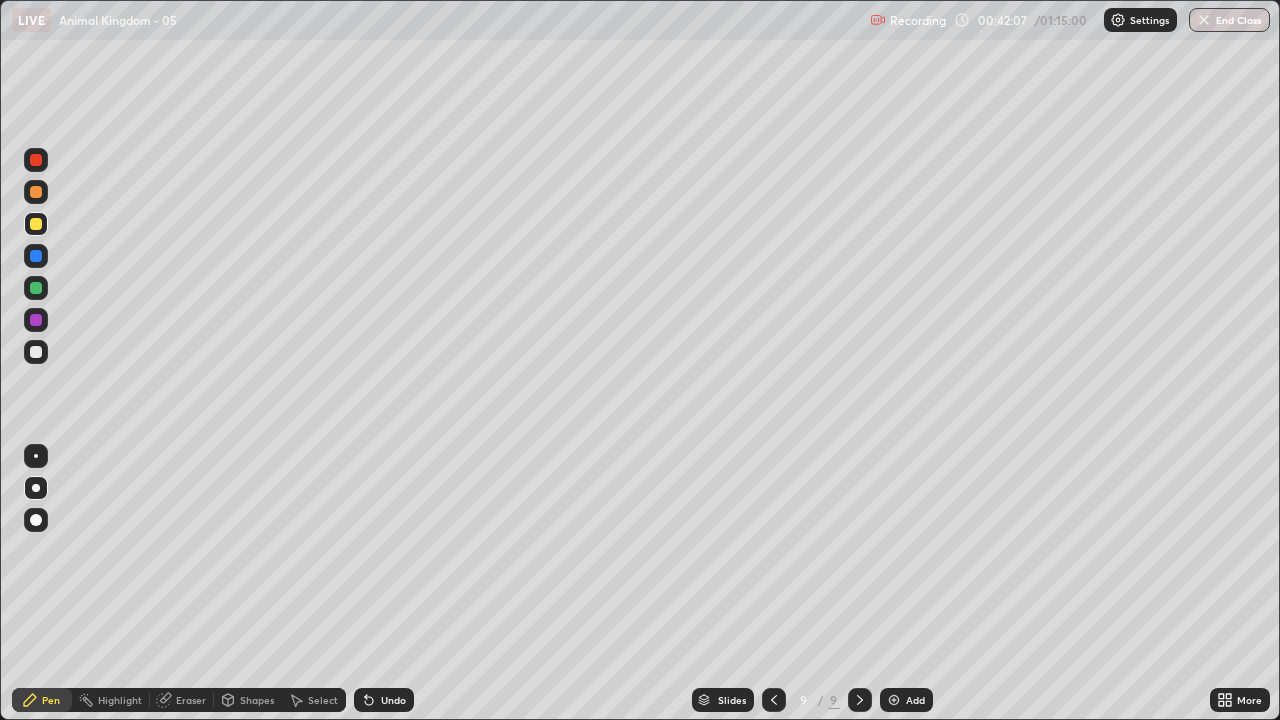 click at bounding box center (36, 352) 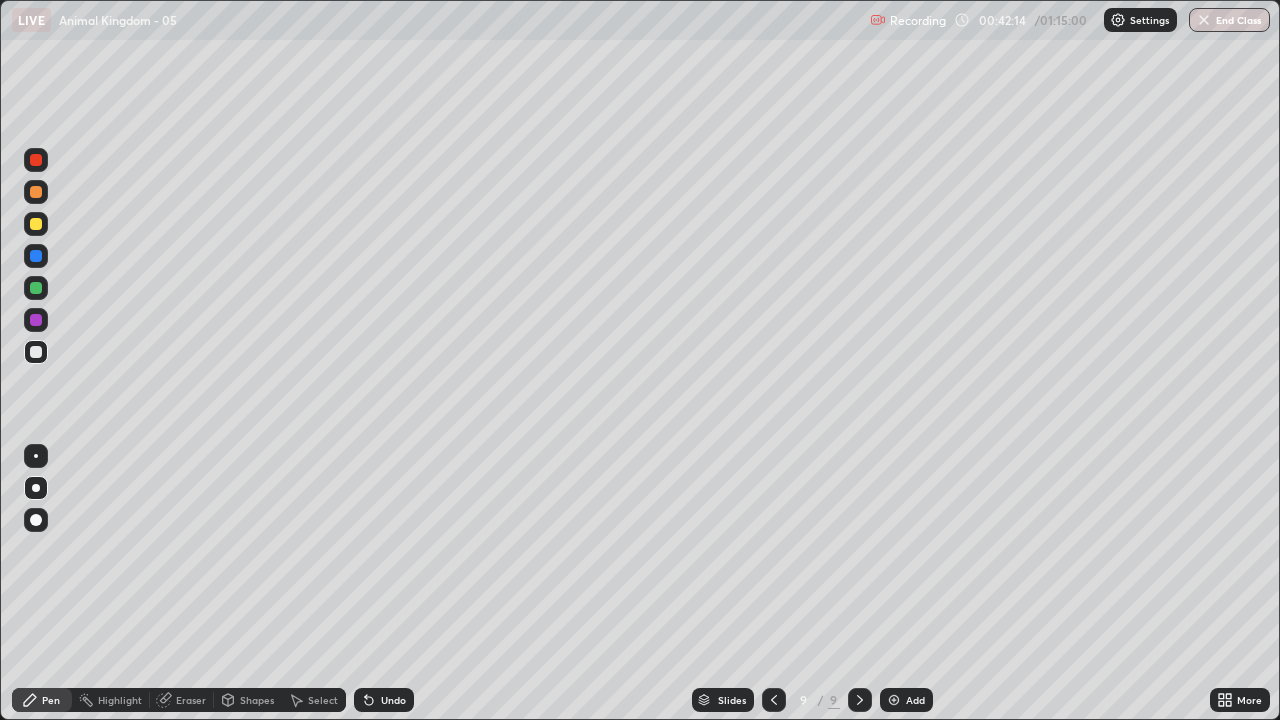 click at bounding box center [36, 352] 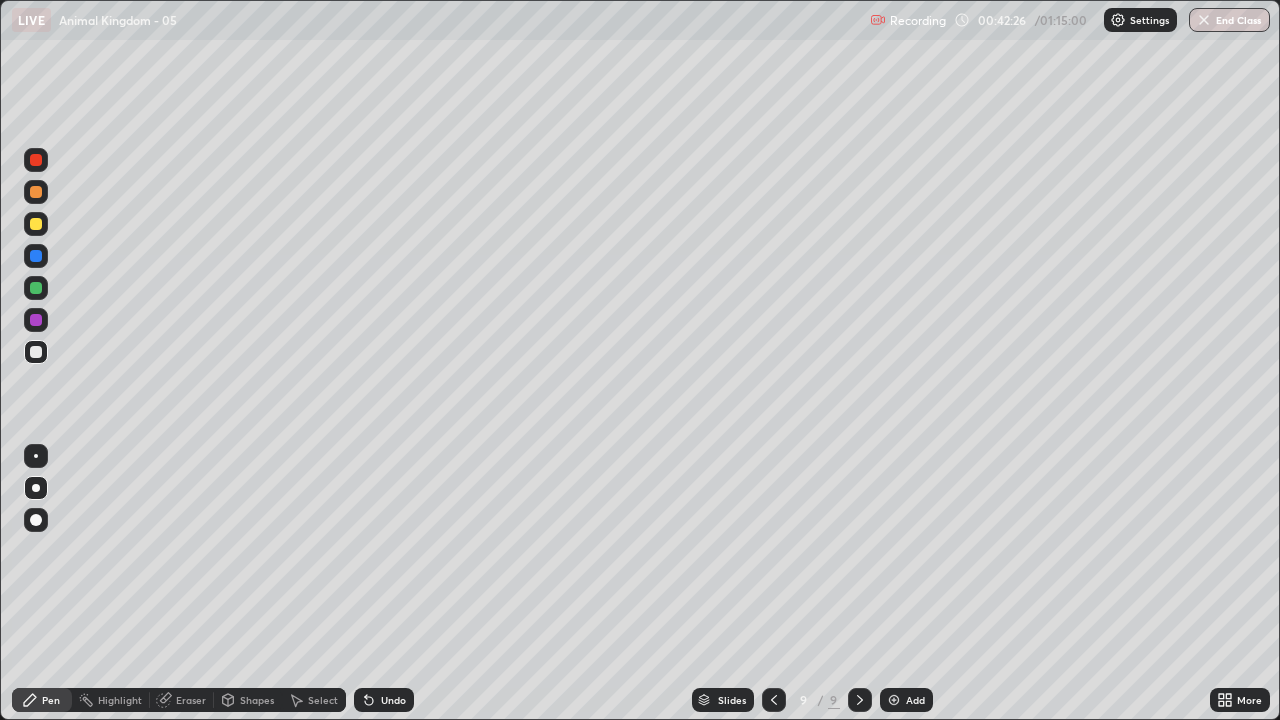 click on "Undo" at bounding box center (393, 700) 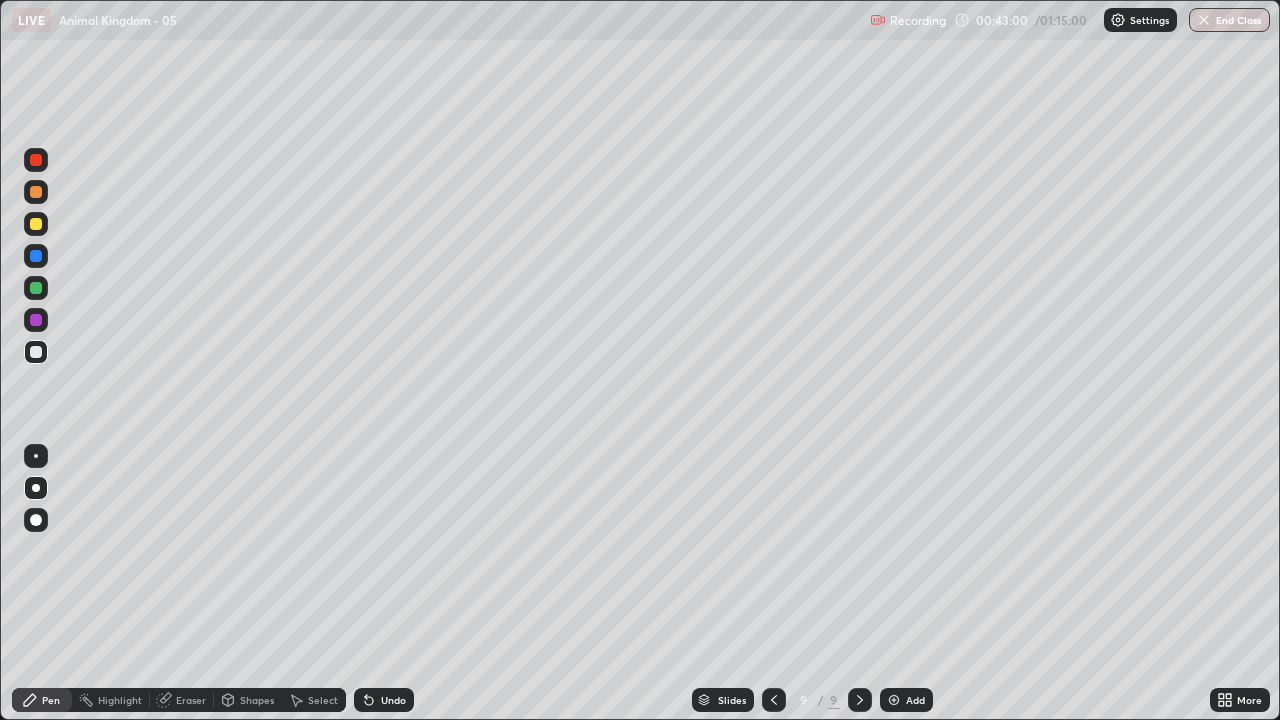click at bounding box center [36, 352] 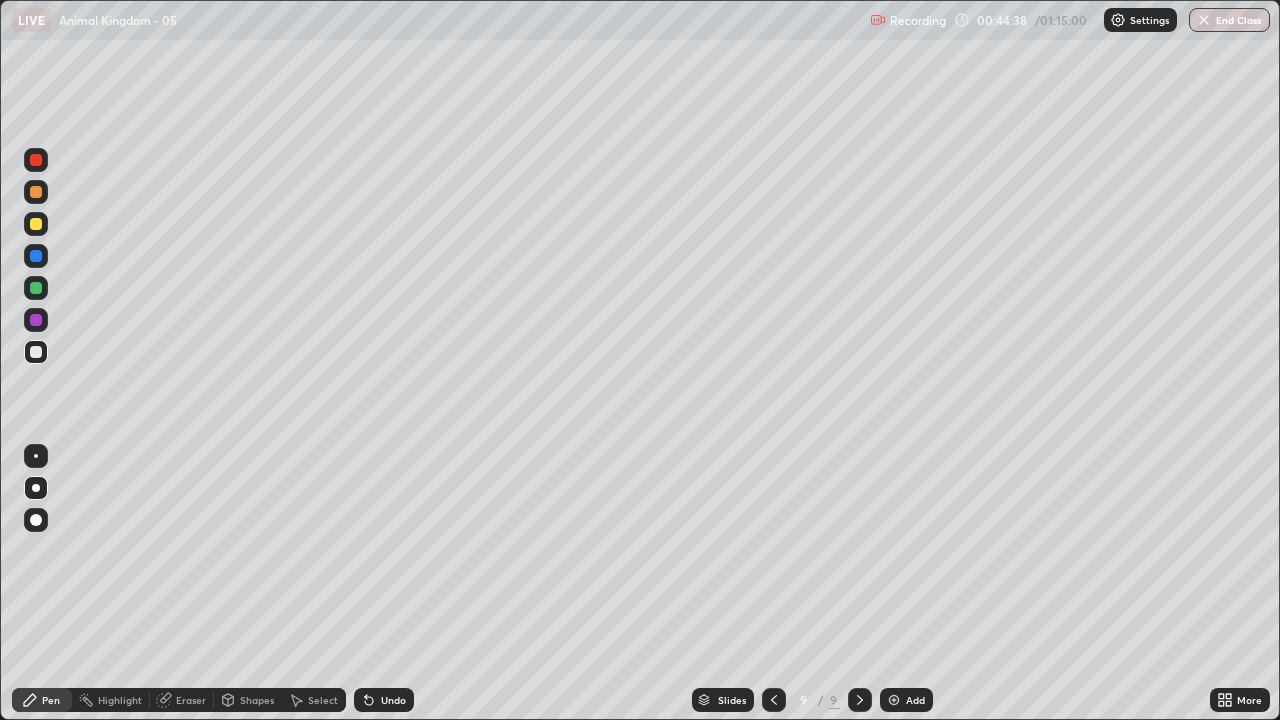 click at bounding box center [36, 352] 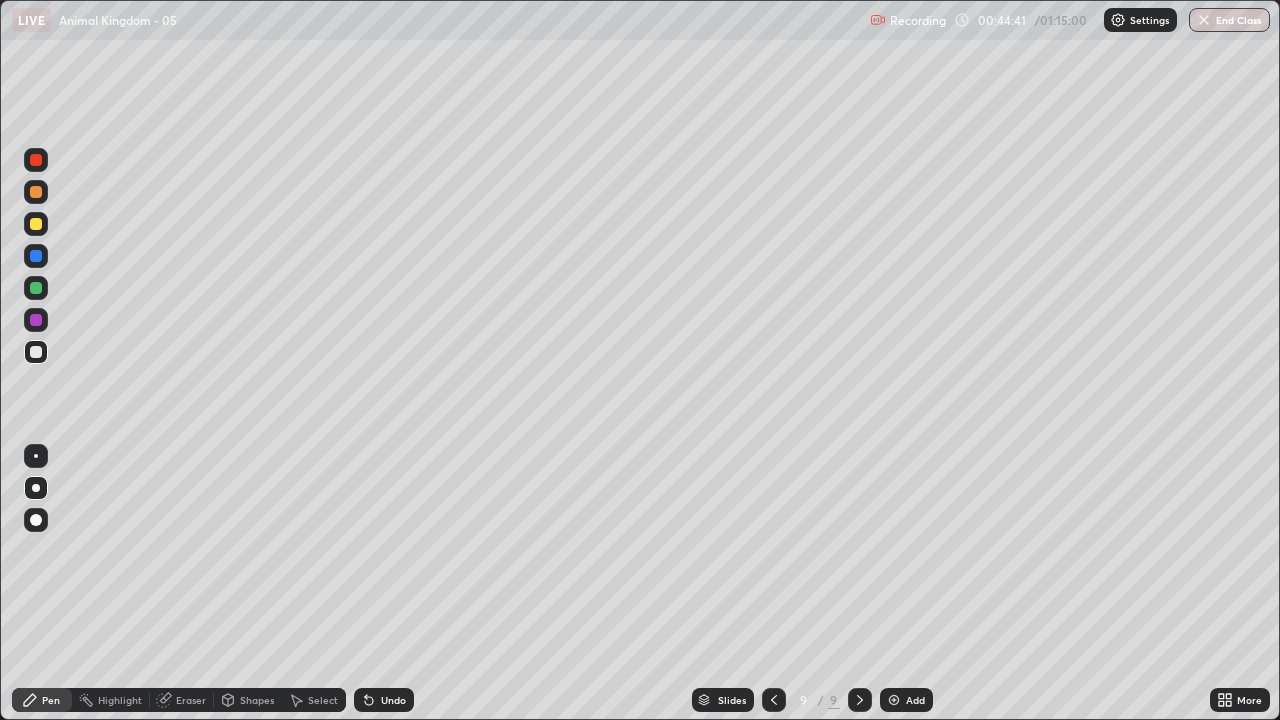 click on "Add" at bounding box center [906, 700] 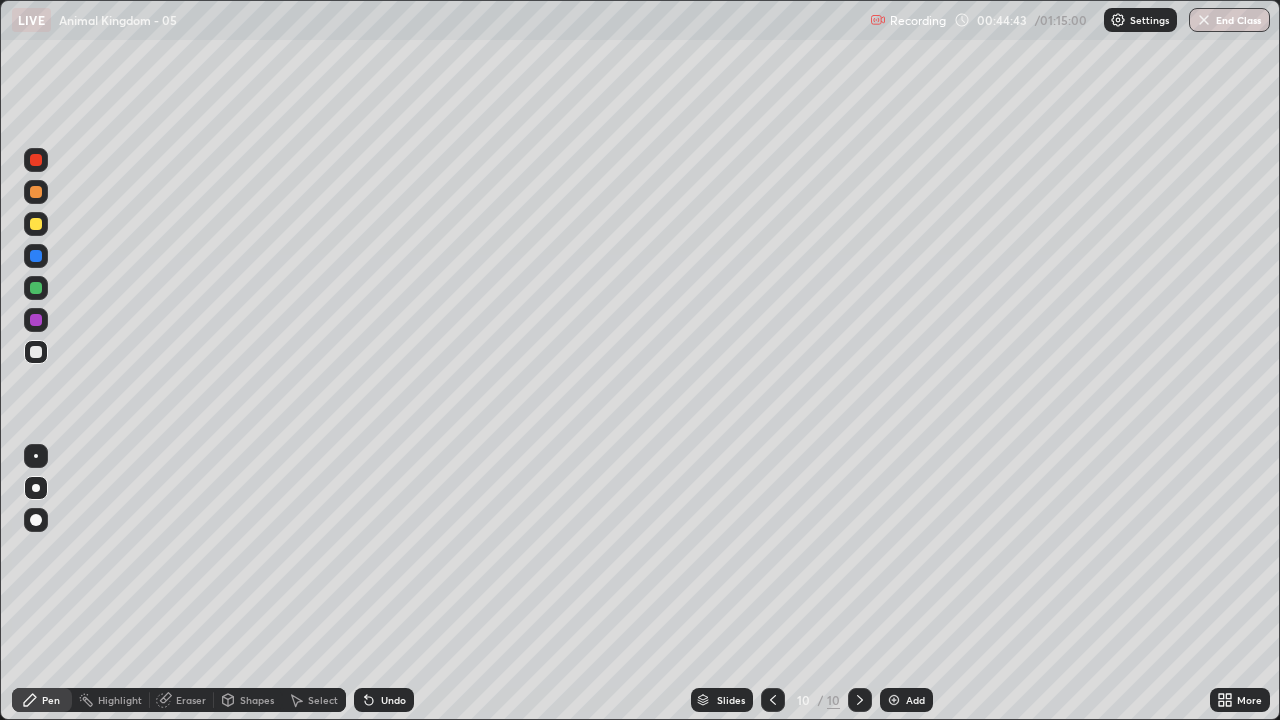 click at bounding box center (36, 352) 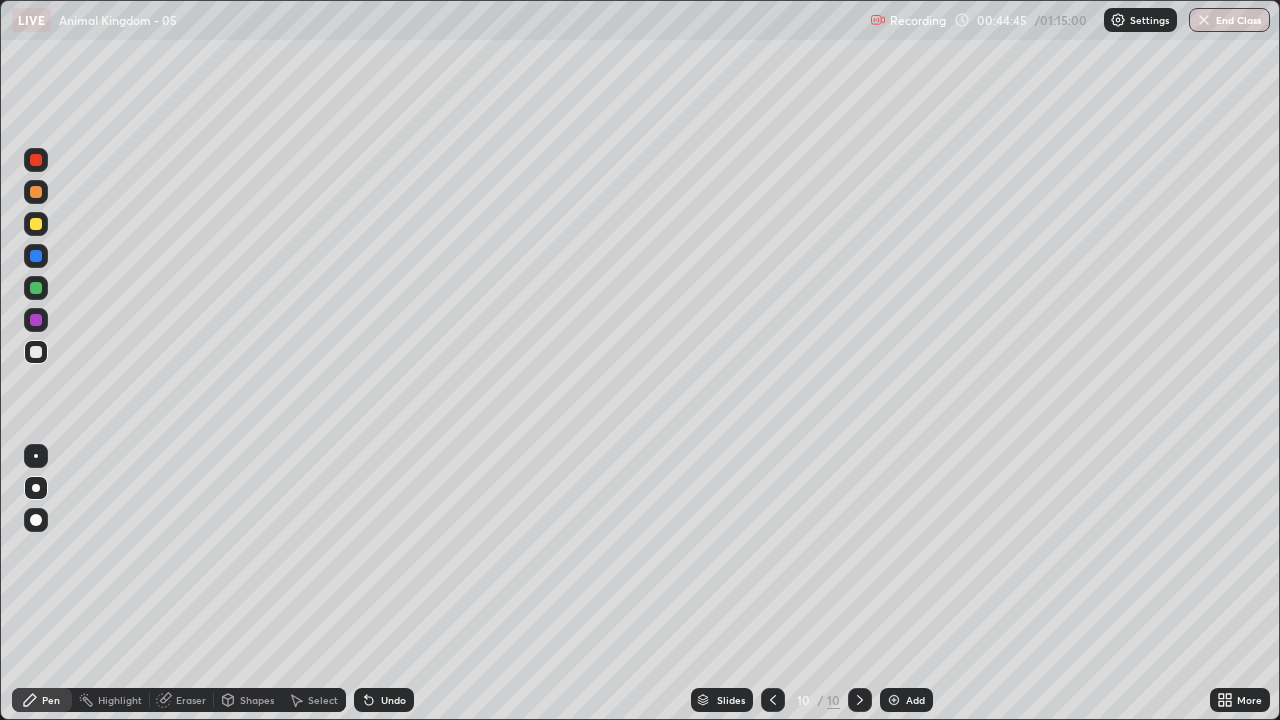 click at bounding box center (36, 352) 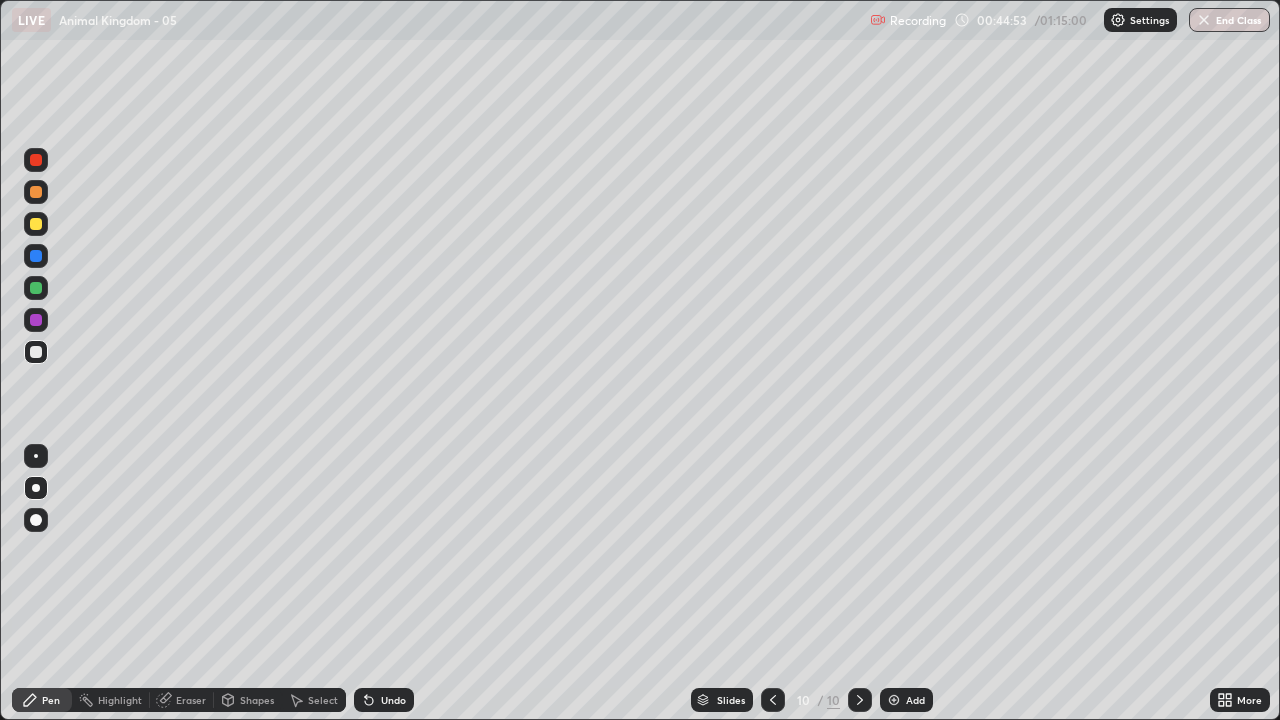 click at bounding box center [36, 352] 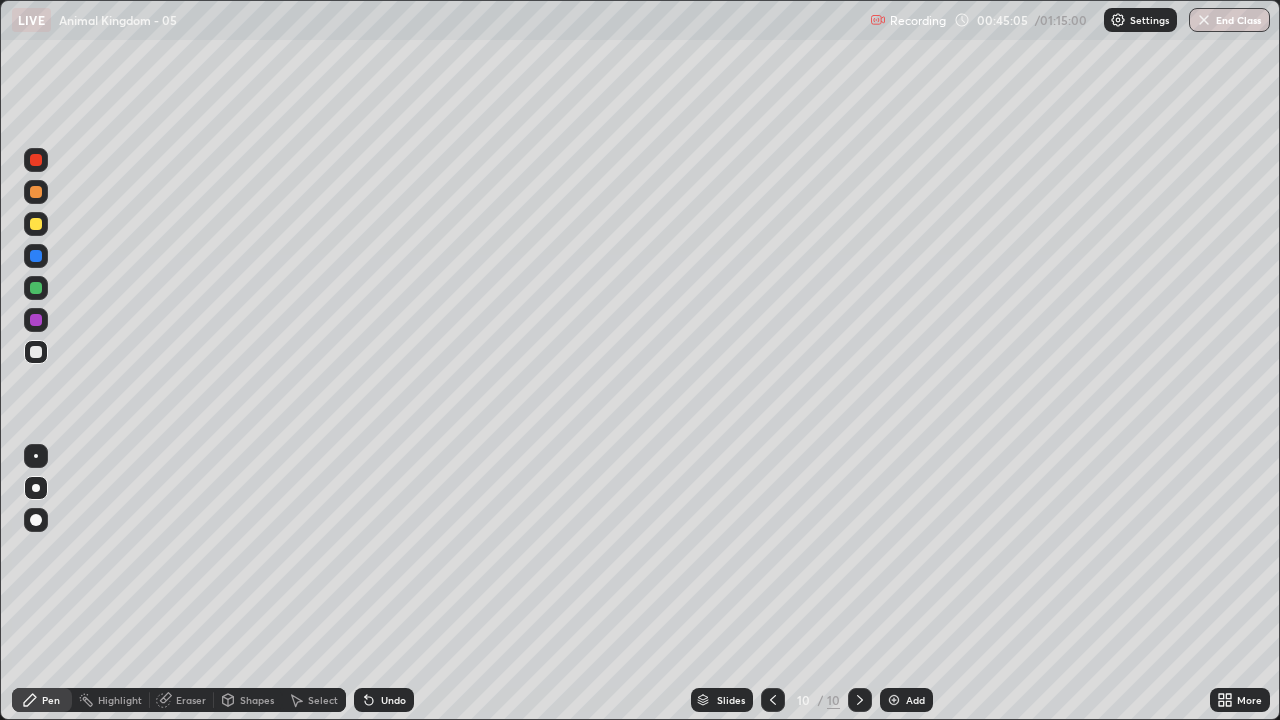 click at bounding box center [36, 352] 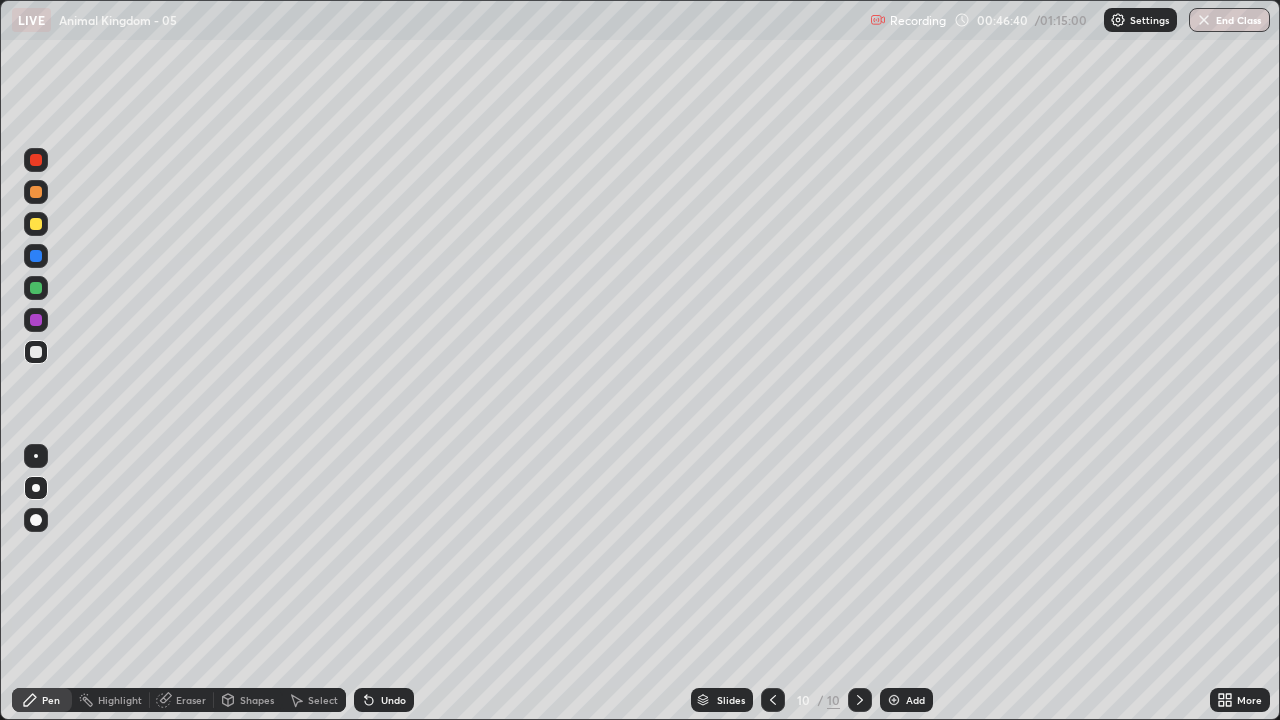 click at bounding box center (36, 352) 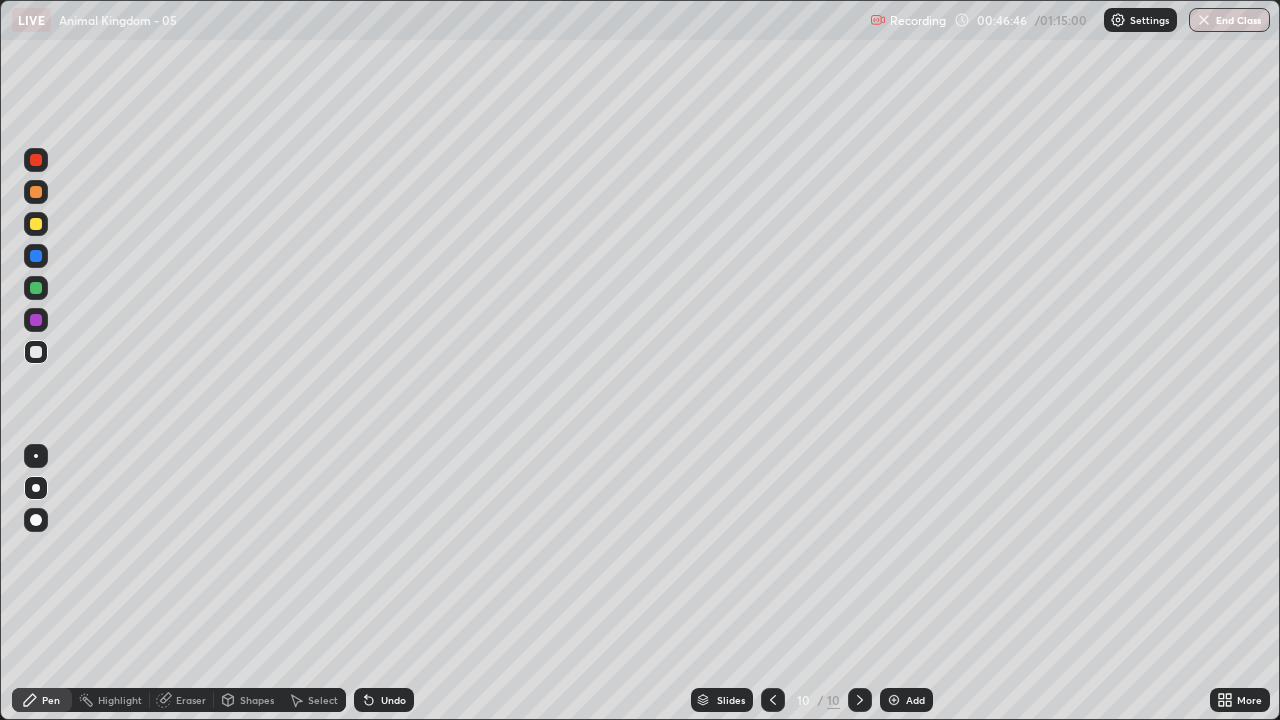 click at bounding box center [36, 352] 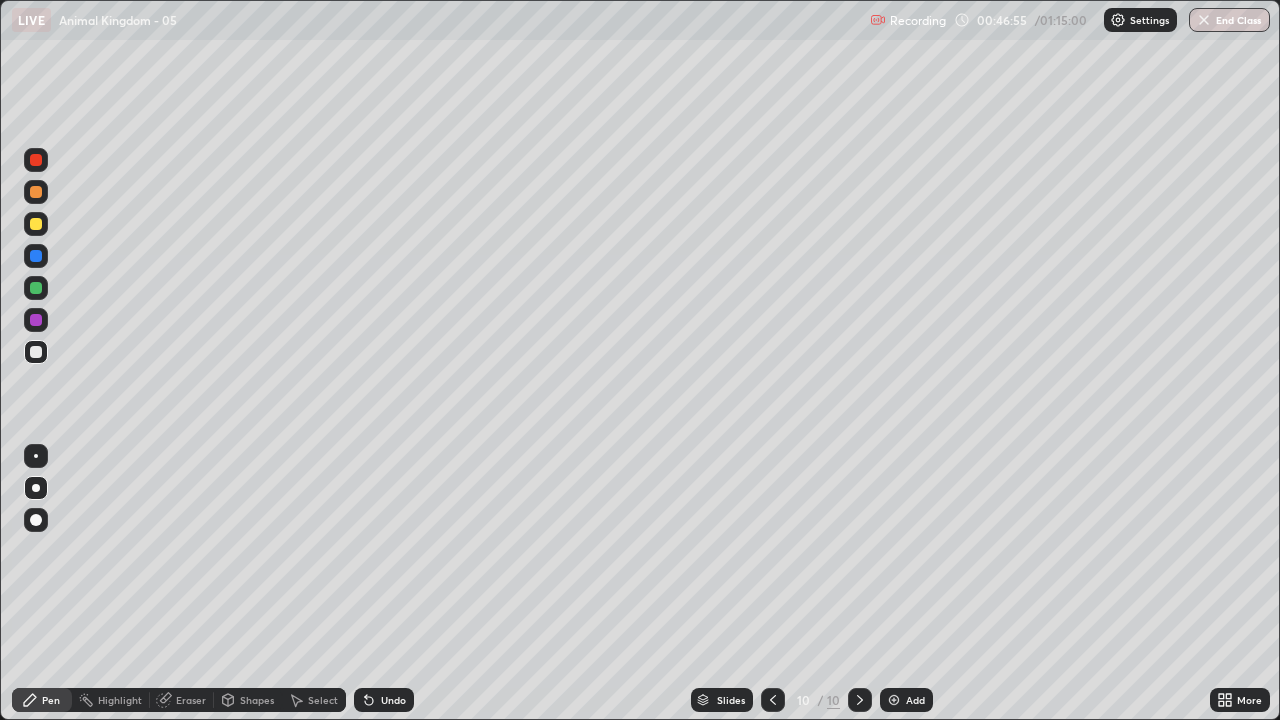 click on "Undo" at bounding box center [384, 700] 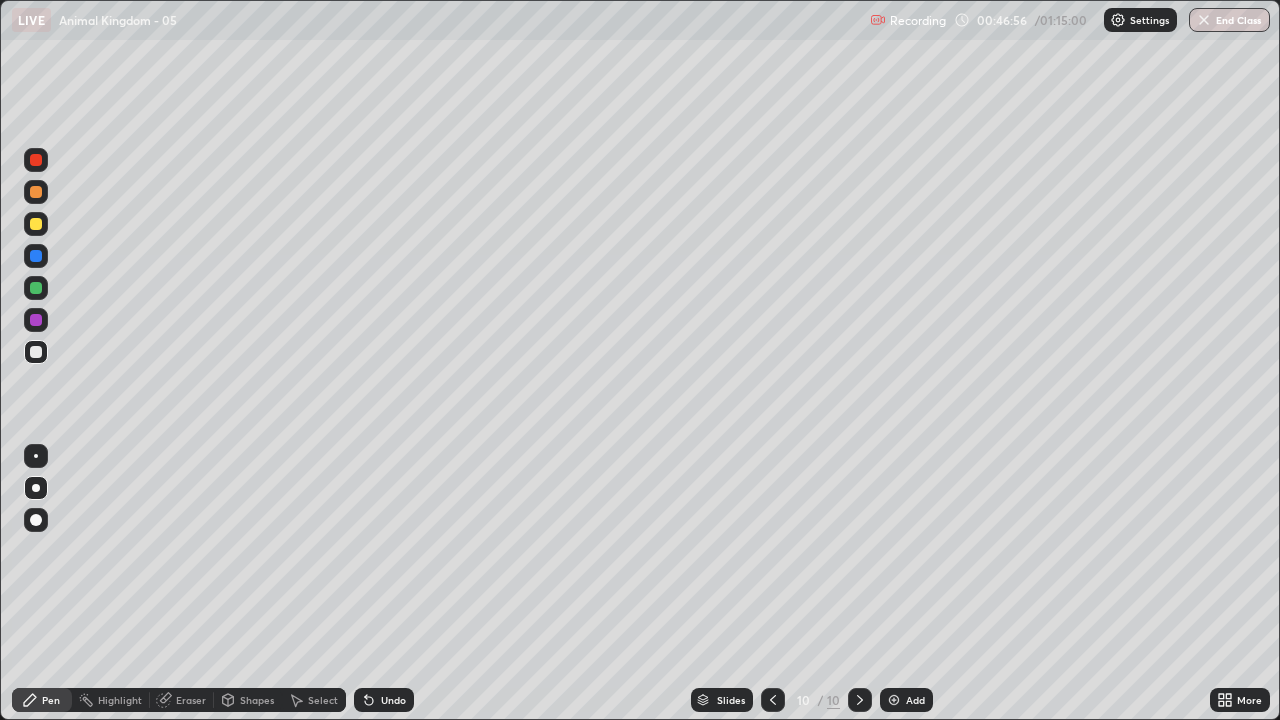 click on "Undo" at bounding box center [384, 700] 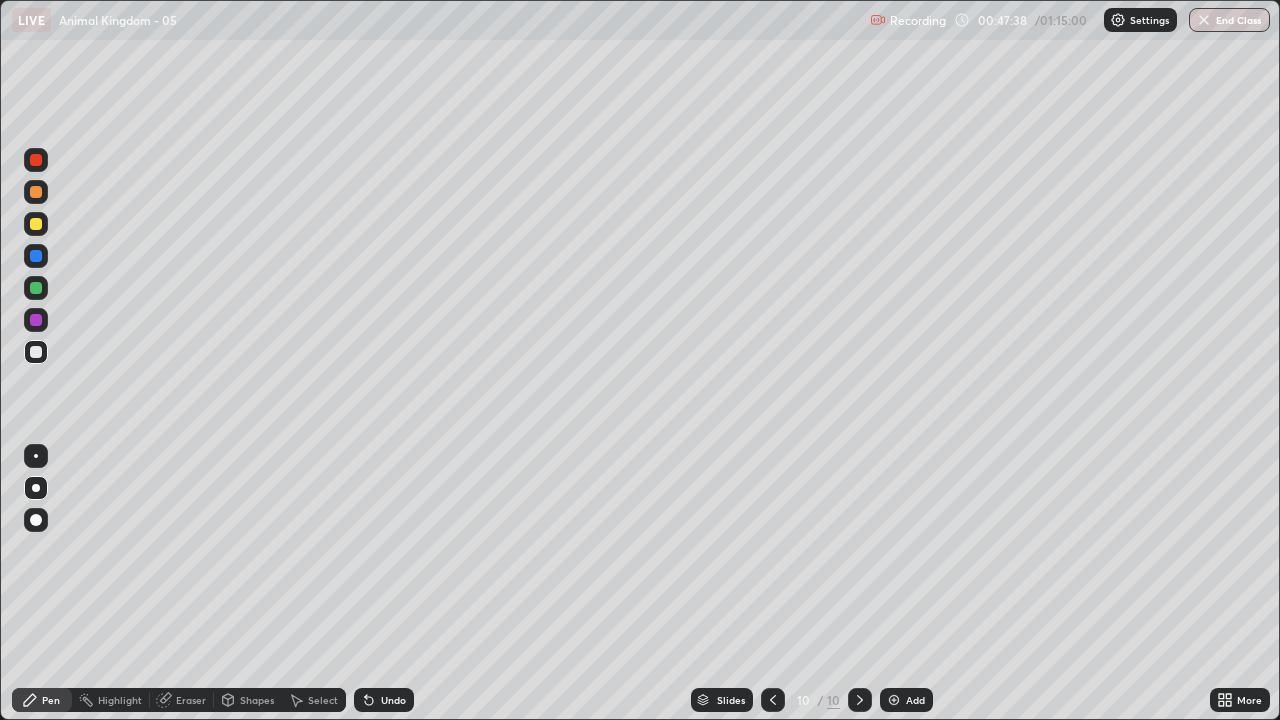 click 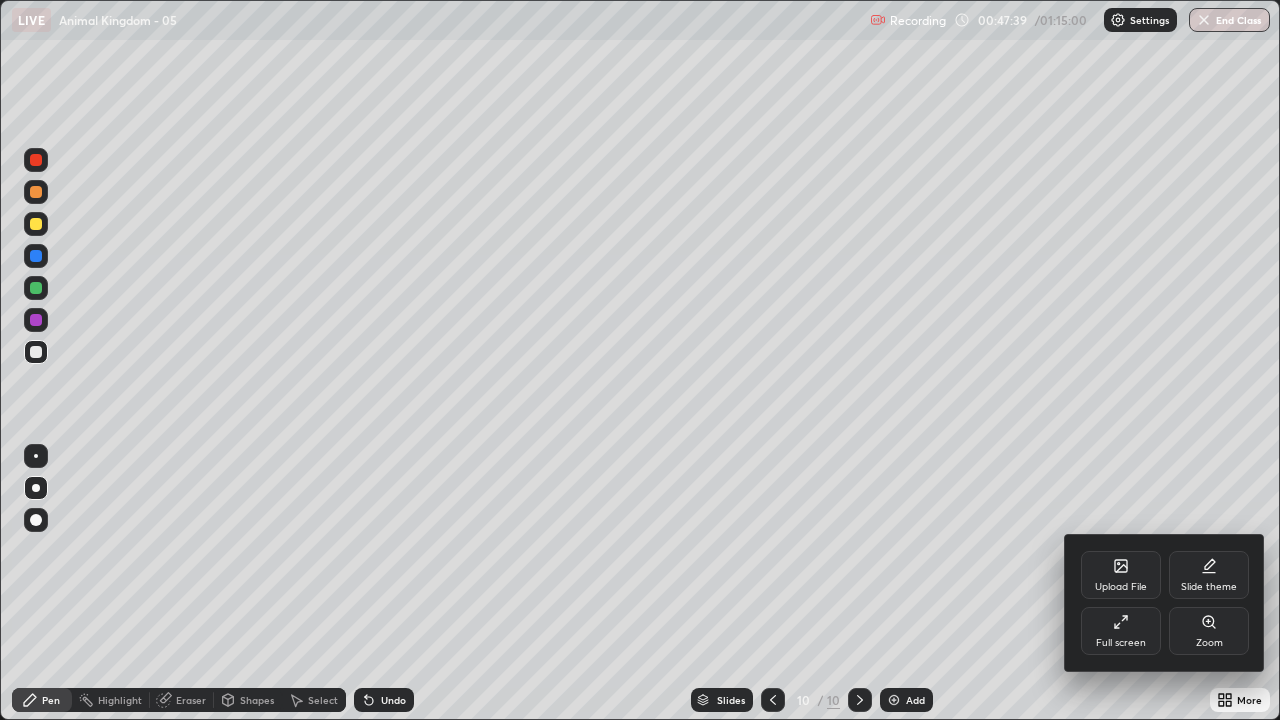 click on "Full screen" at bounding box center (1121, 631) 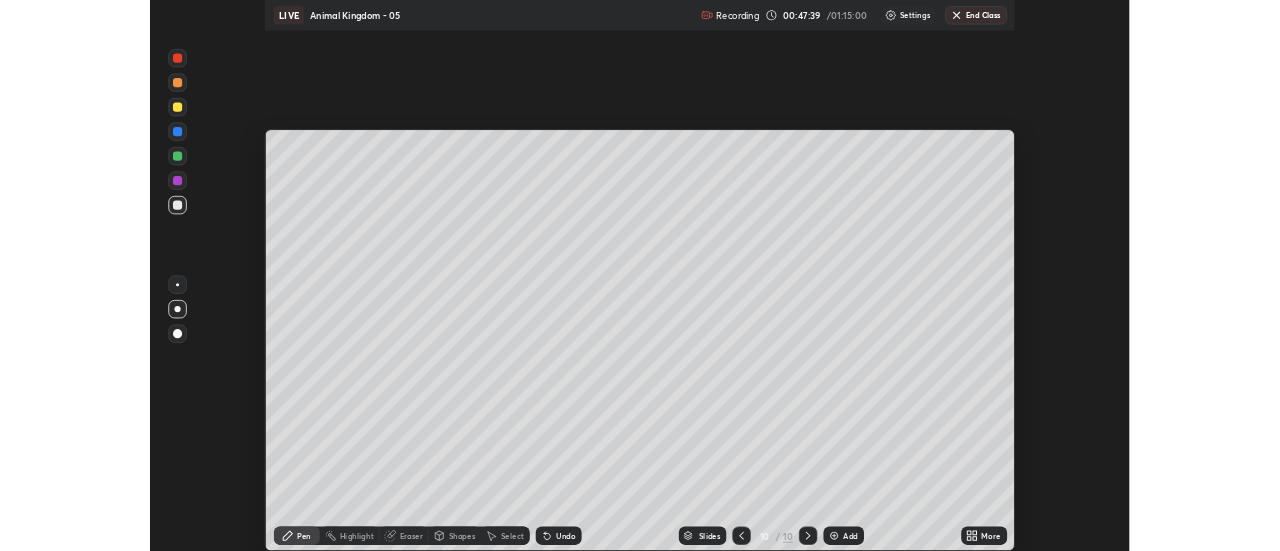 scroll, scrollTop: 551, scrollLeft: 1280, axis: both 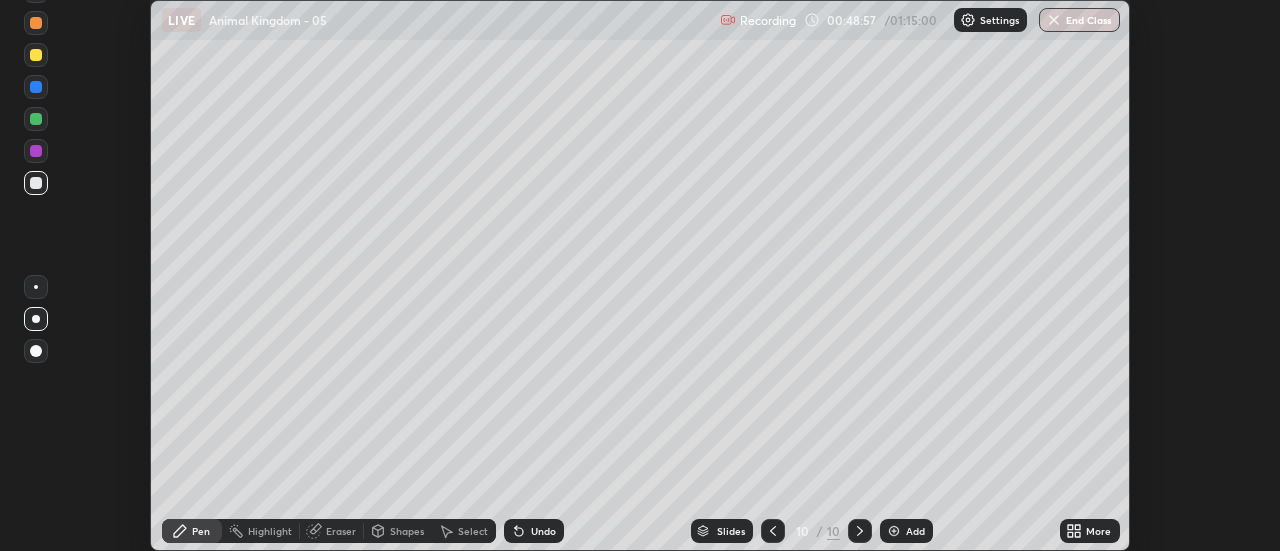 click 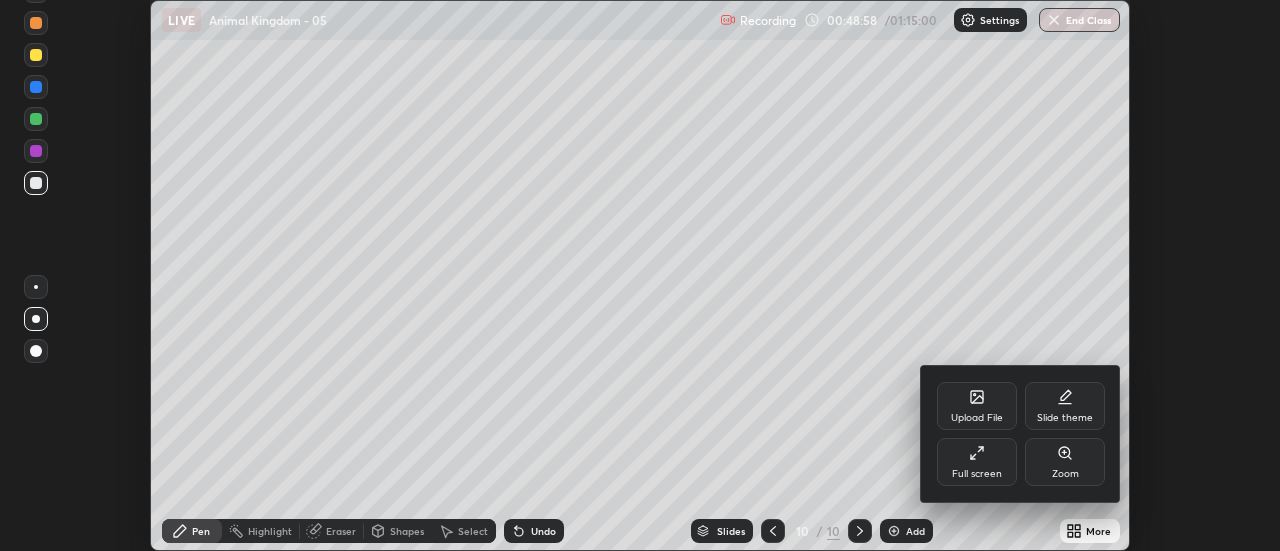 click on "Full screen" at bounding box center (977, 474) 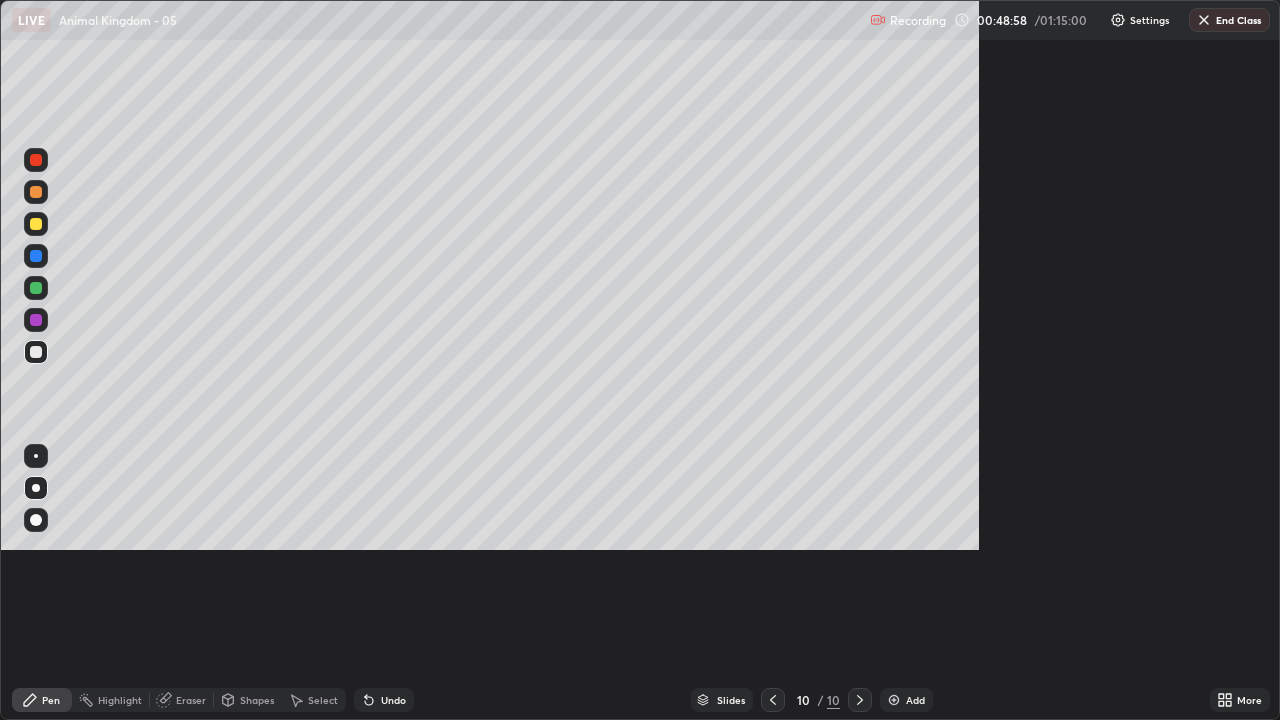 scroll, scrollTop: 99280, scrollLeft: 98720, axis: both 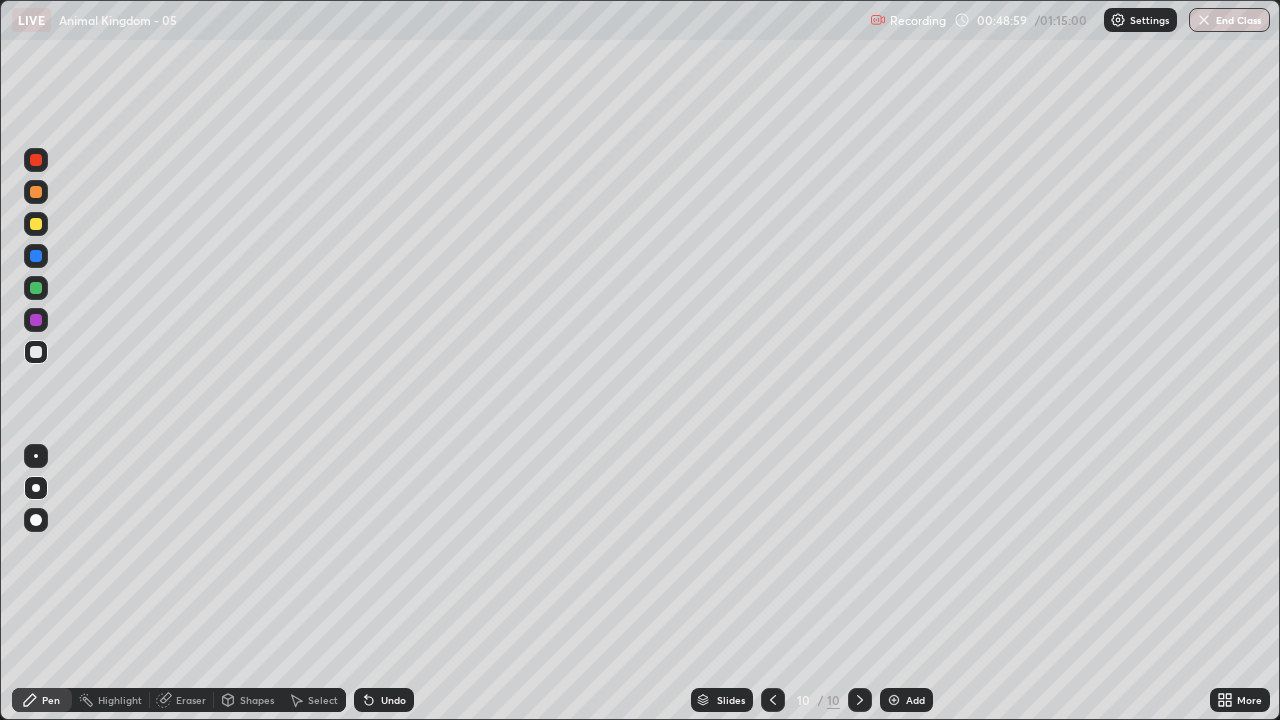click at bounding box center (36, 352) 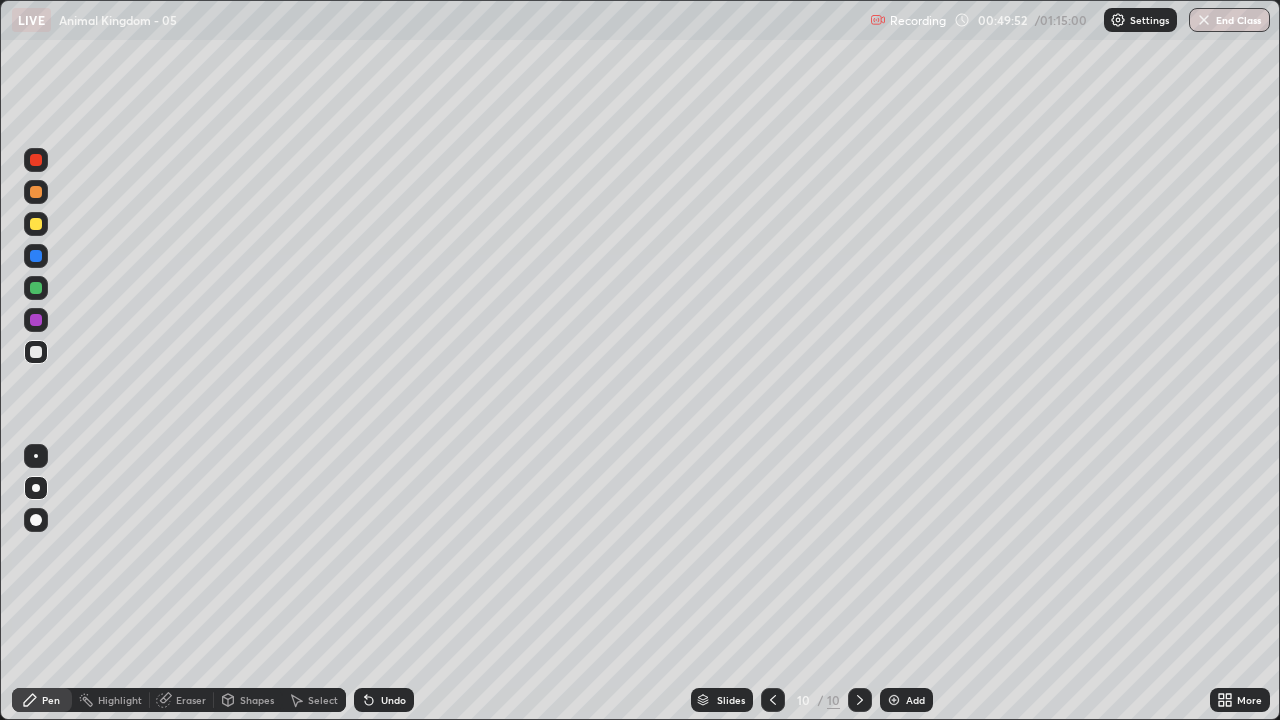 click on "Select" at bounding box center (323, 700) 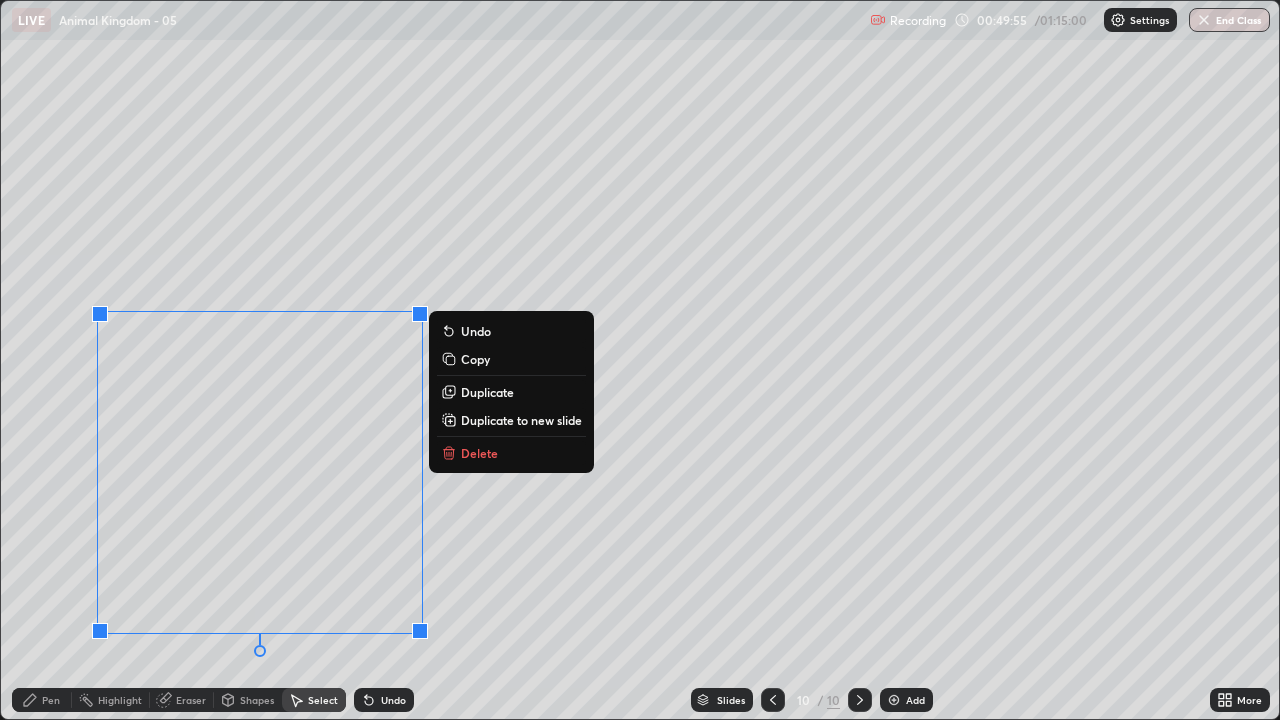 click on "Delete" at bounding box center (479, 453) 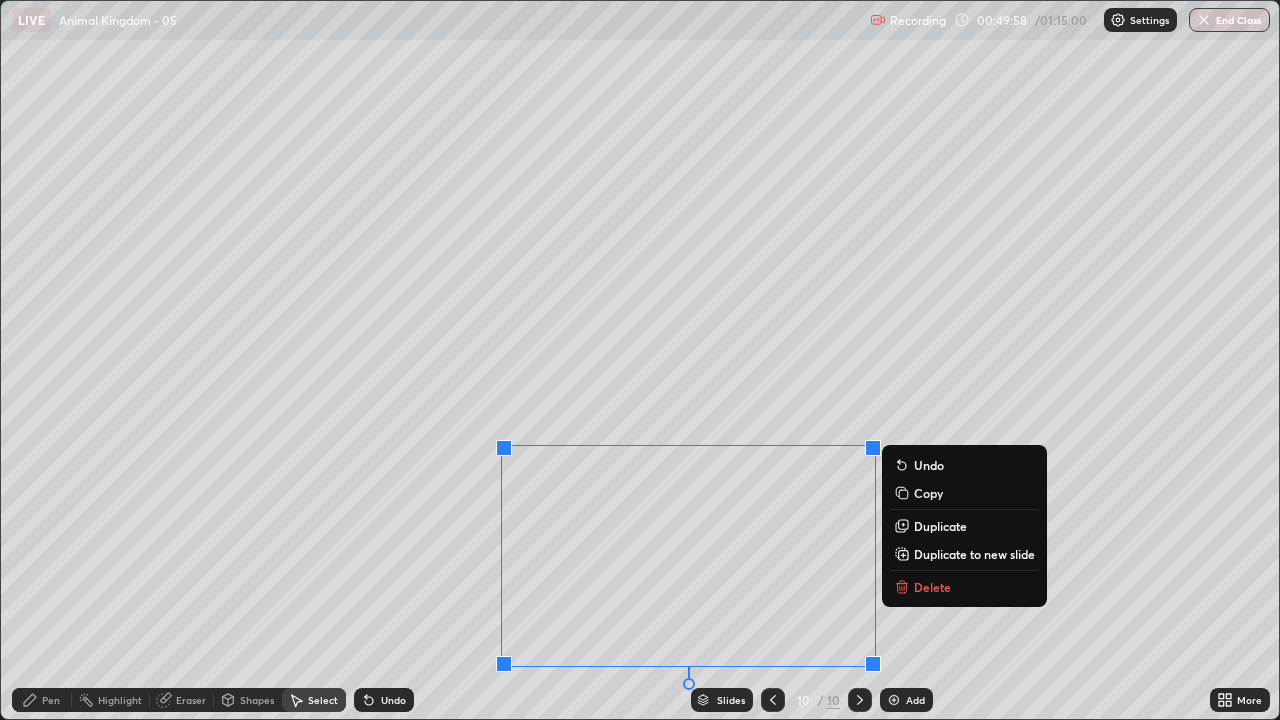 click on "Delete" at bounding box center (964, 587) 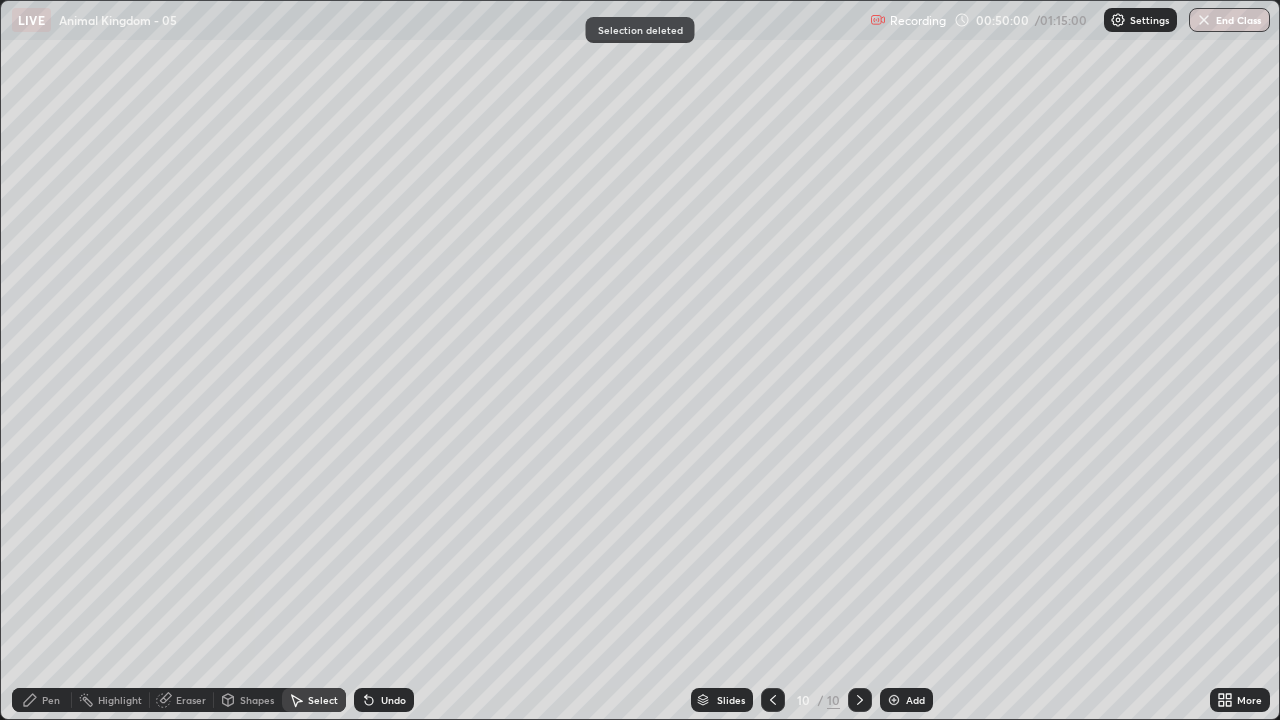 click on "Pen" at bounding box center [51, 700] 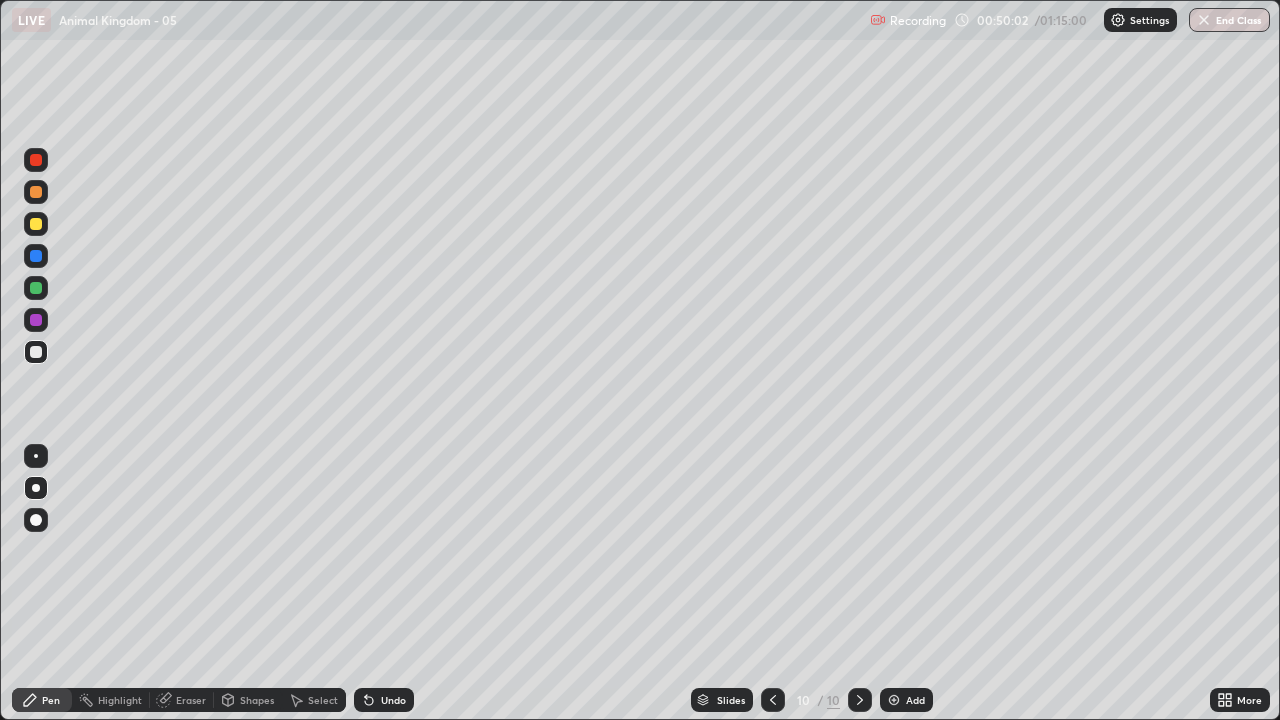 click at bounding box center [36, 352] 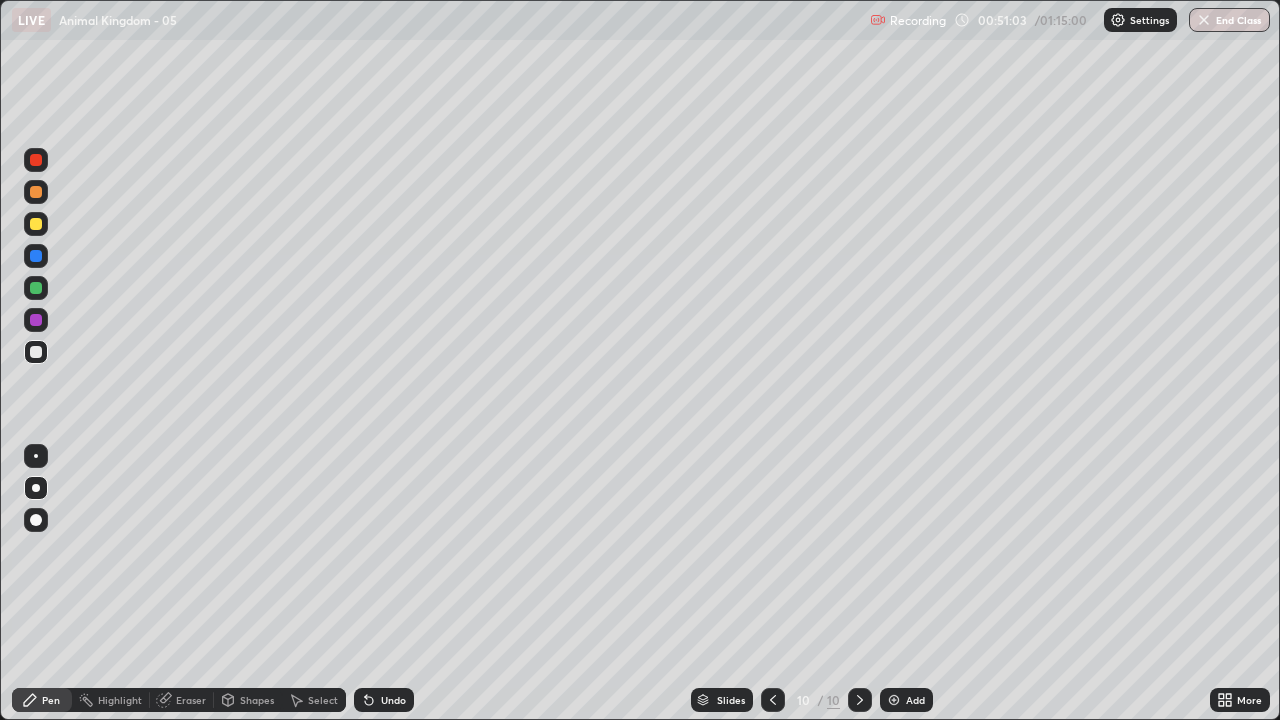 click at bounding box center (36, 352) 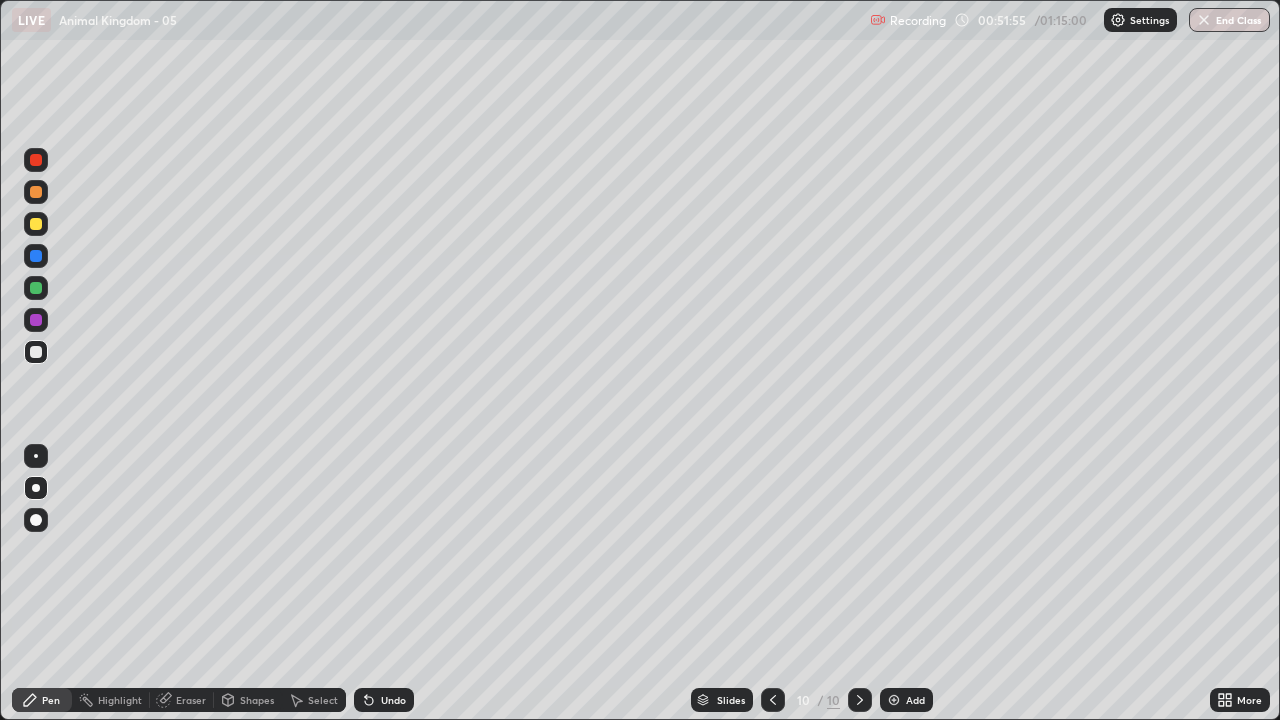 click on "Add" at bounding box center (915, 700) 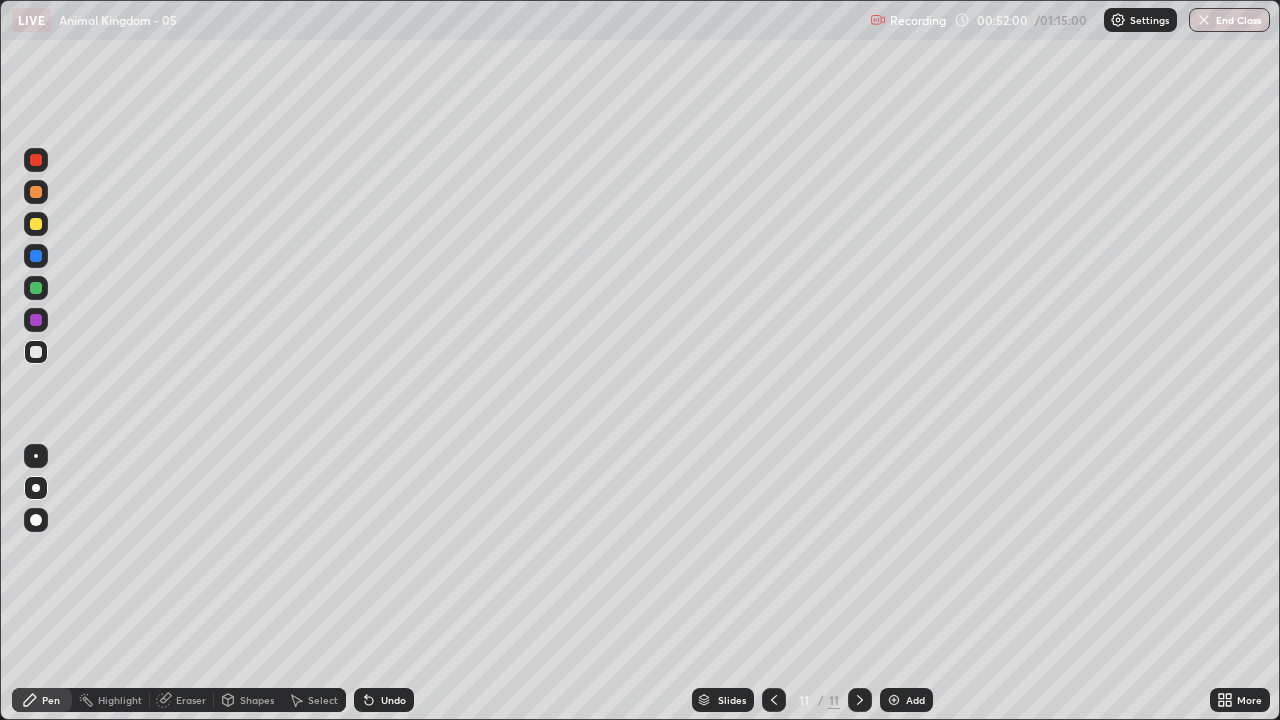 click at bounding box center (36, 352) 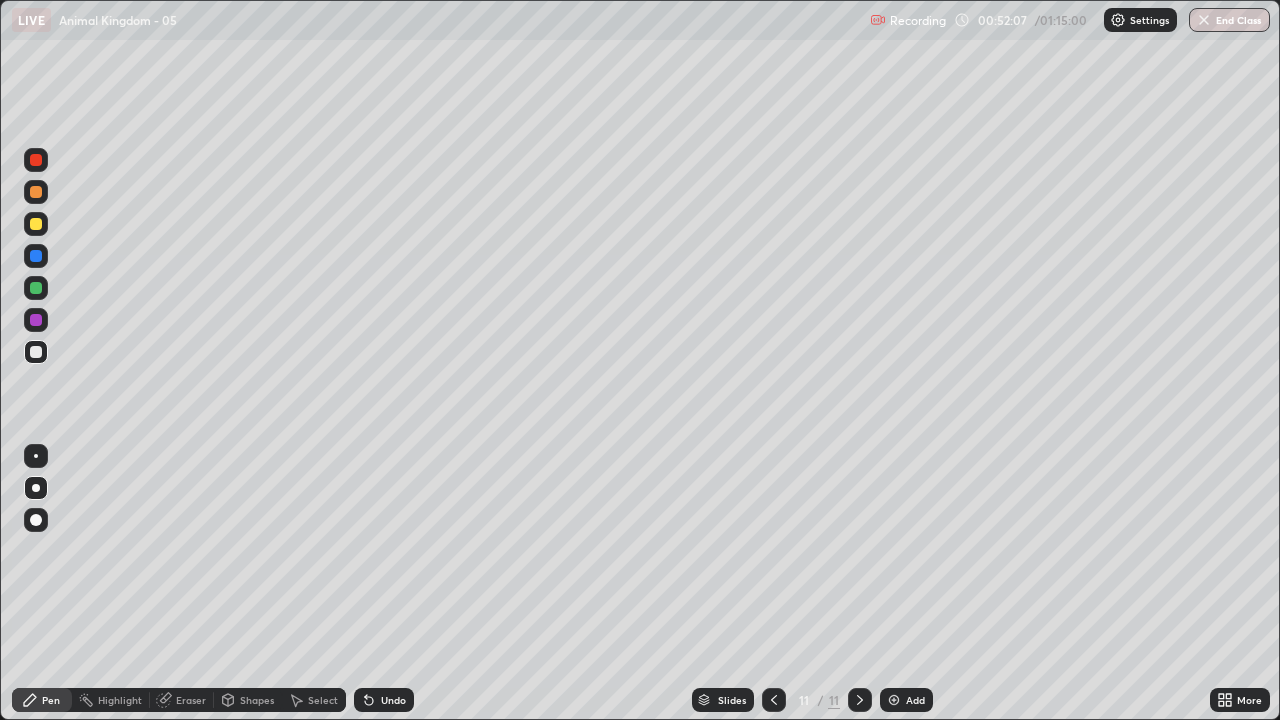 click on "Undo" at bounding box center (384, 700) 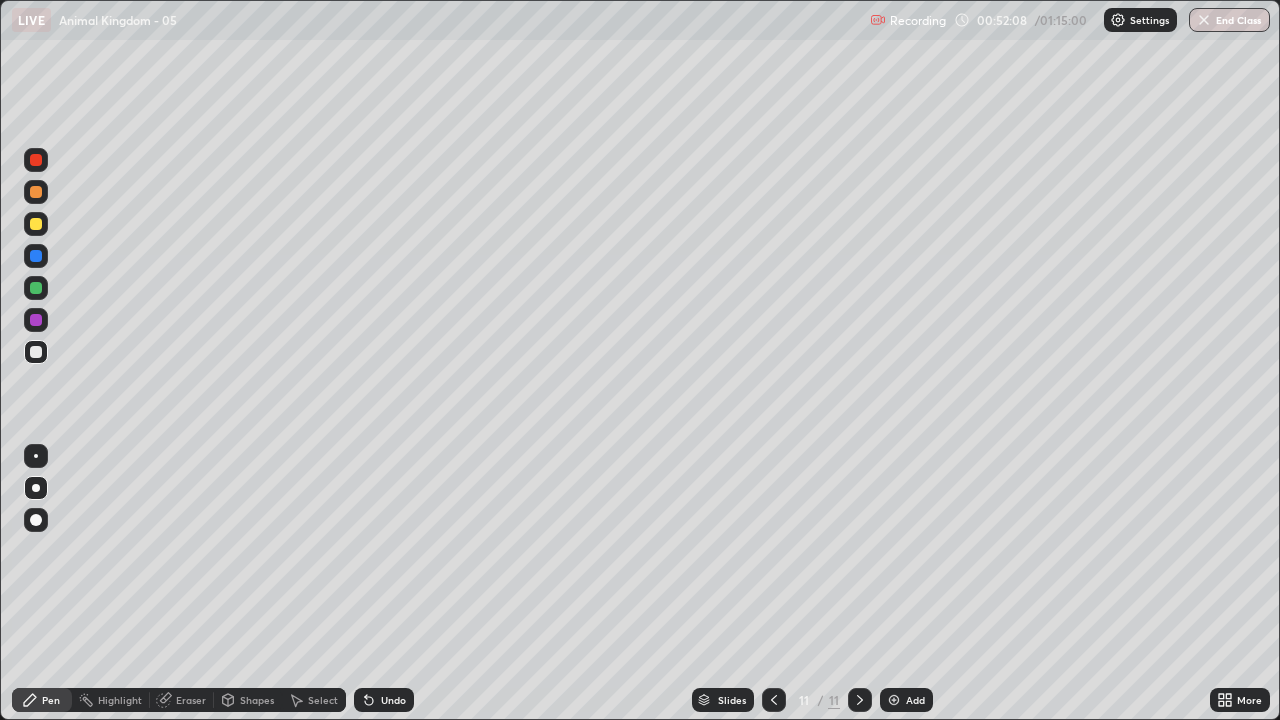 click on "Undo" at bounding box center [384, 700] 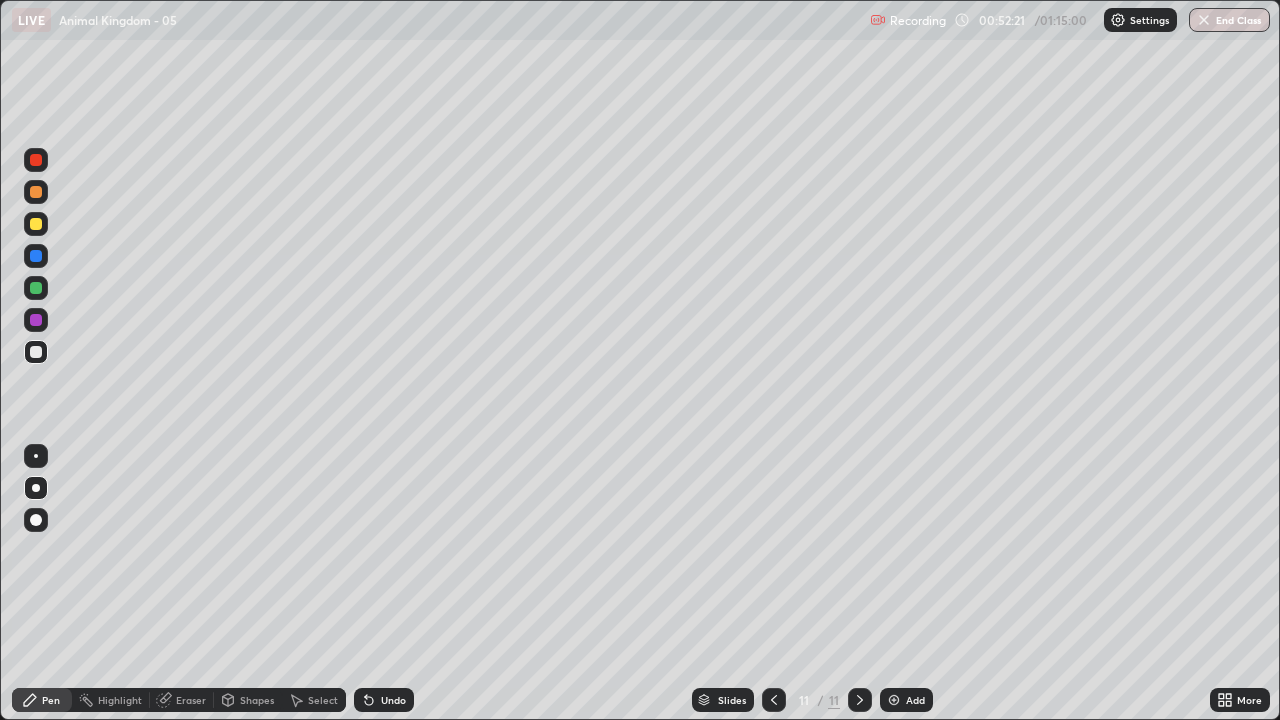 click on "Undo" at bounding box center [393, 700] 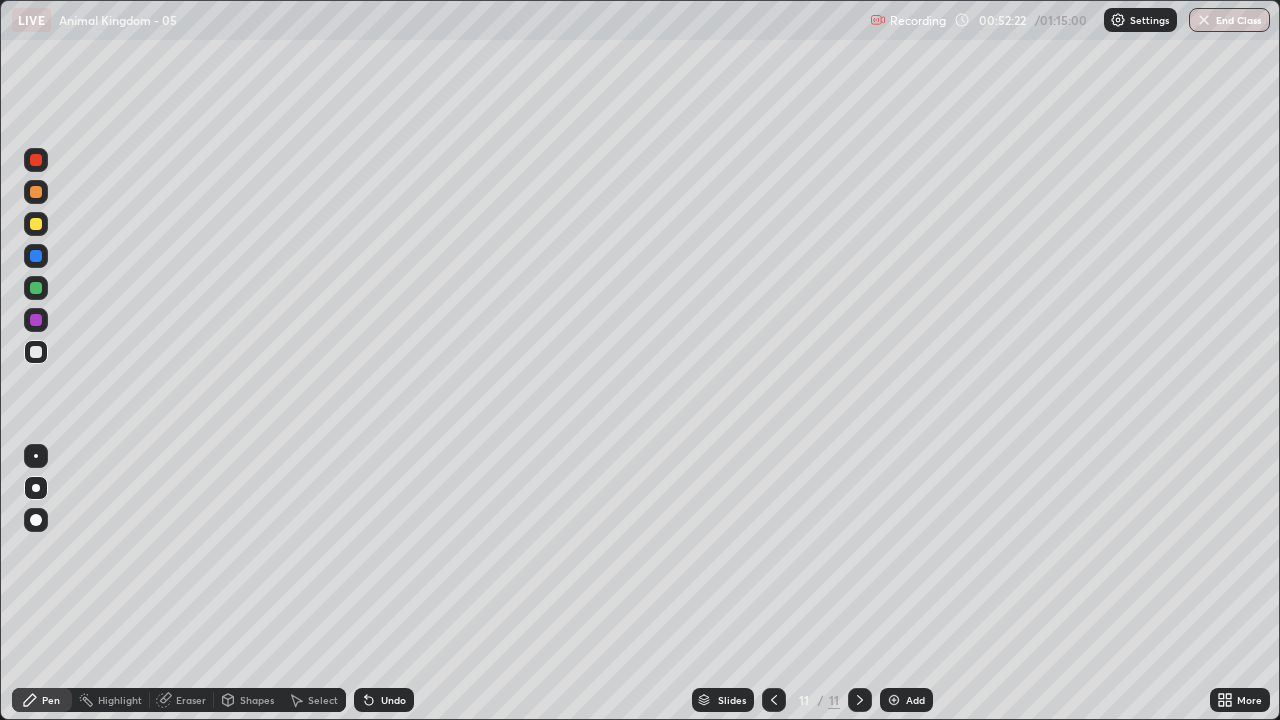 click on "Undo" at bounding box center (393, 700) 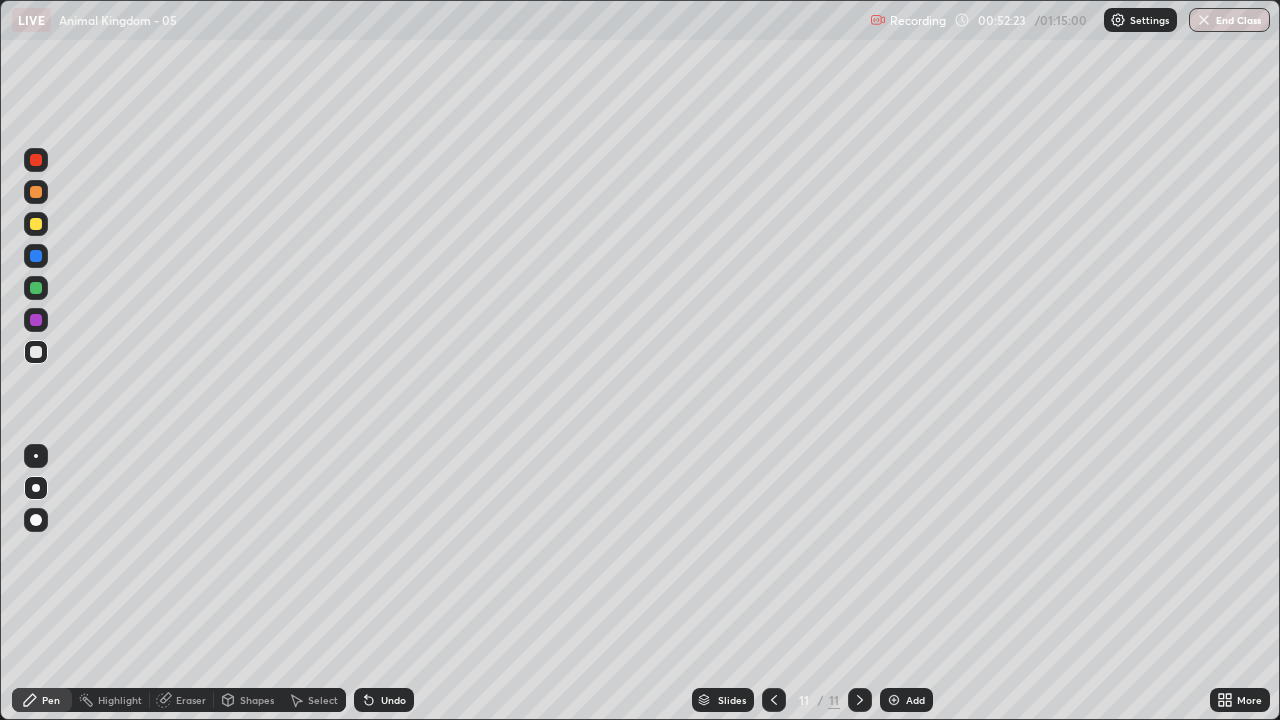 click on "Undo" at bounding box center (384, 700) 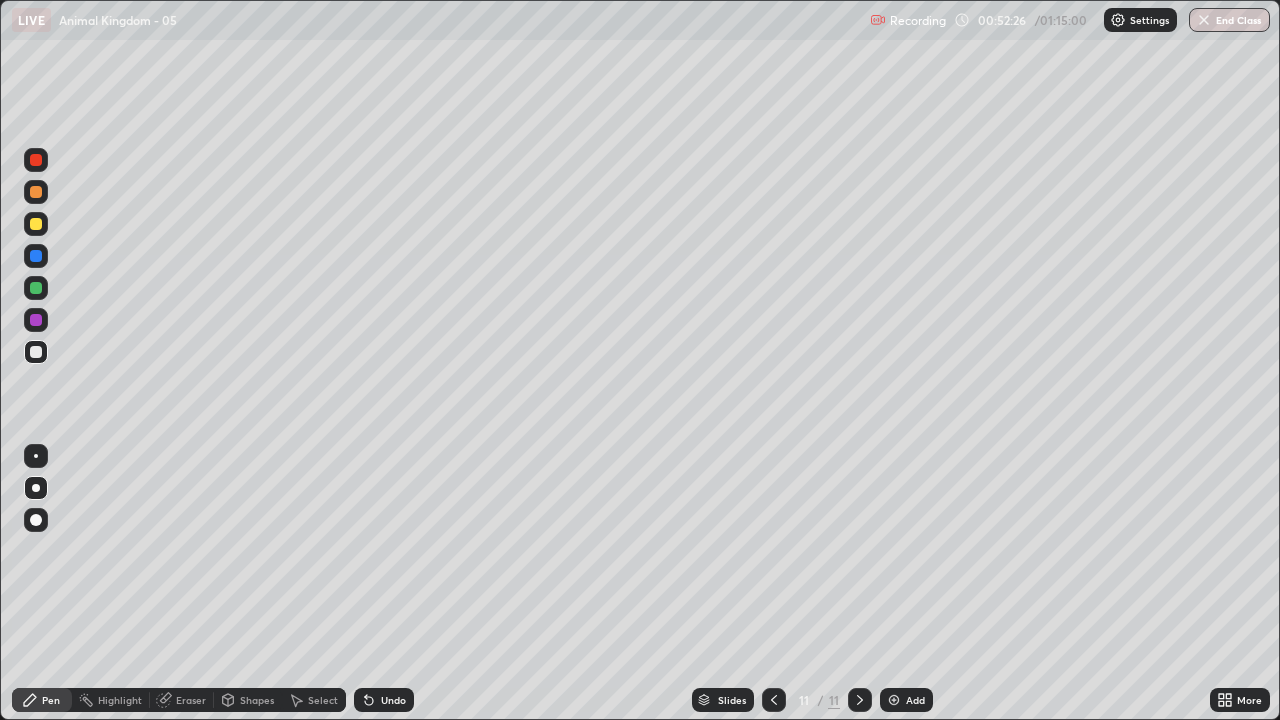click on "Undo" at bounding box center [384, 700] 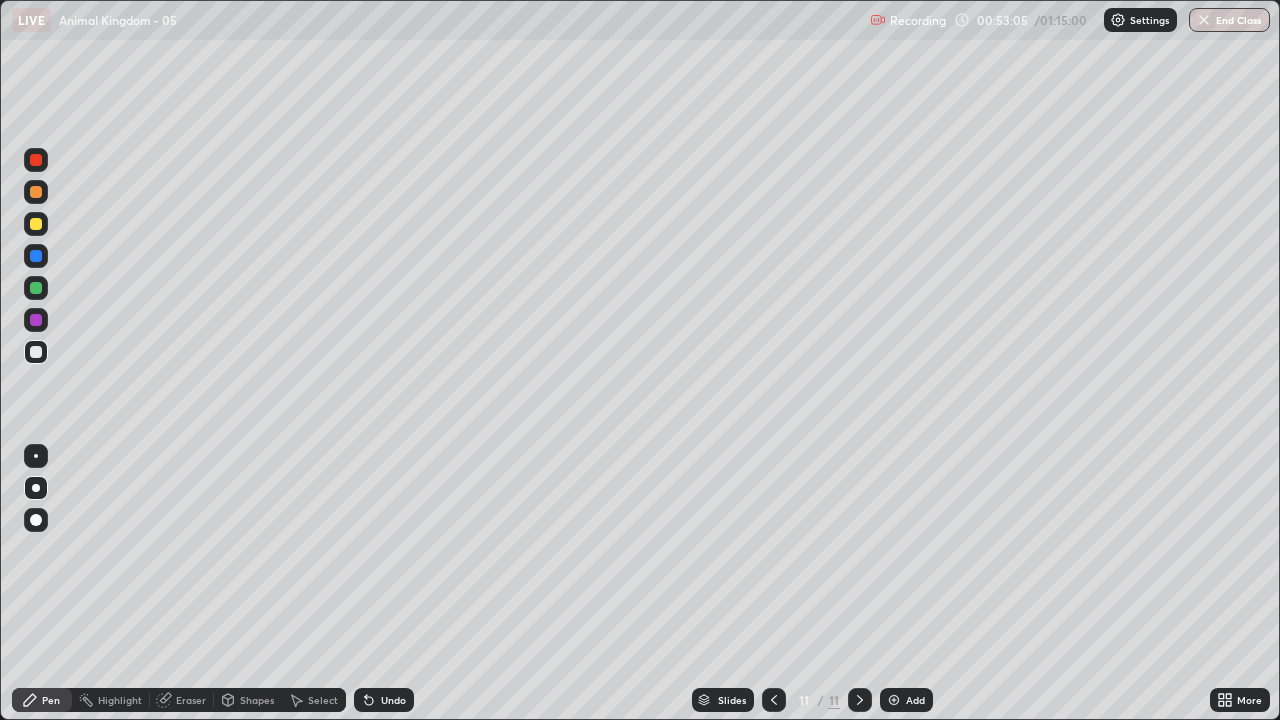 click on "Undo" at bounding box center [393, 700] 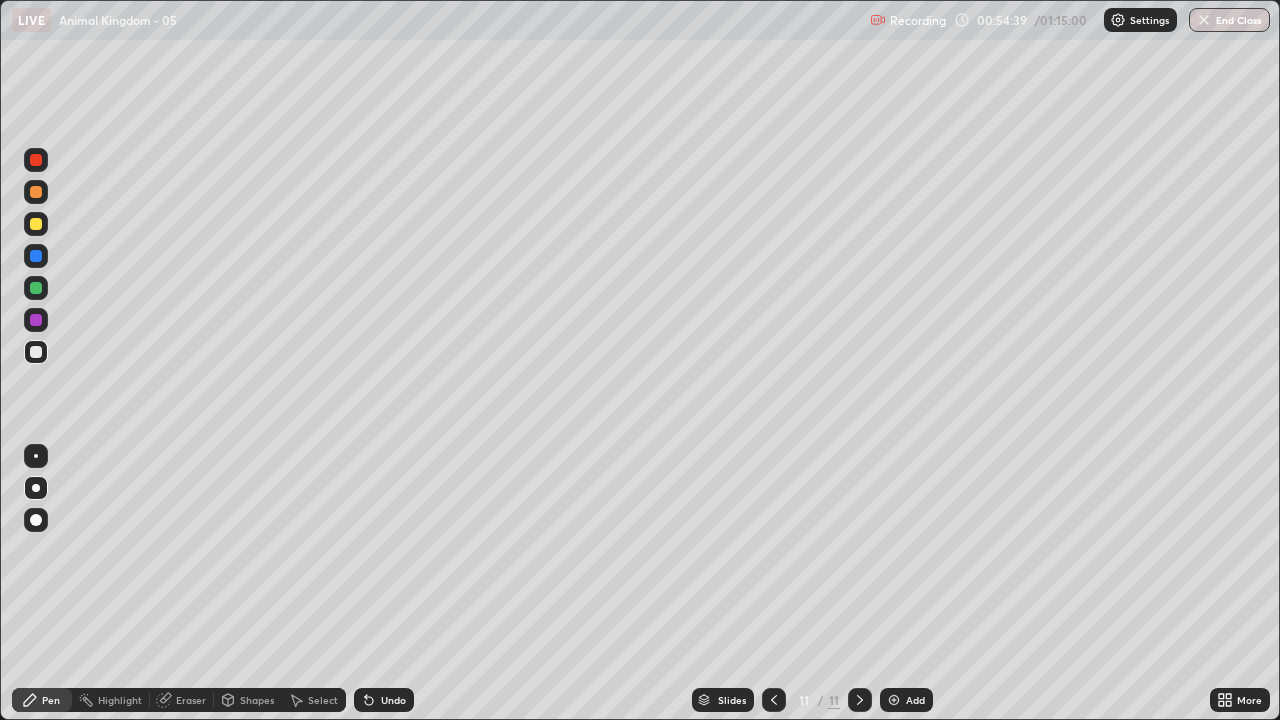 click at bounding box center (36, 352) 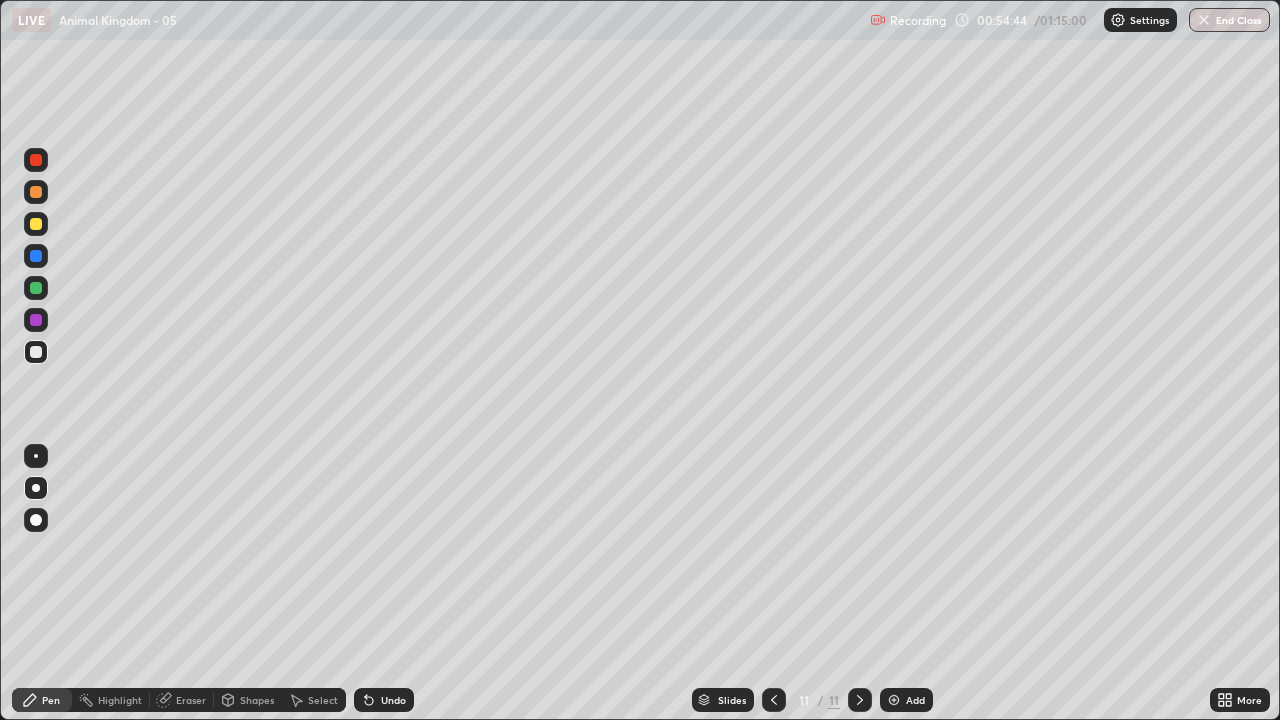 click at bounding box center [36, 352] 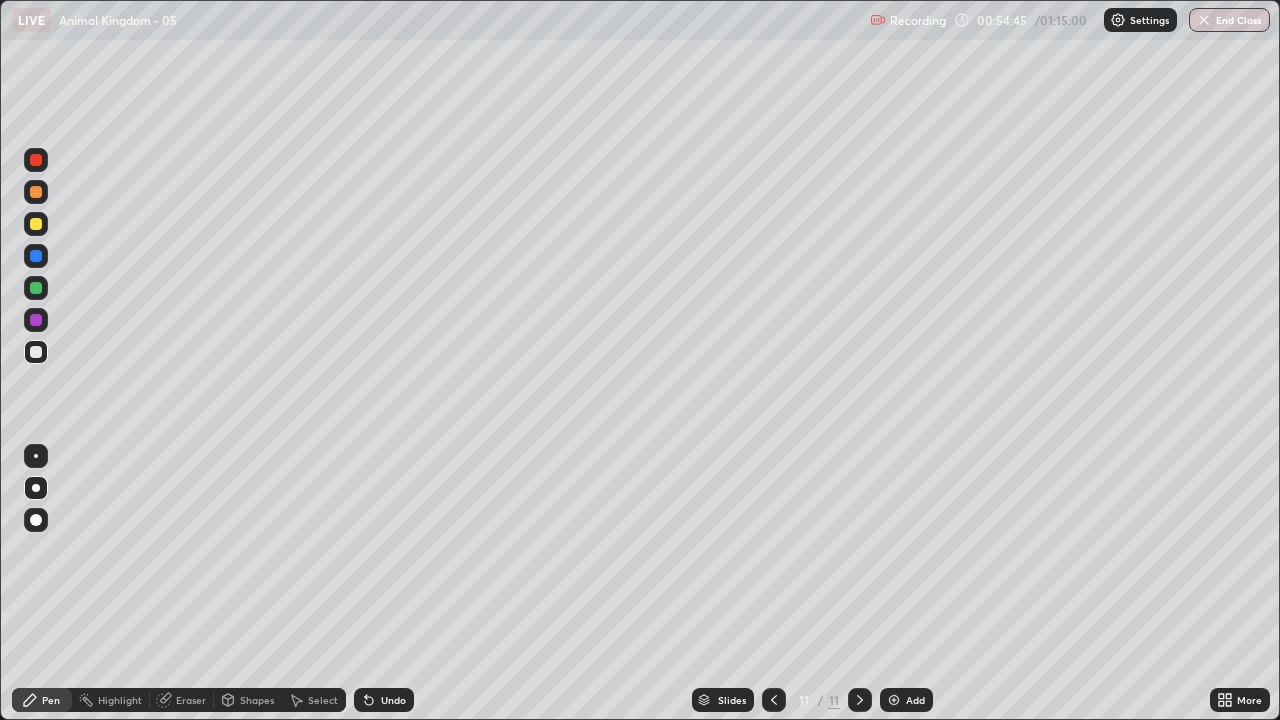 click at bounding box center (36, 224) 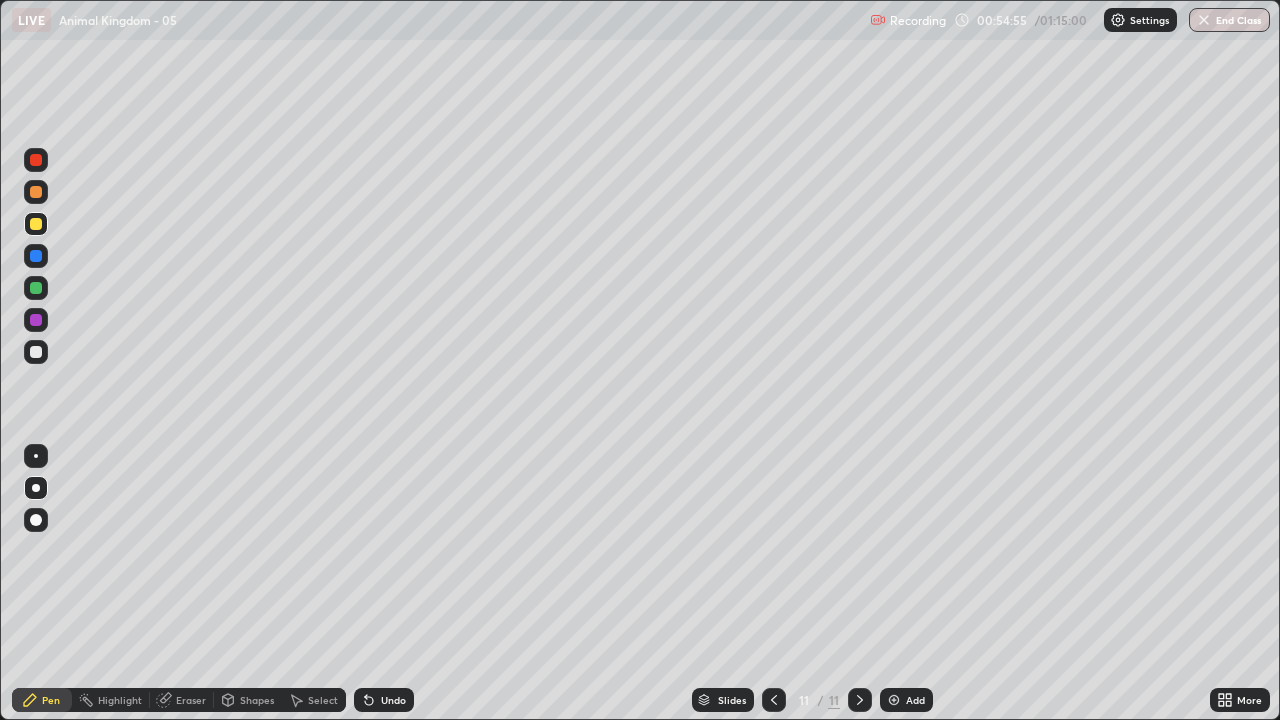 click at bounding box center [36, 352] 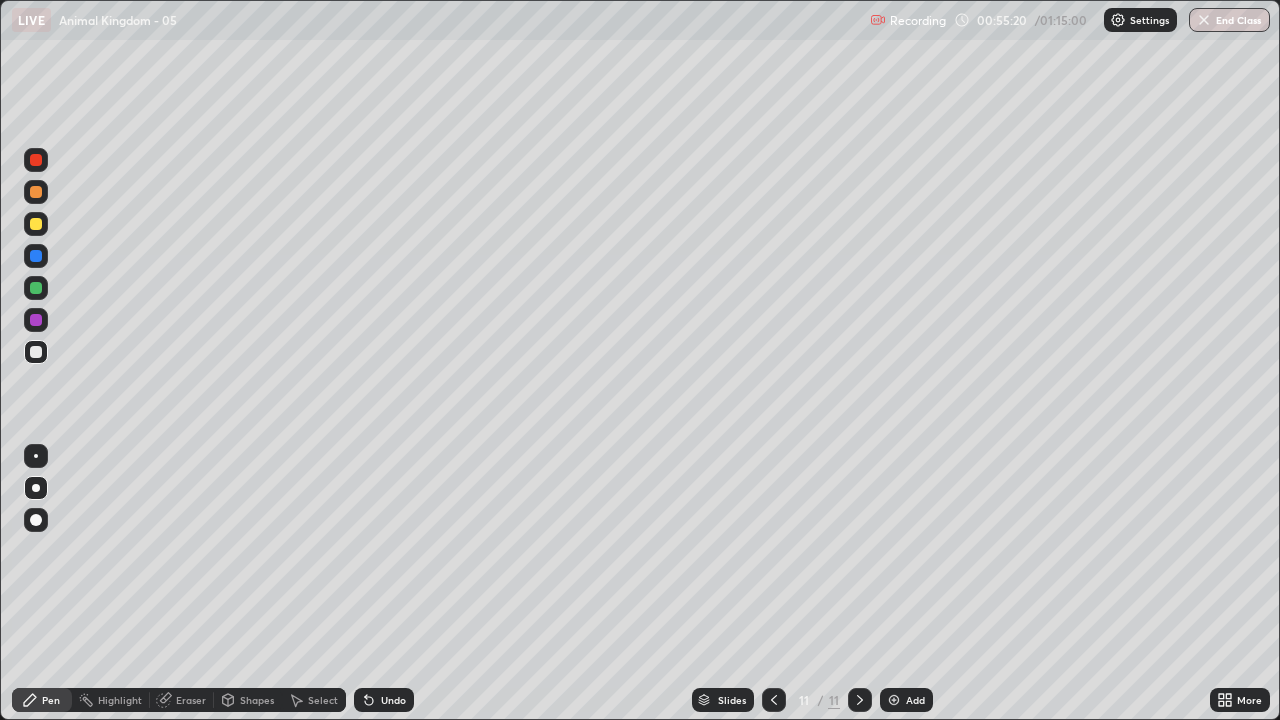click at bounding box center [36, 352] 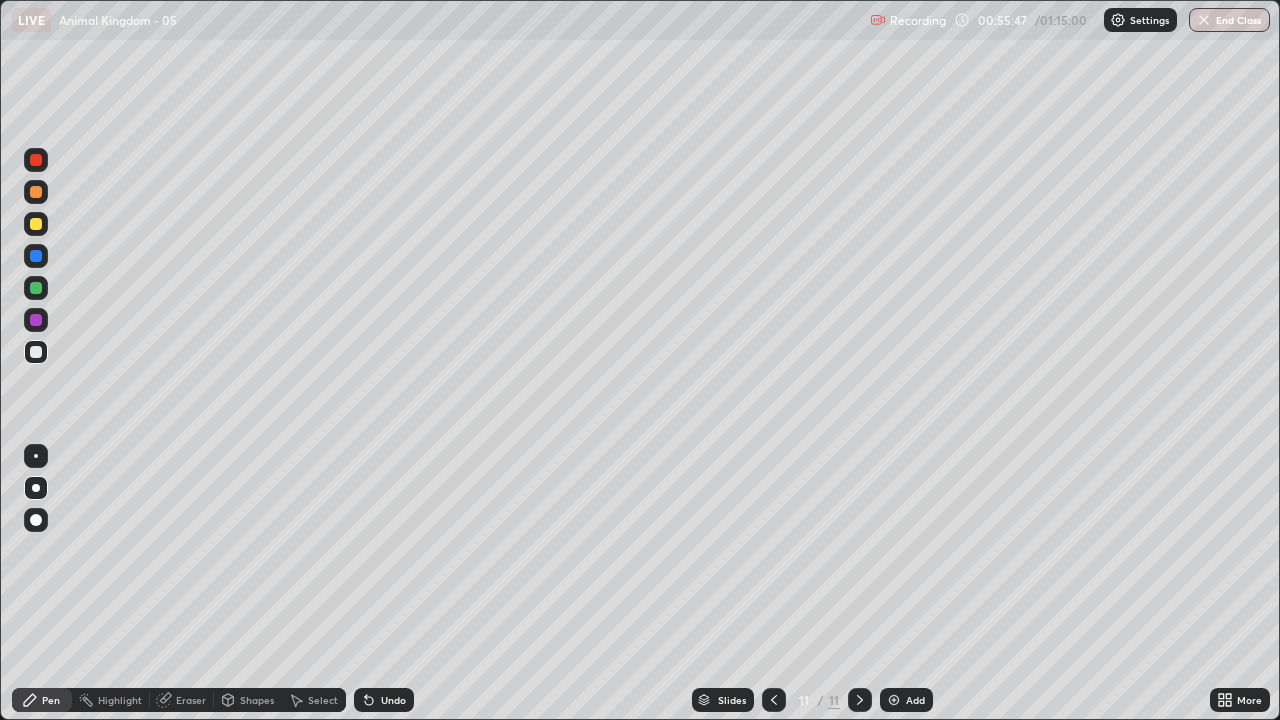 click at bounding box center [36, 352] 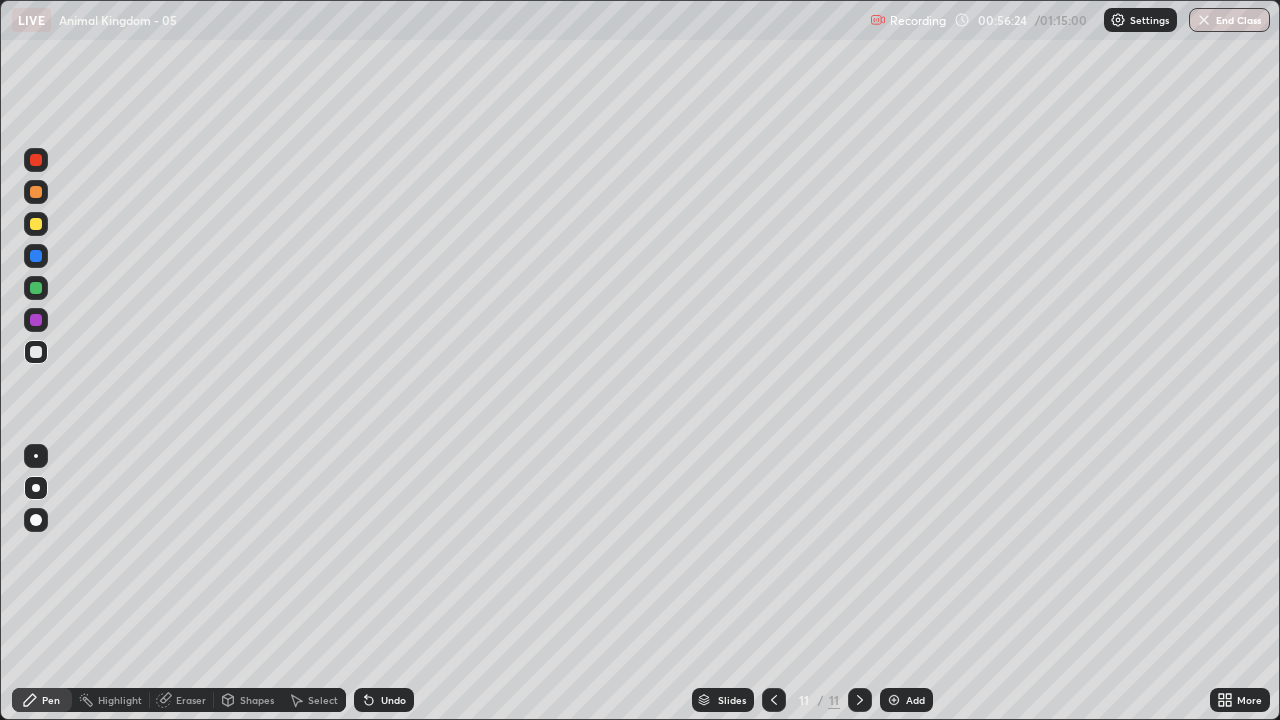 click at bounding box center (36, 352) 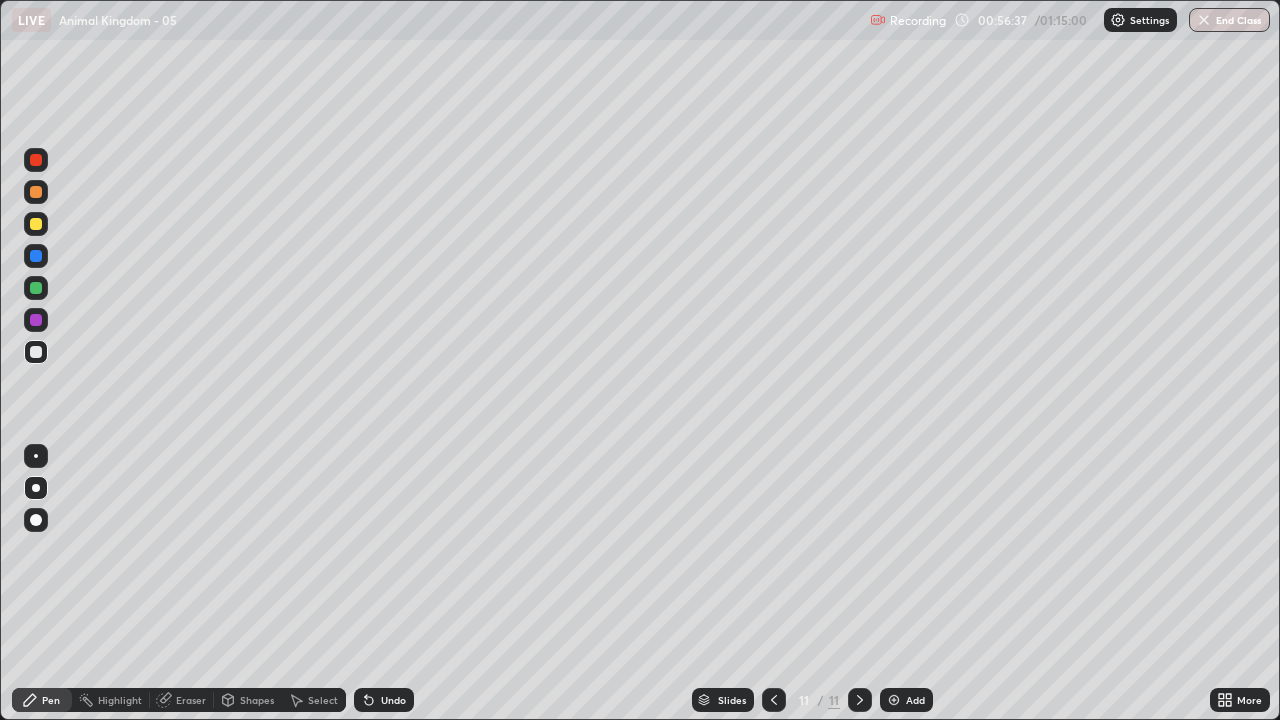 click on "Undo" at bounding box center (384, 700) 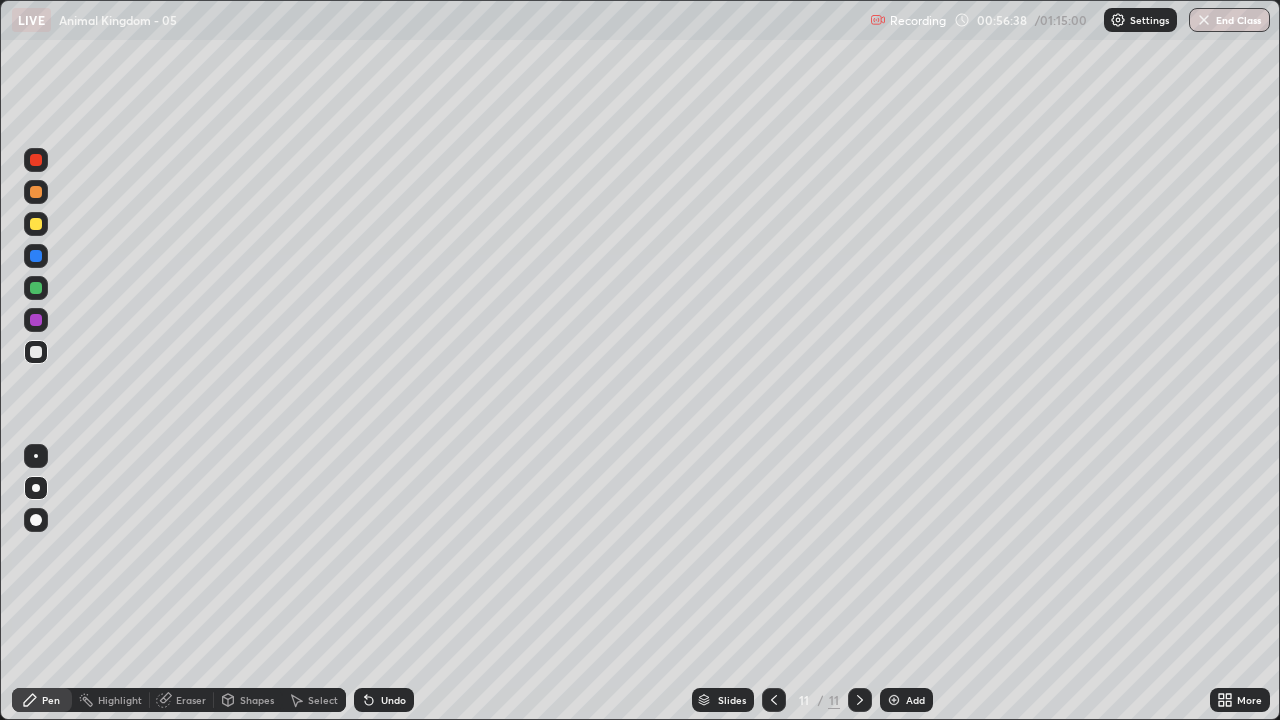 click on "Undo" at bounding box center [384, 700] 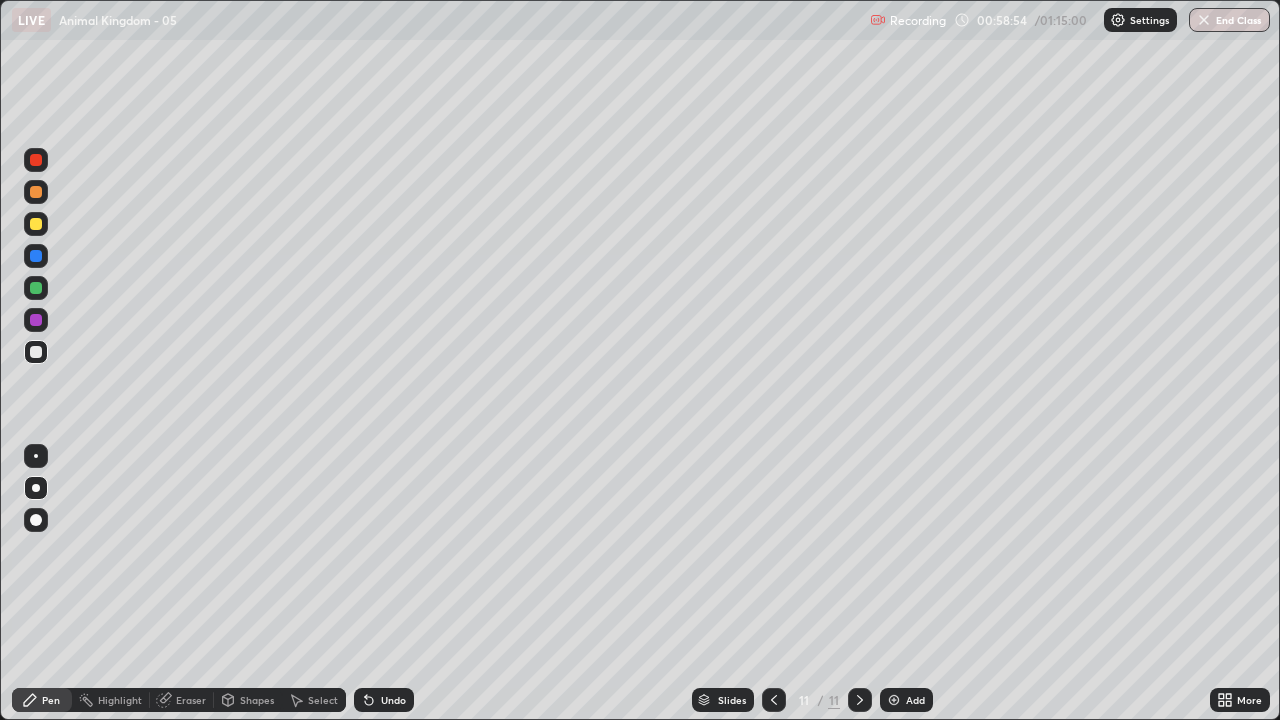 click at bounding box center [36, 352] 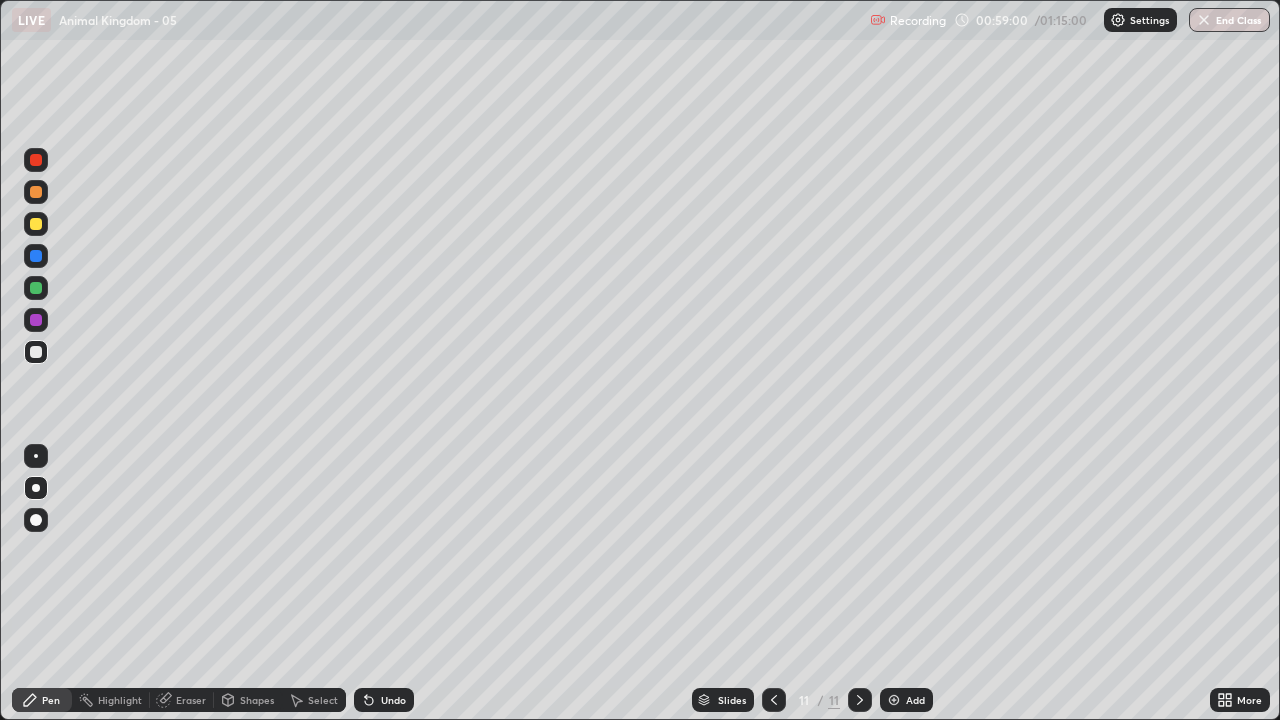 click on "Add" at bounding box center (915, 700) 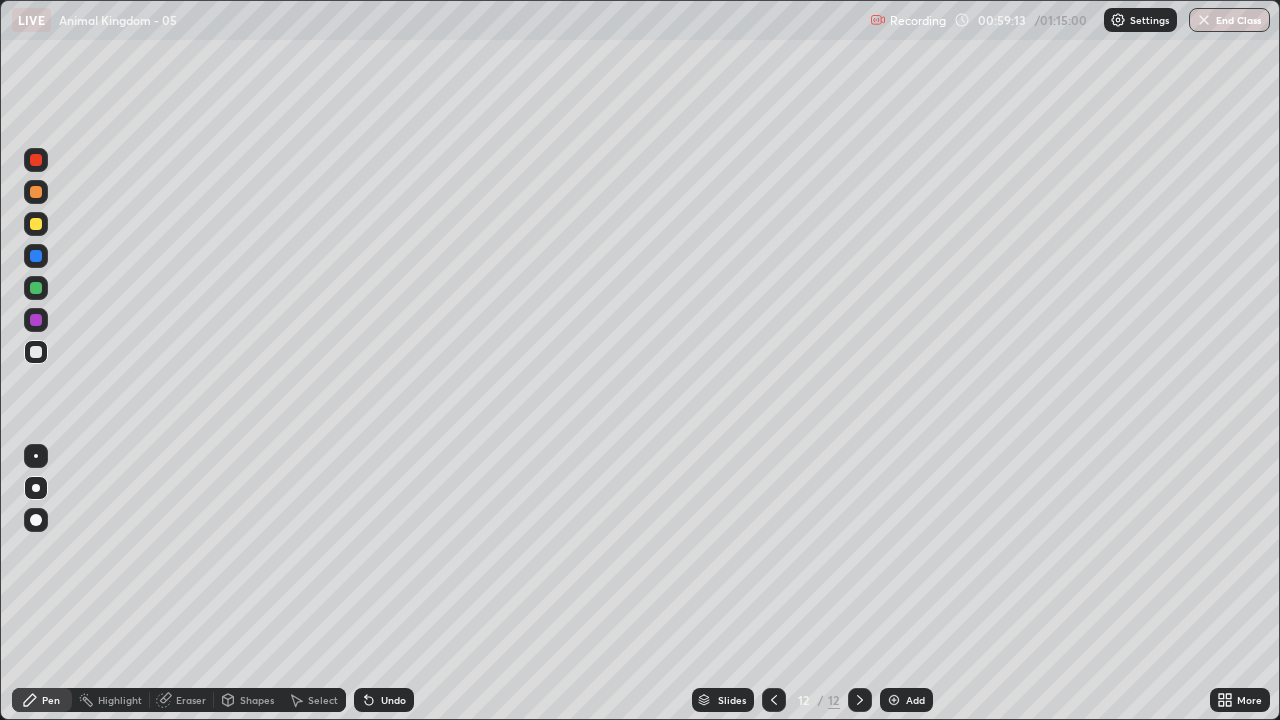 click at bounding box center [36, 352] 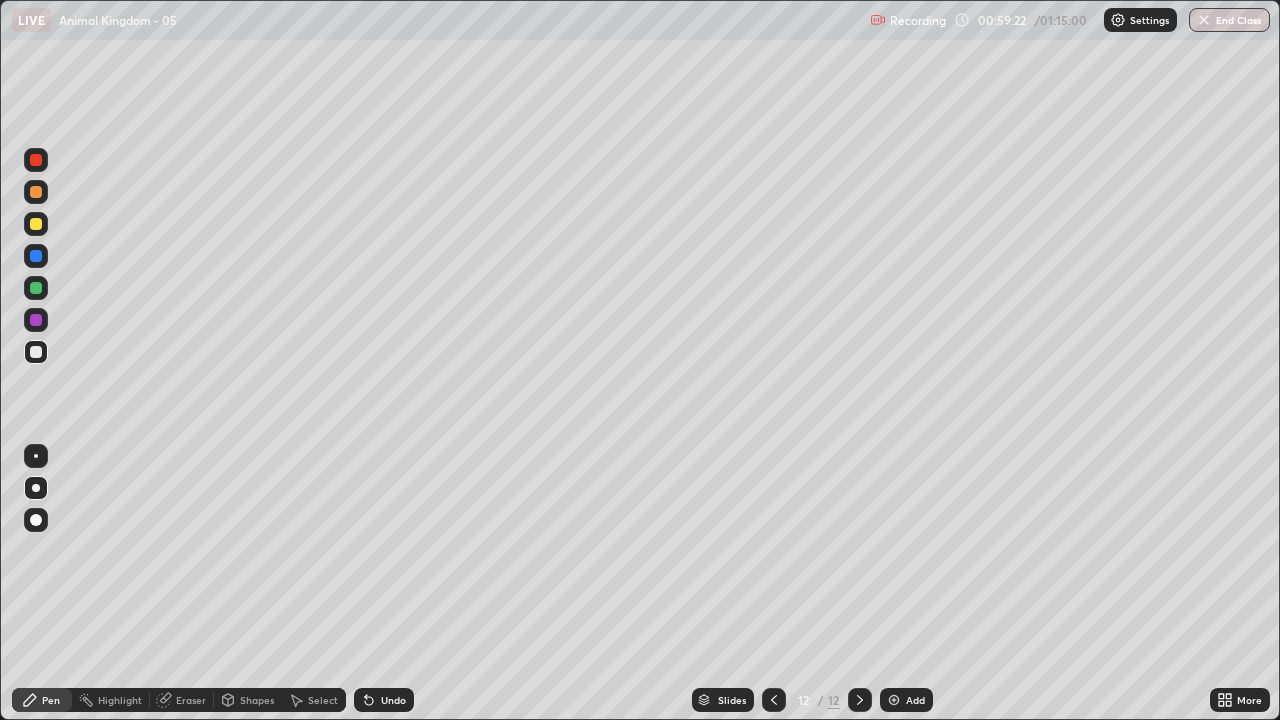 click at bounding box center [36, 320] 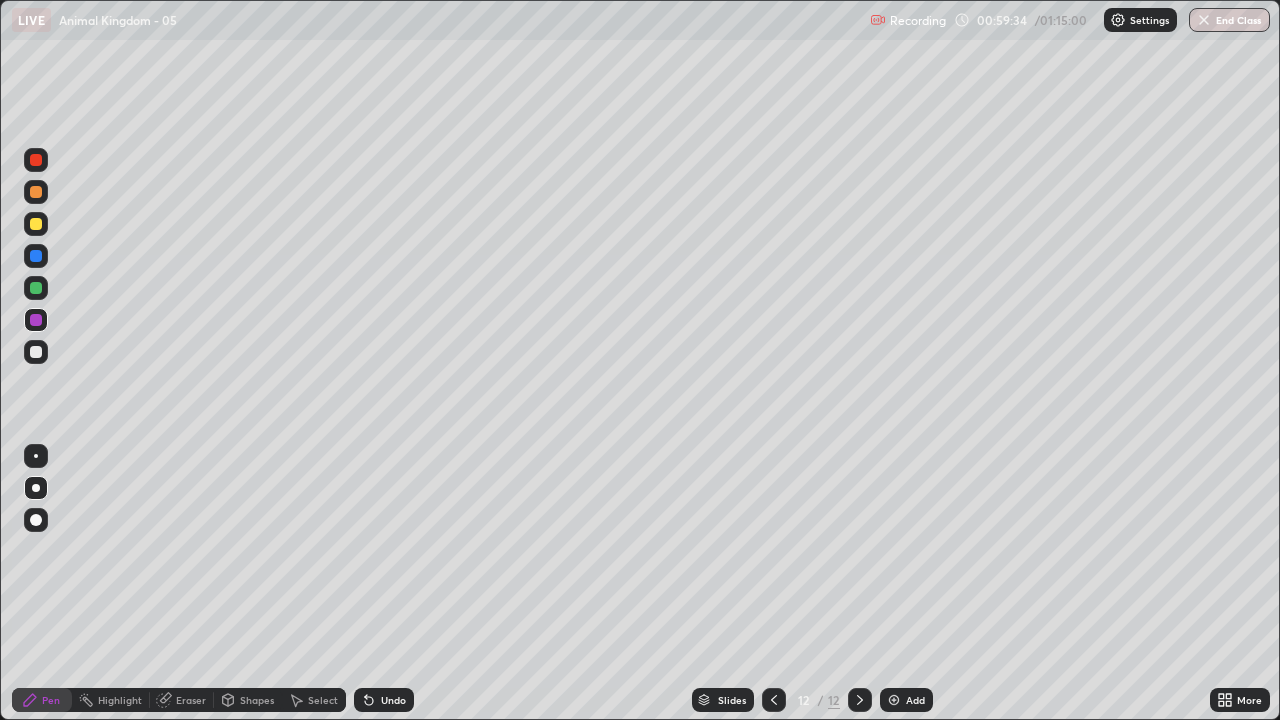 click on "Undo" at bounding box center [393, 700] 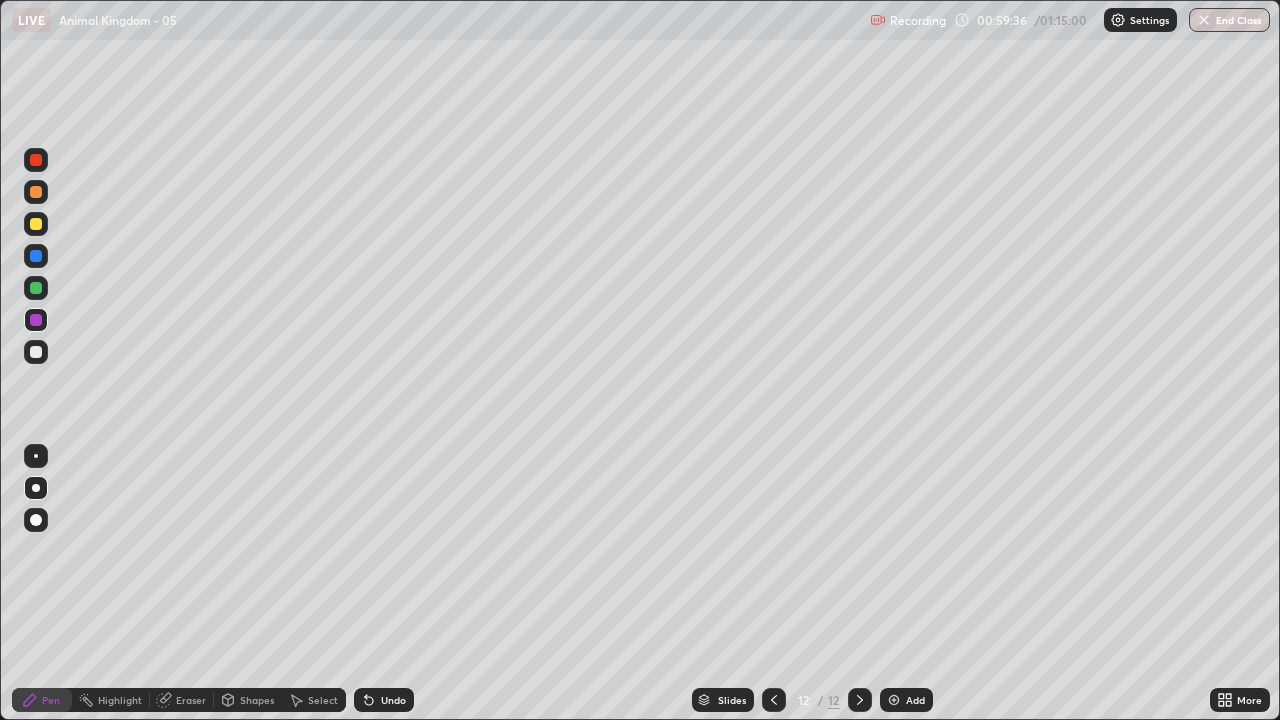 click at bounding box center (36, 256) 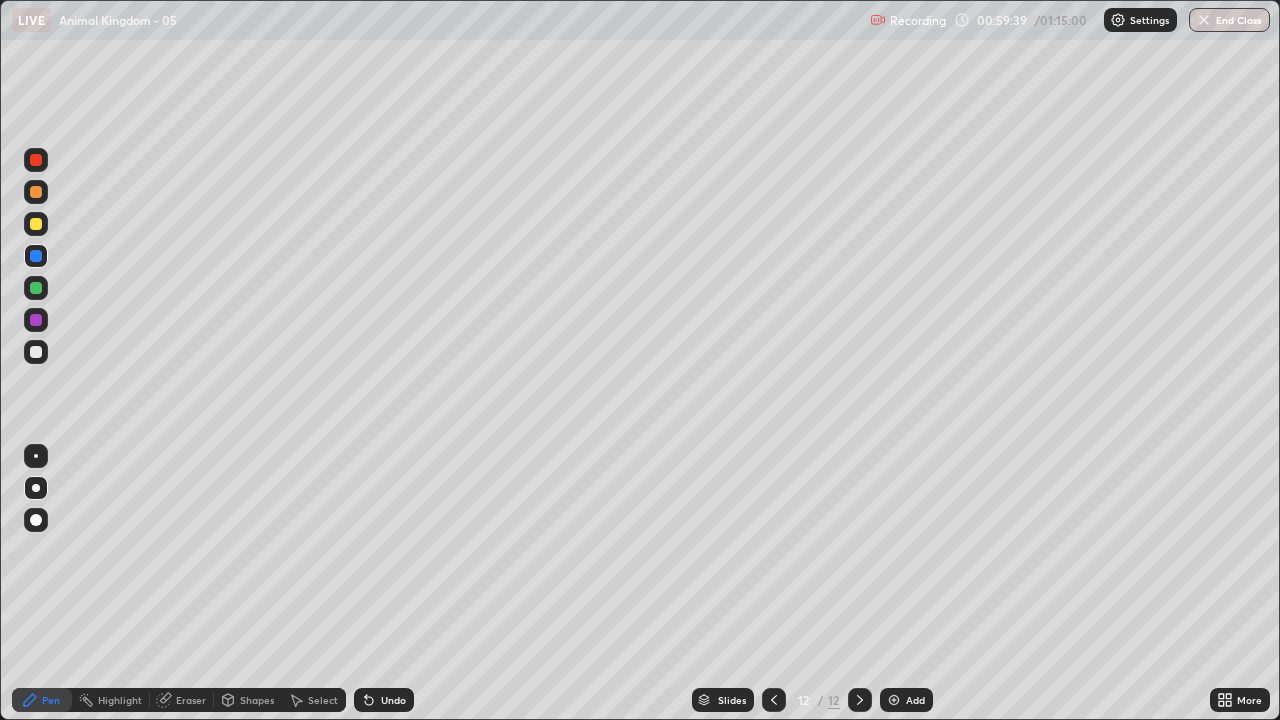 click at bounding box center [36, 320] 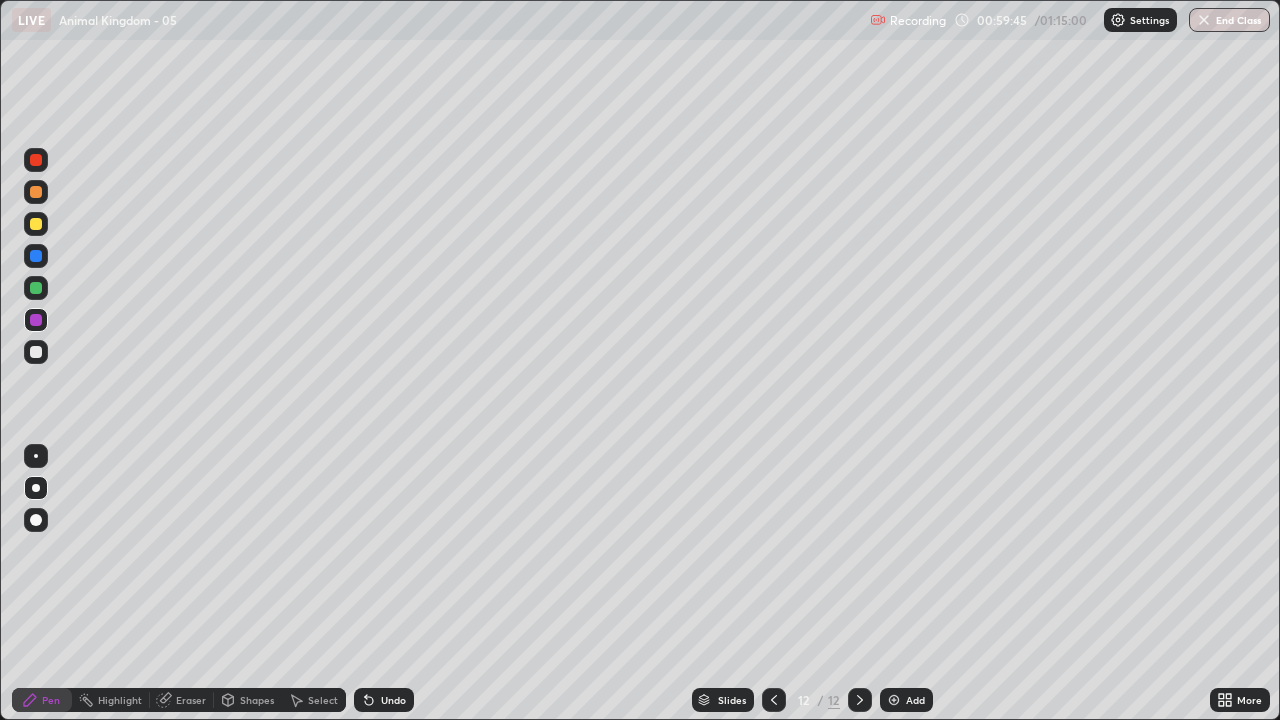 click at bounding box center (36, 352) 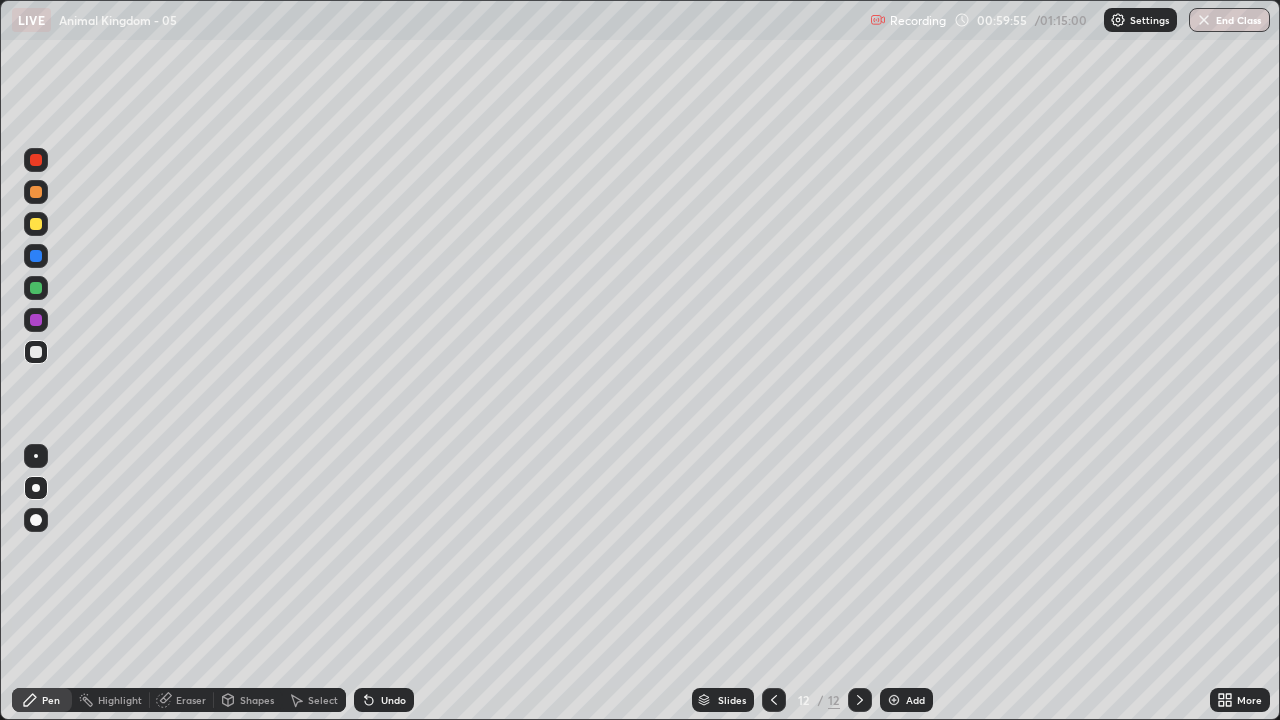 click at bounding box center (36, 192) 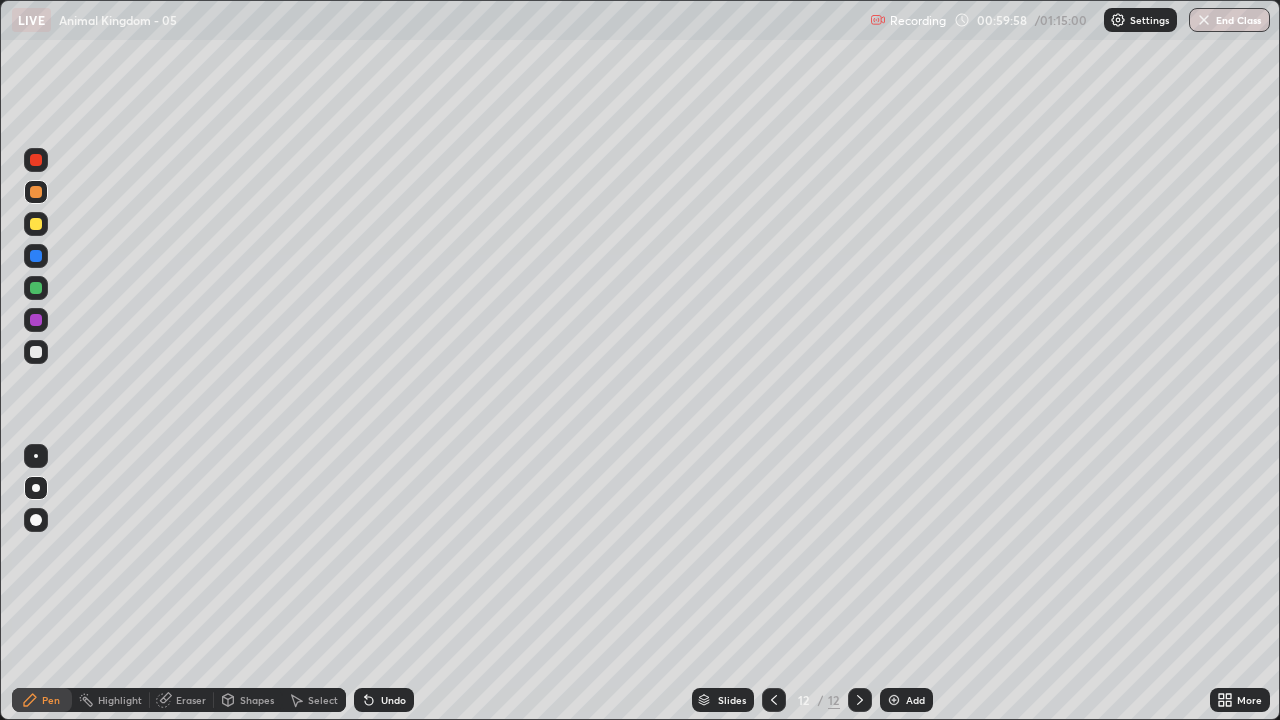 click at bounding box center (36, 320) 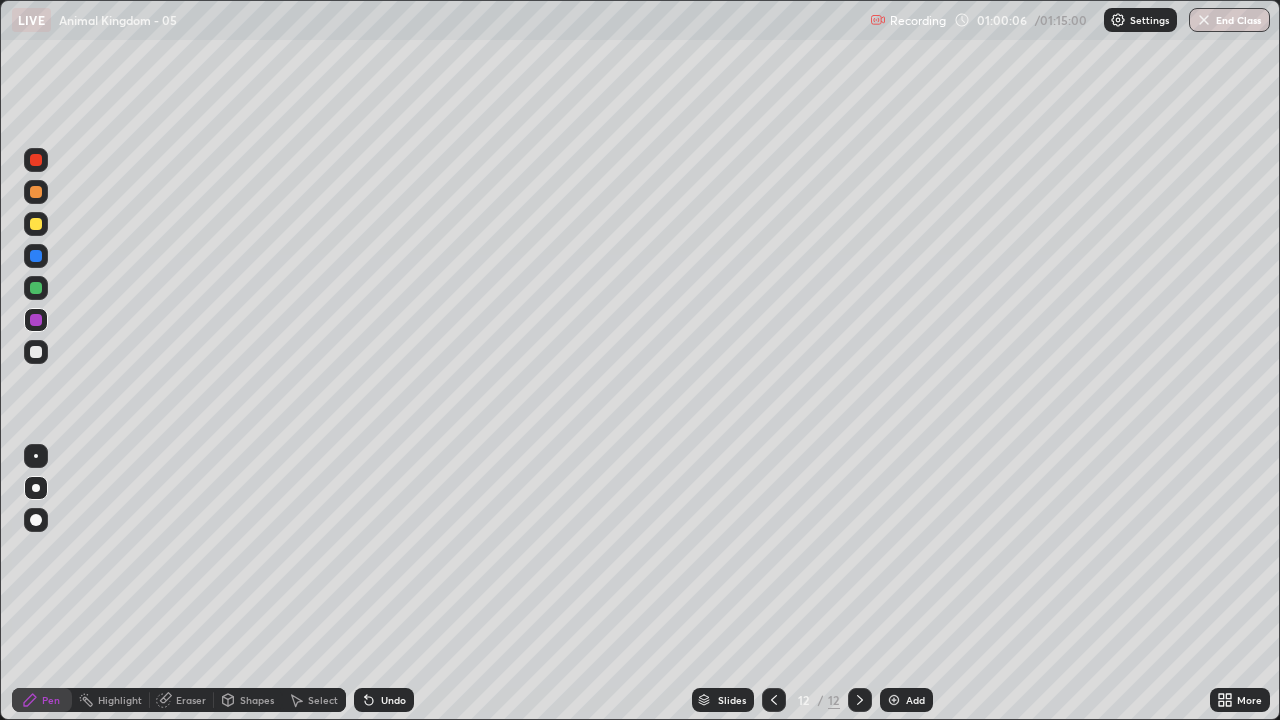 click at bounding box center (36, 256) 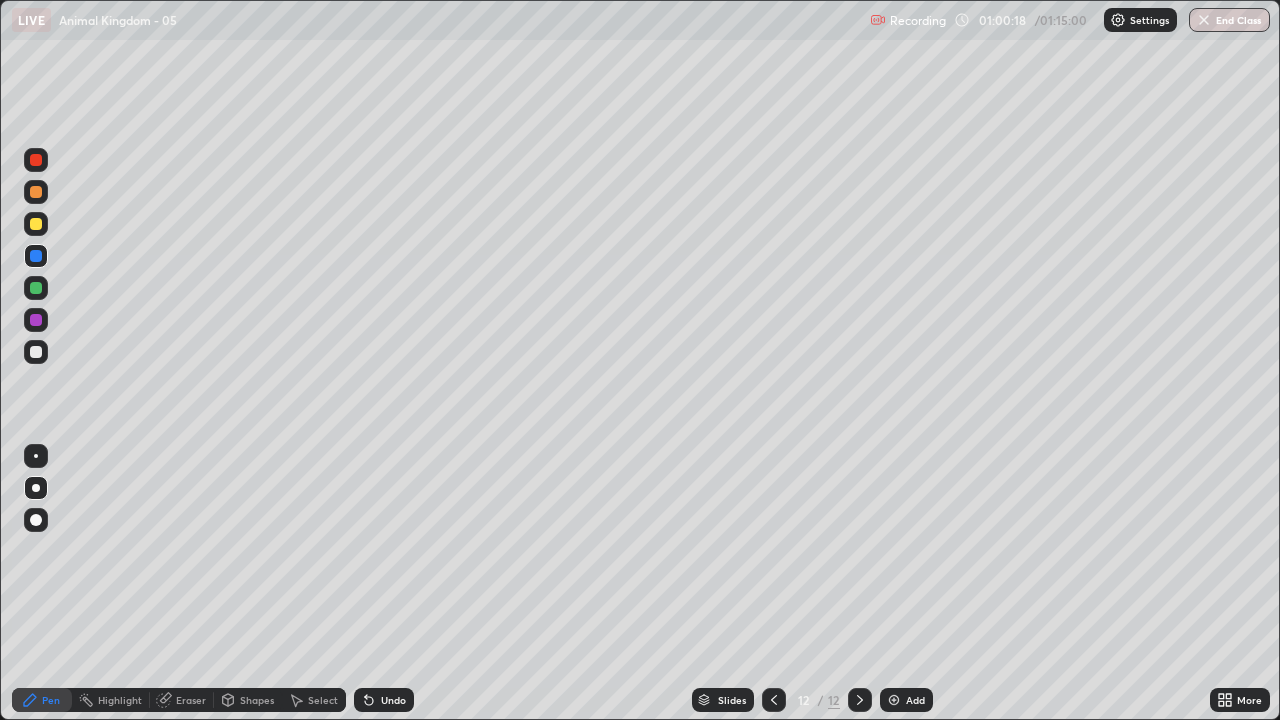 click at bounding box center [36, 352] 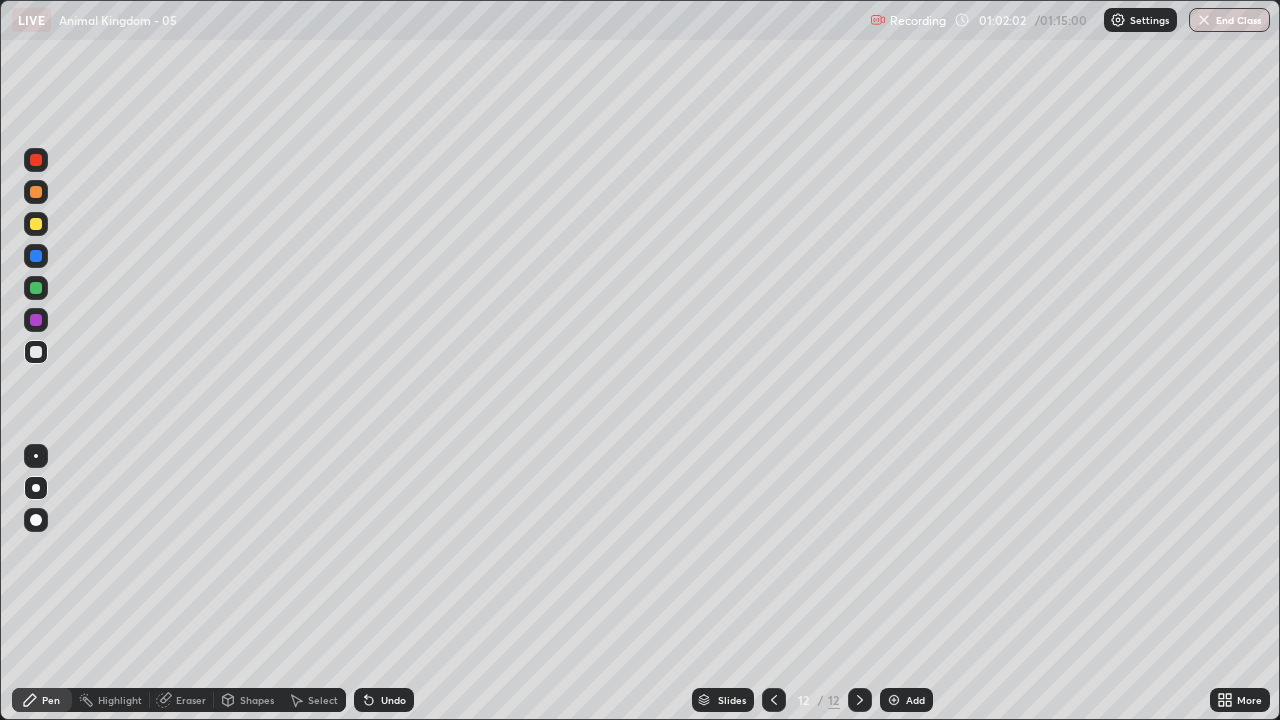click 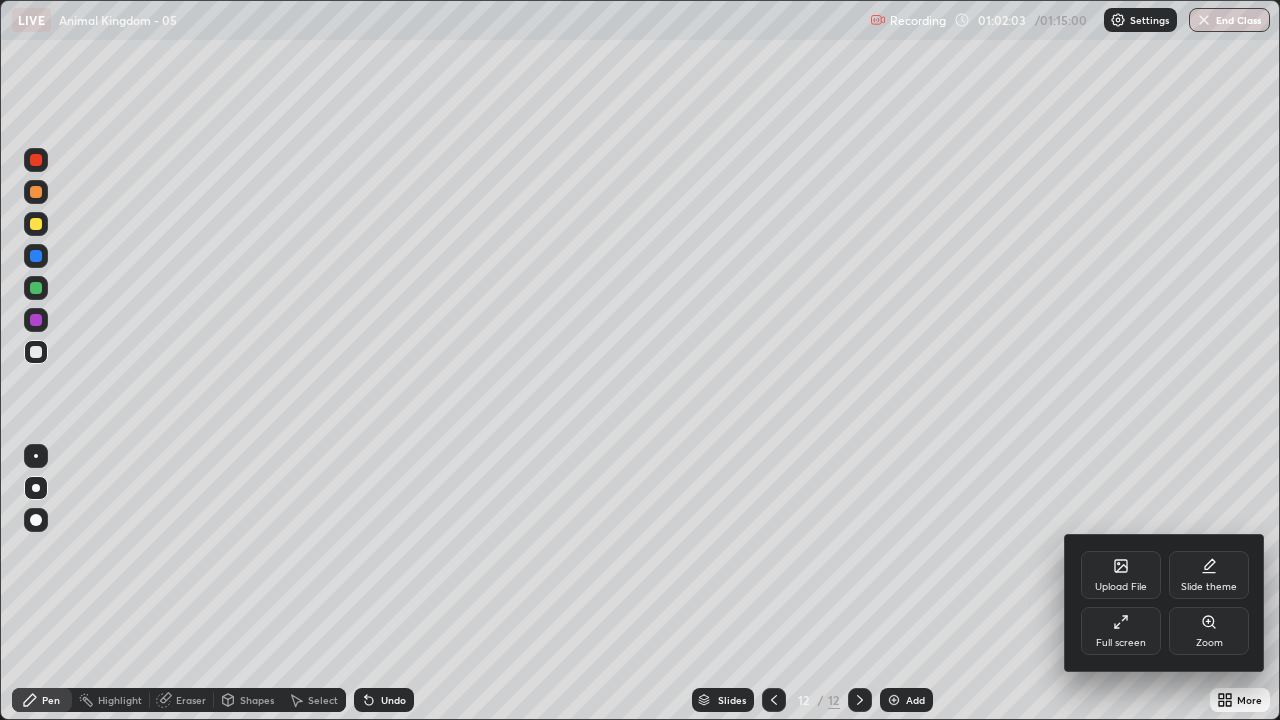 click 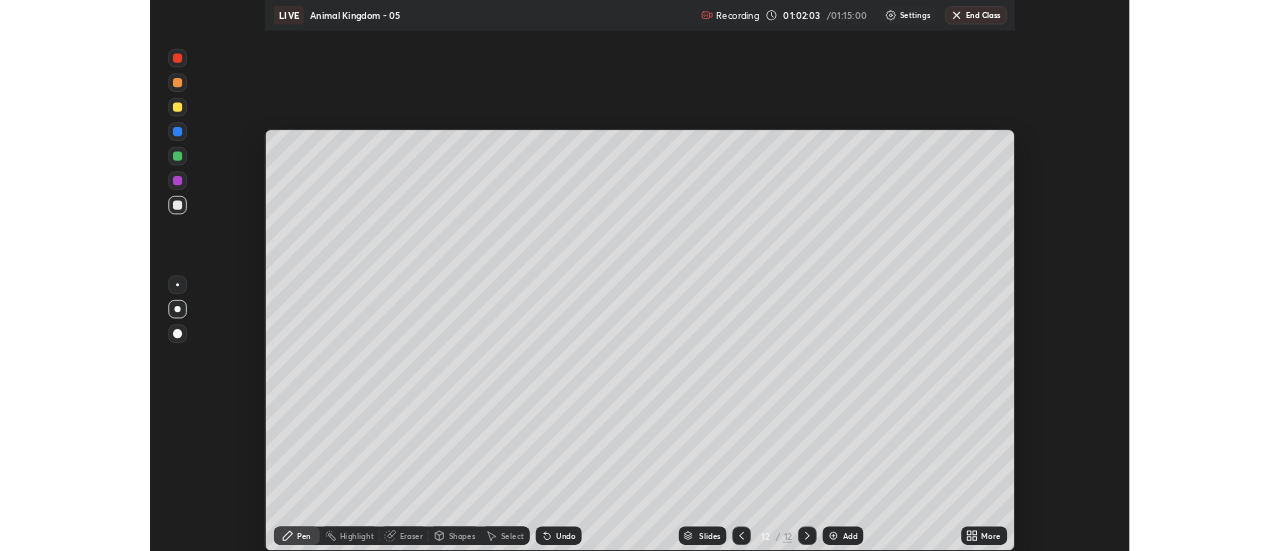 scroll, scrollTop: 551, scrollLeft: 1280, axis: both 